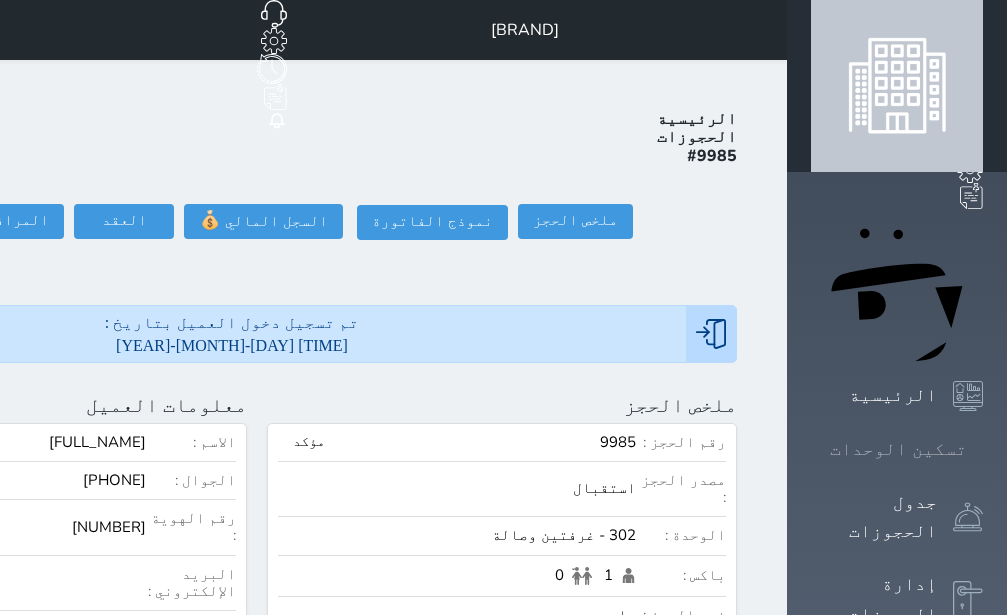 click on "تسكين الوحدات" at bounding box center [897, 449] 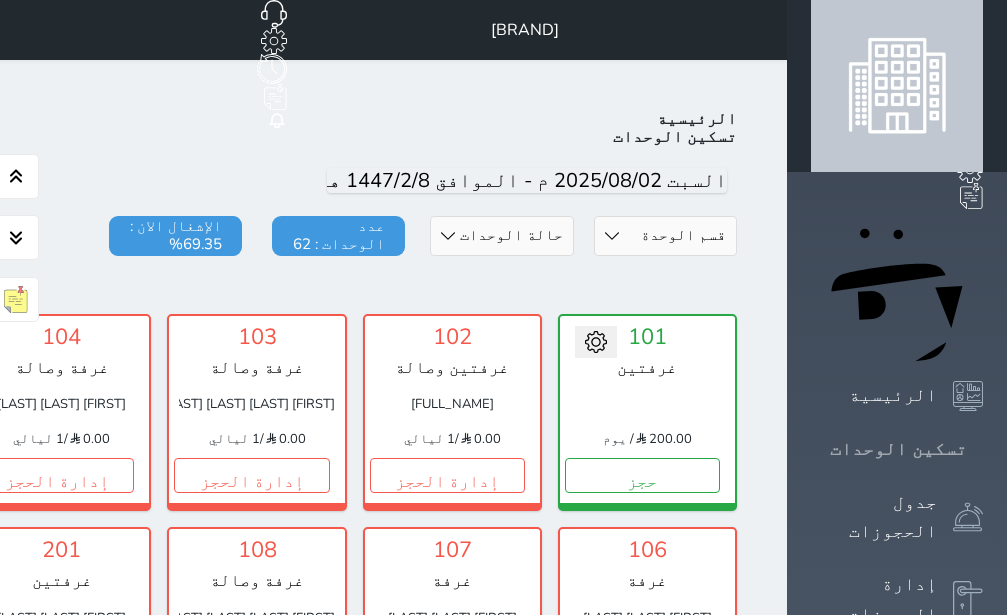 scroll, scrollTop: 78, scrollLeft: 0, axis: vertical 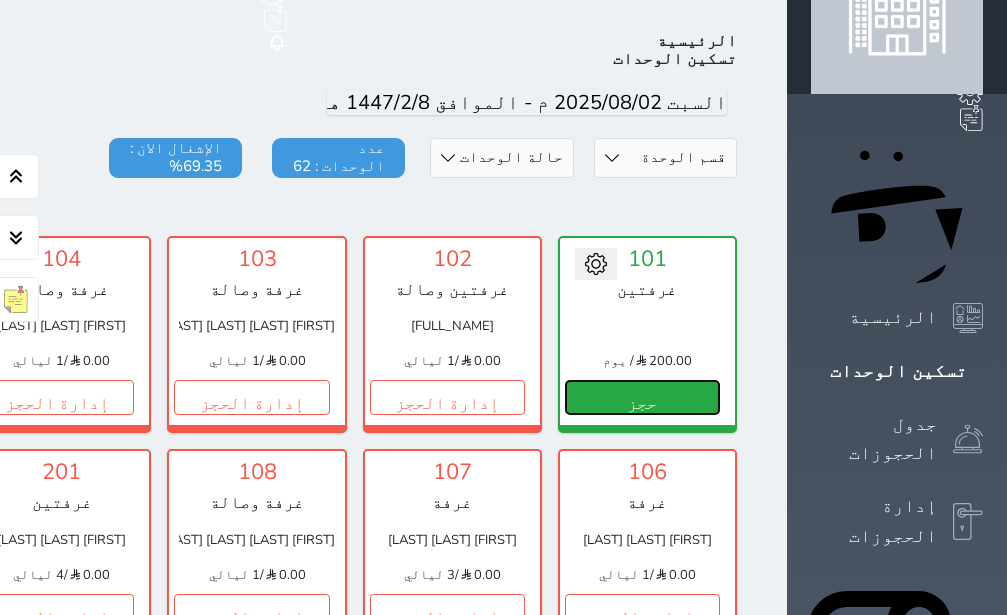 click on "حجز" at bounding box center [642, 397] 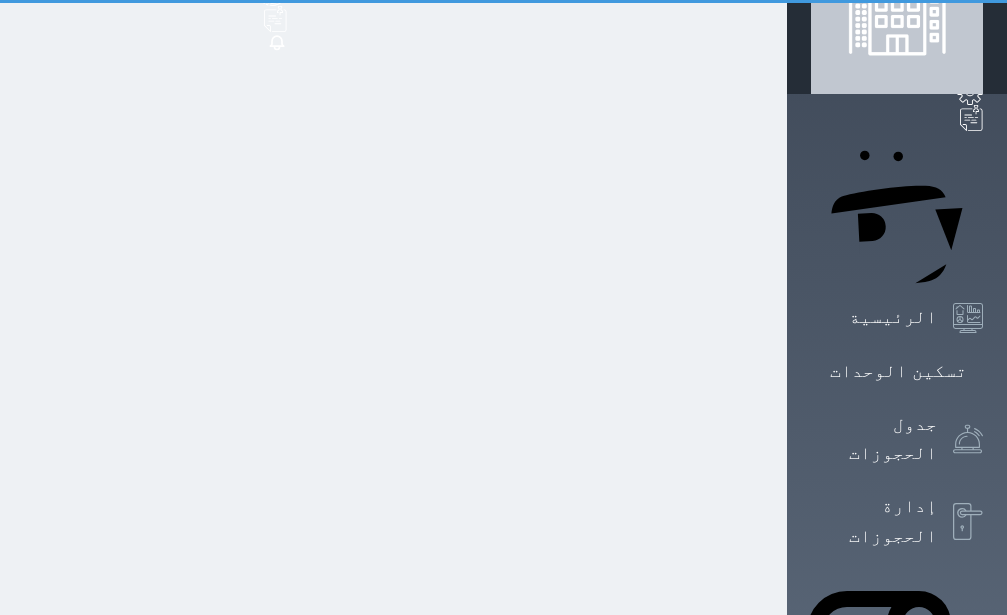 scroll, scrollTop: 0, scrollLeft: 0, axis: both 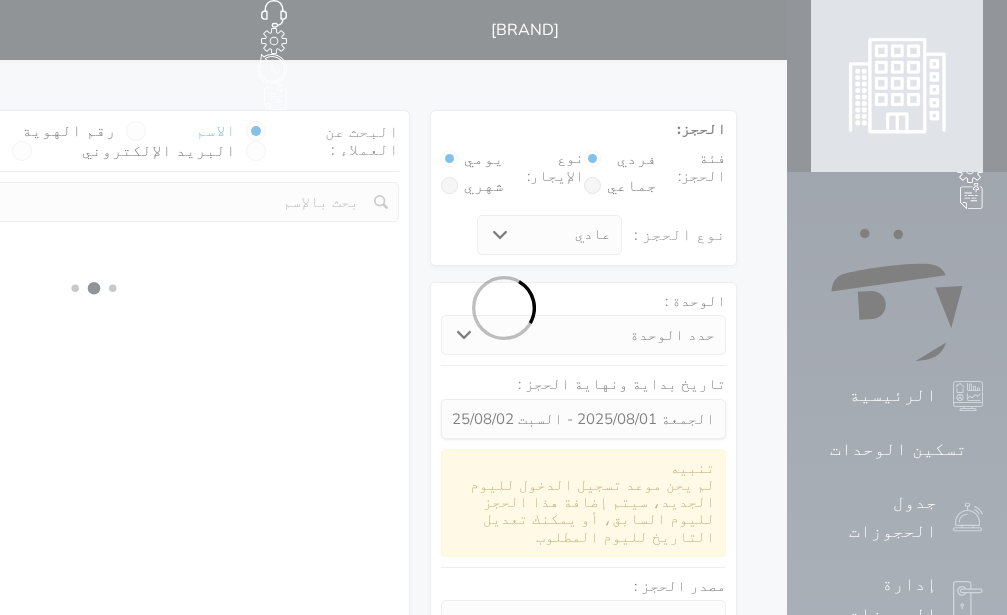 select 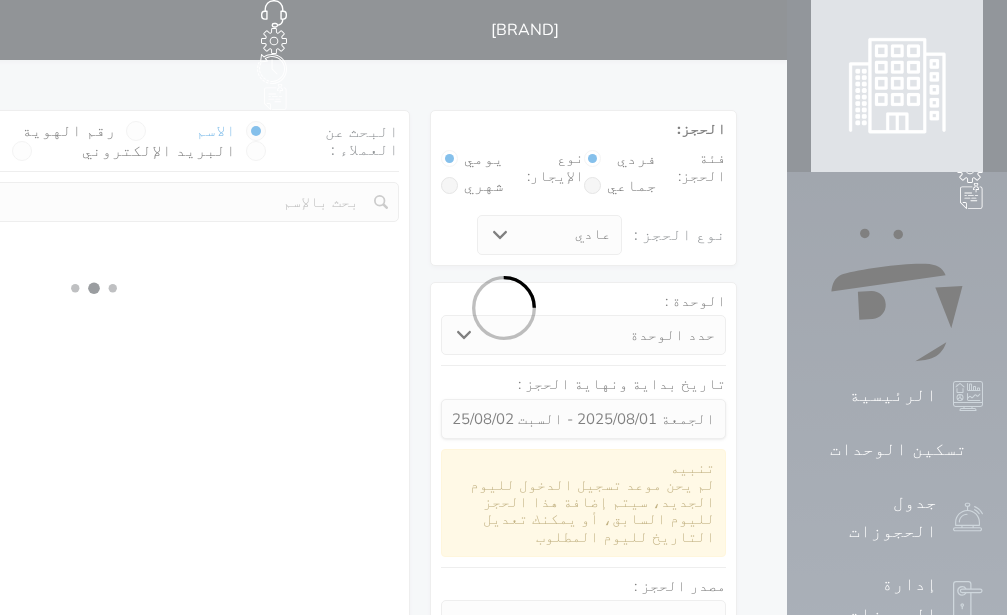 select on "3389" 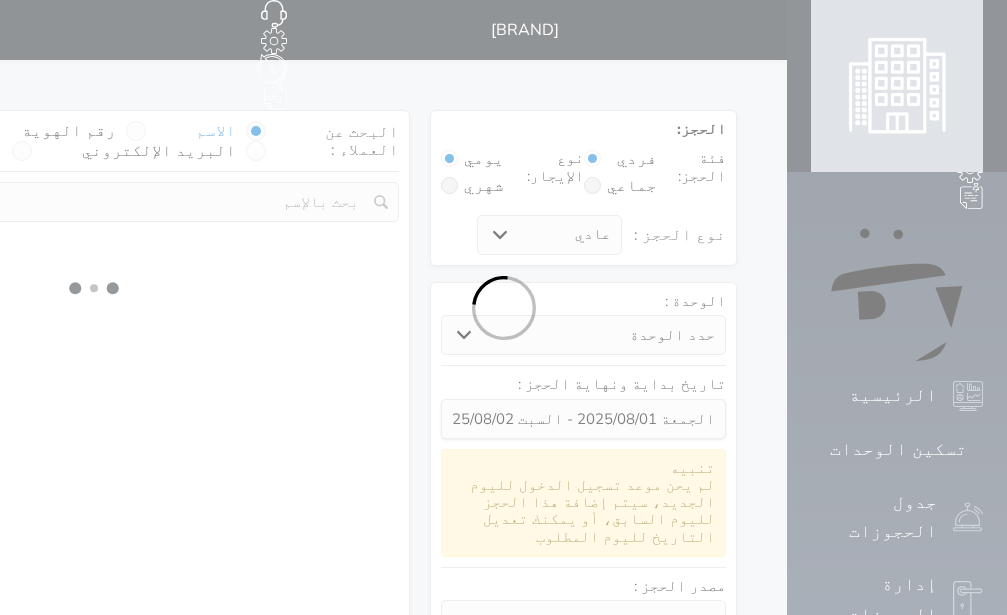 select 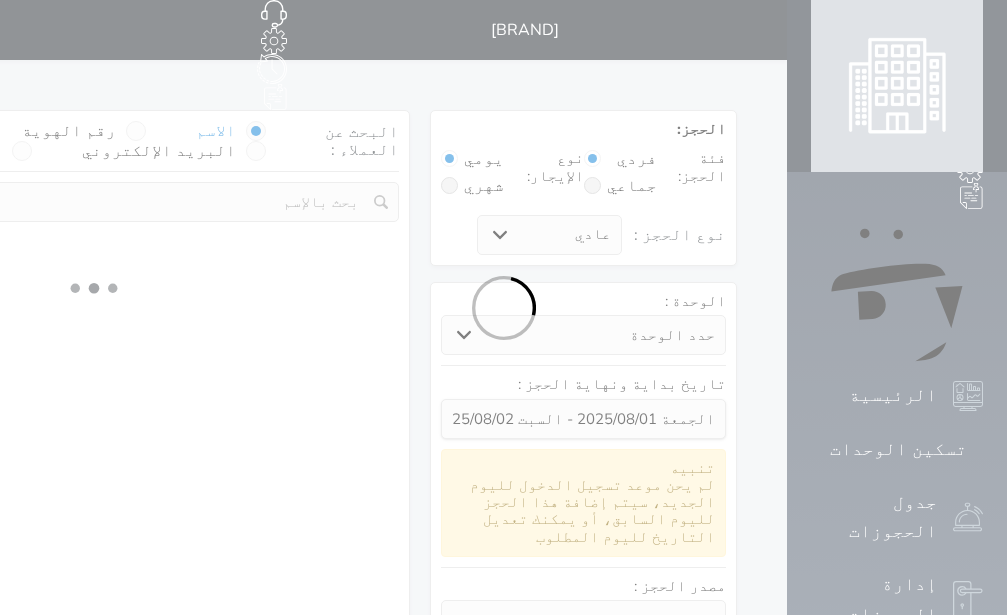 click at bounding box center [136, 131] 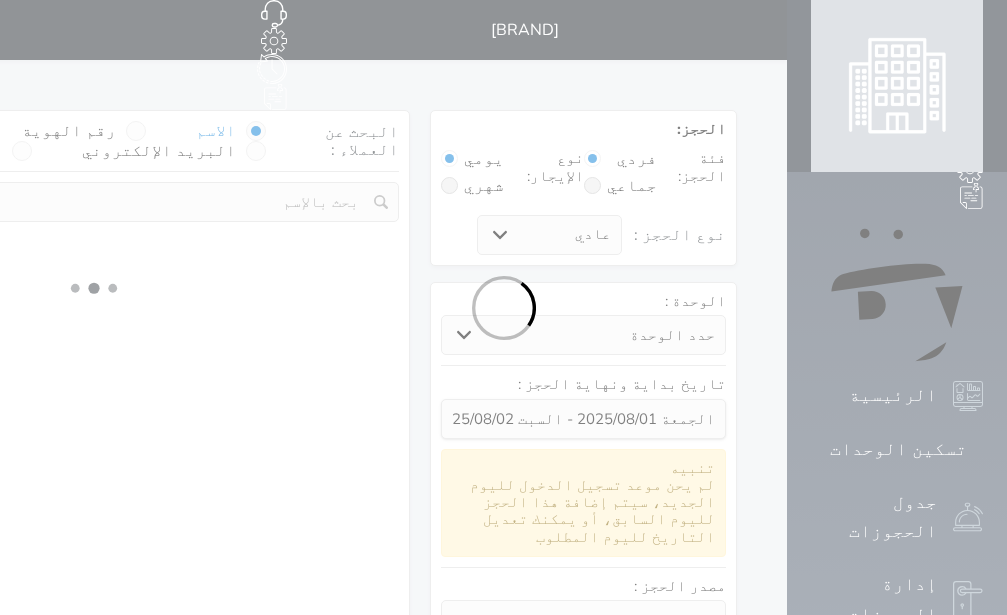 click on "رقم الهوية" at bounding box center (116, 141) 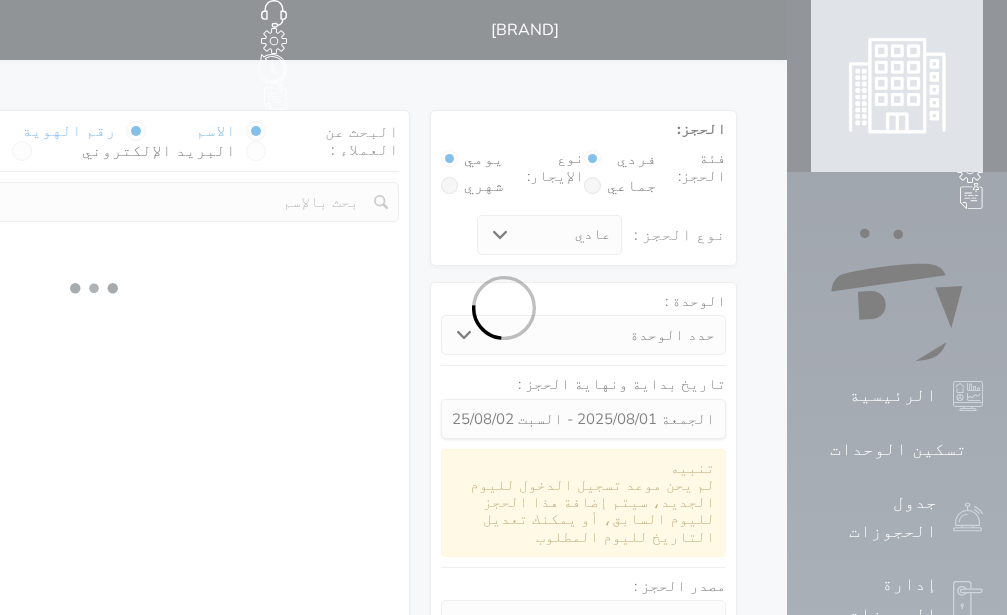 select on "1" 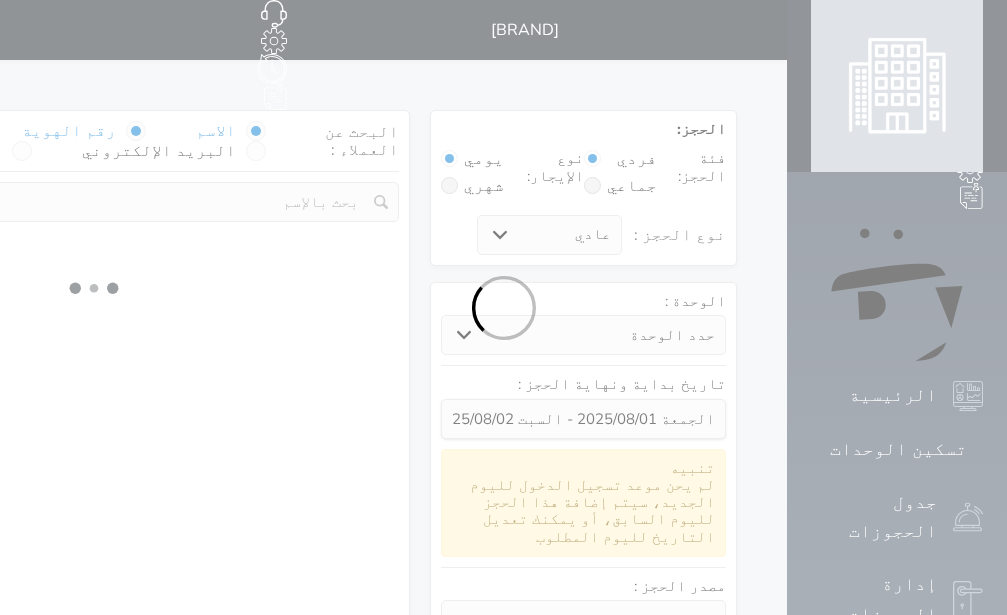select on "113" 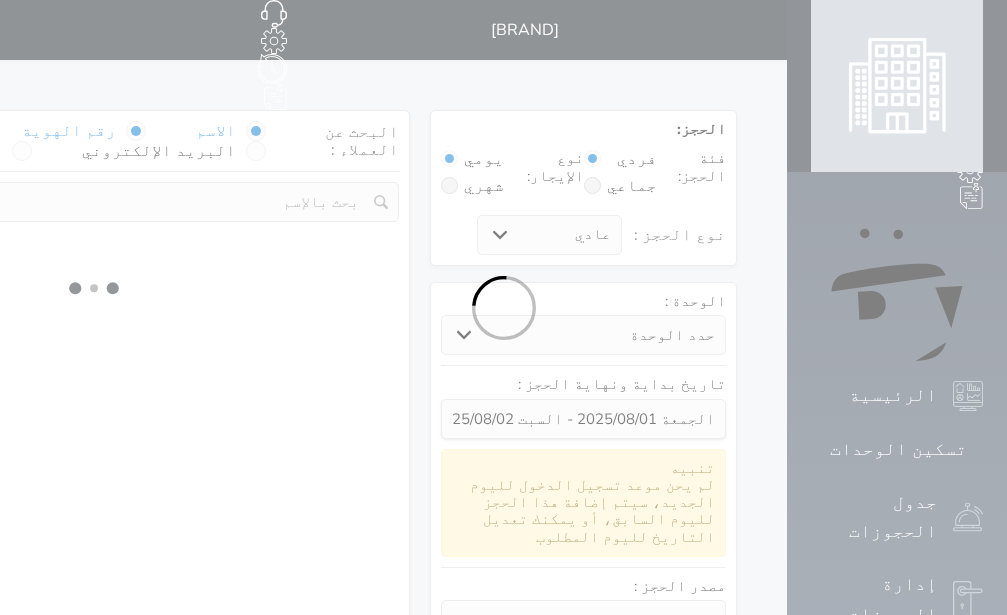 select on "1" 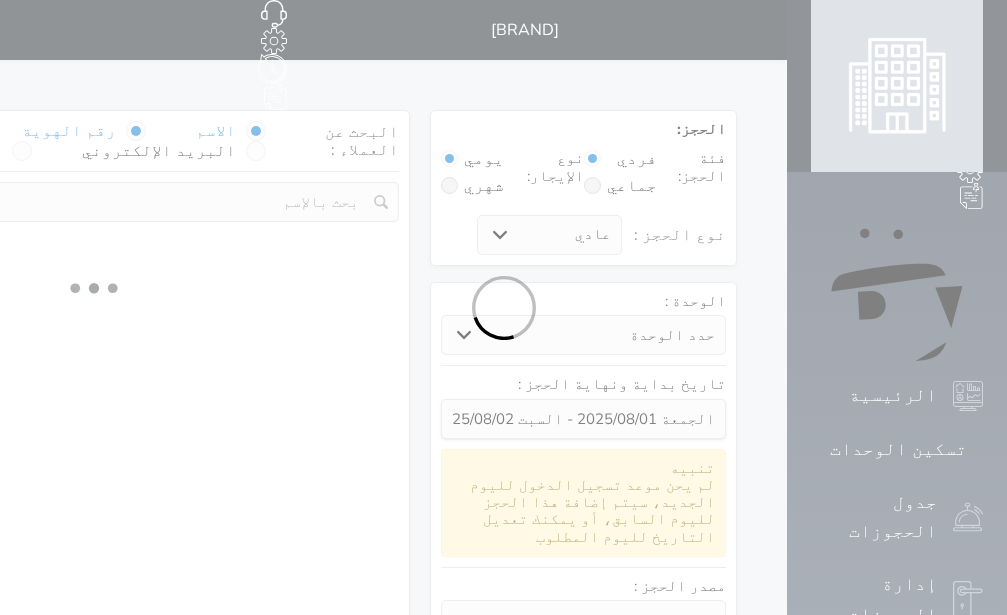 select 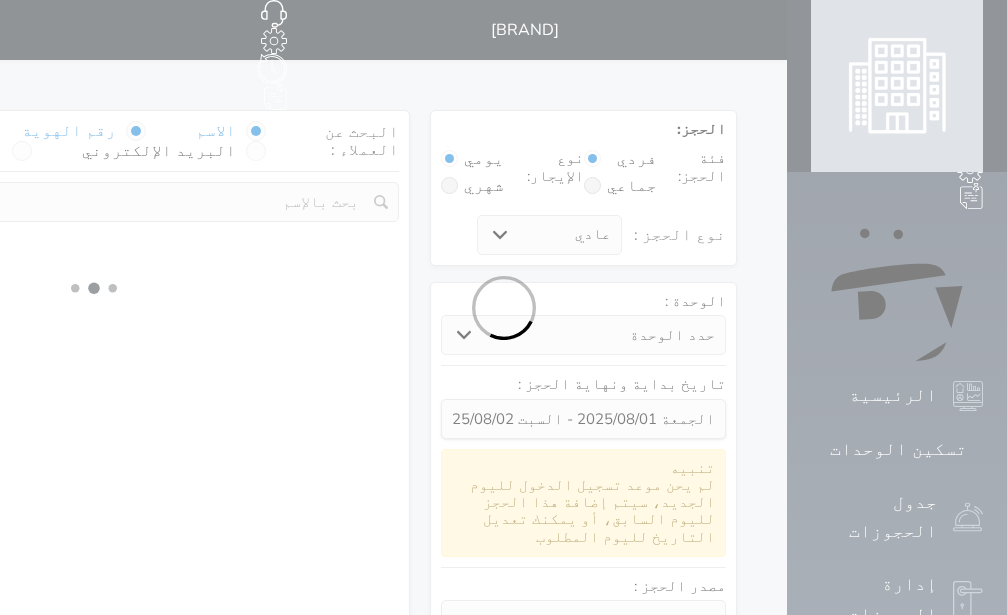 select on "7" 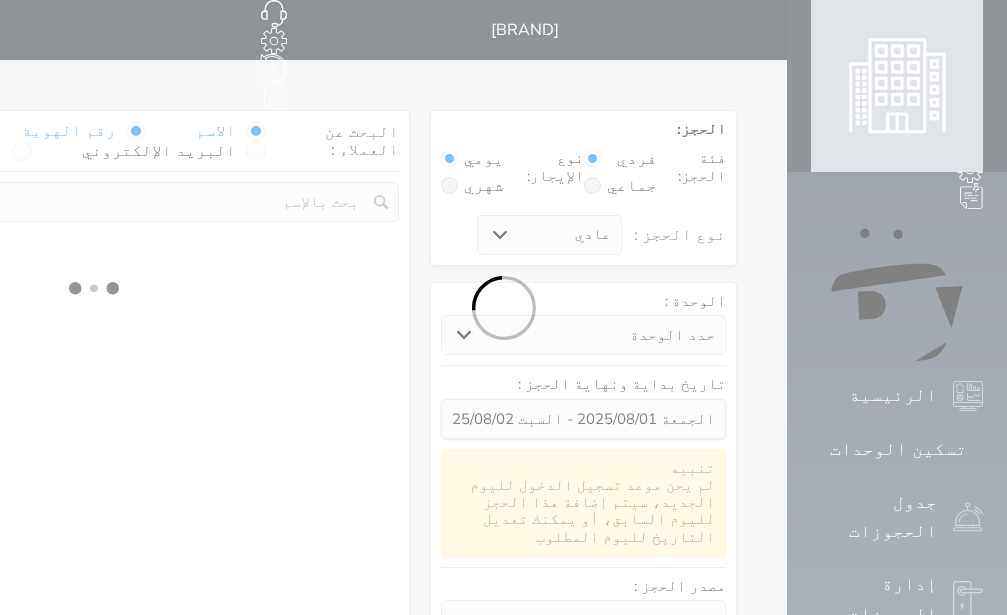 select 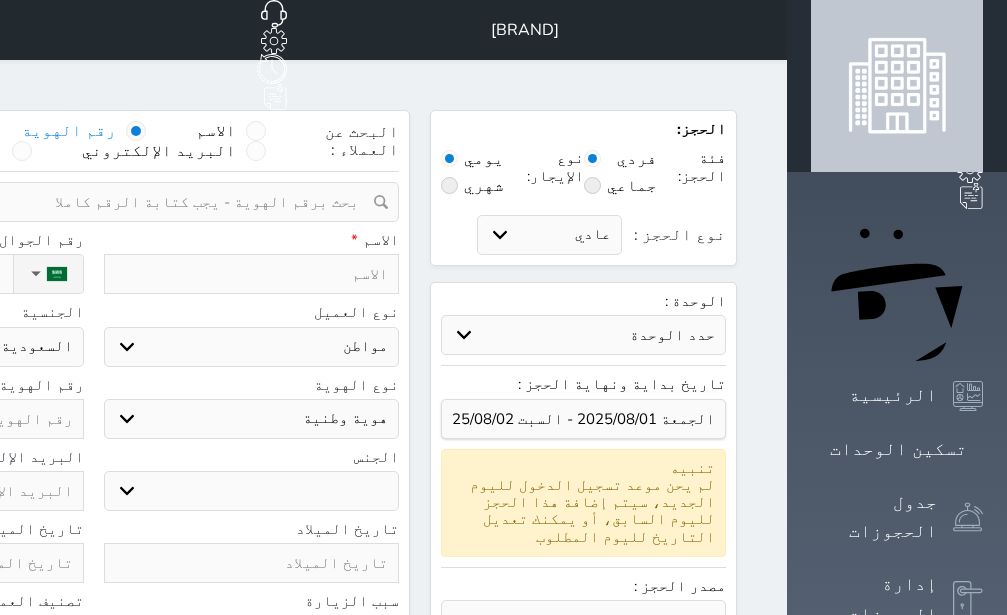 select 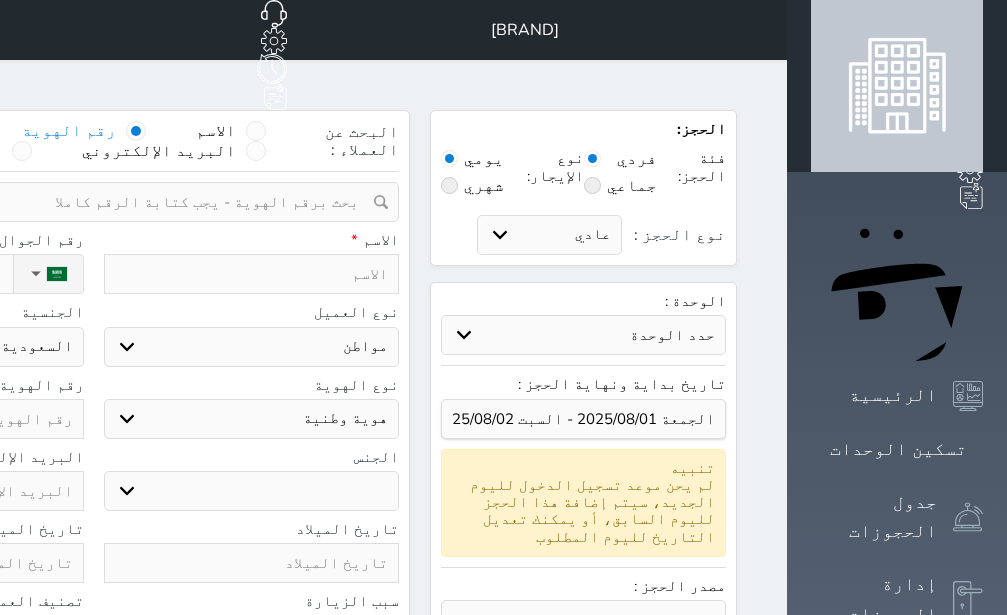 select 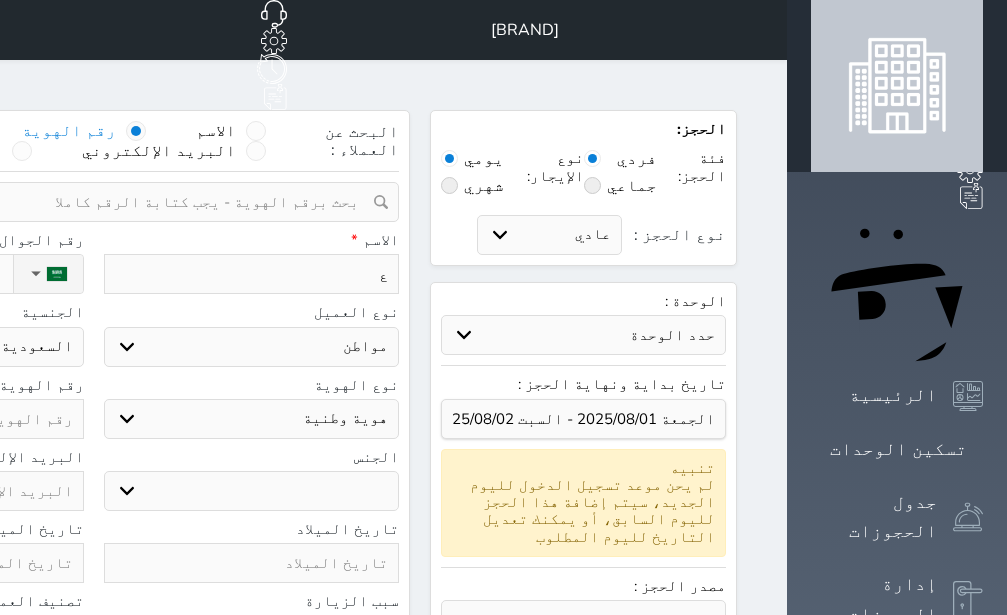 type on "عب" 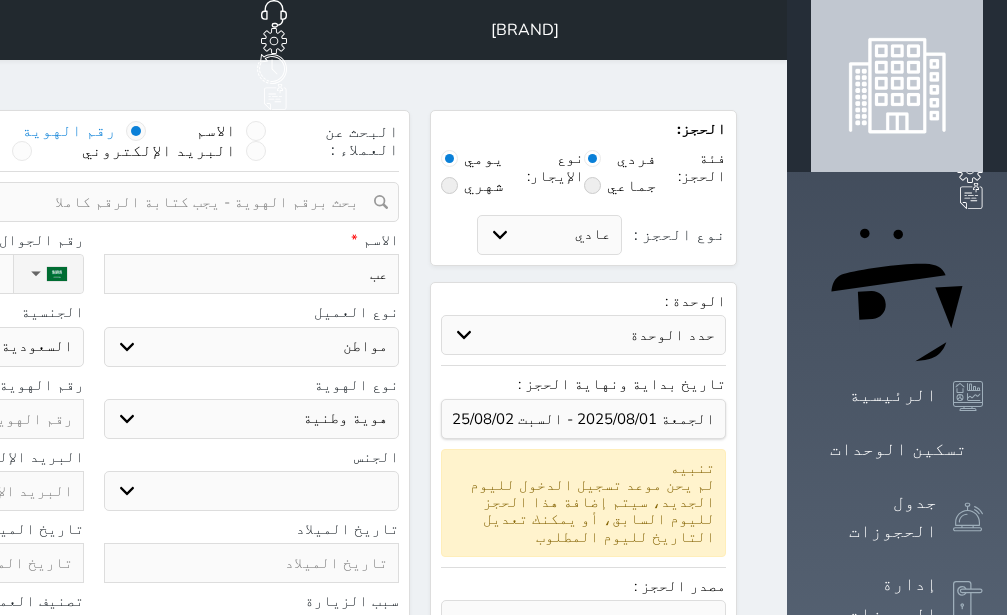 type on "عبد" 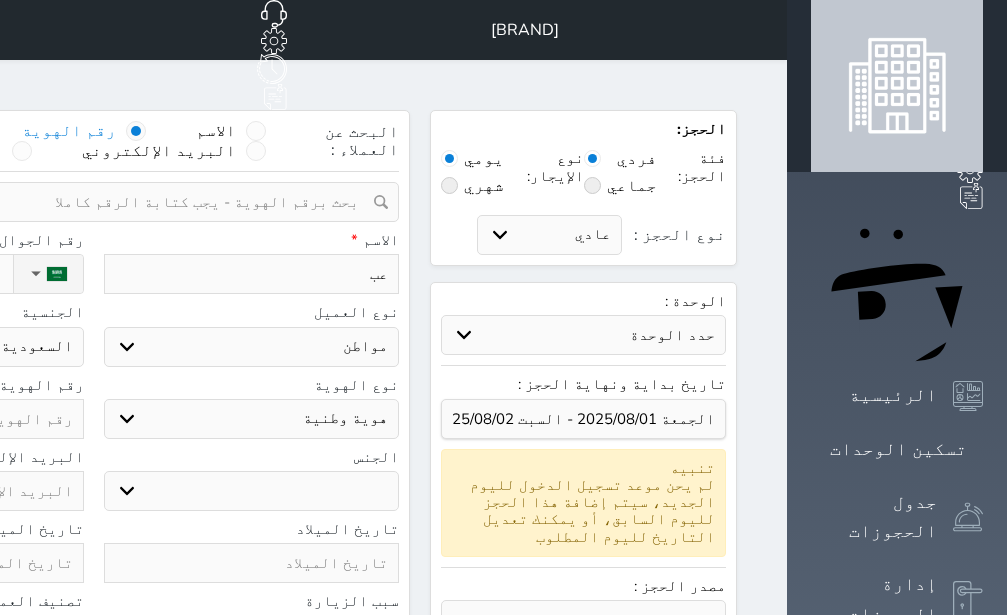 select 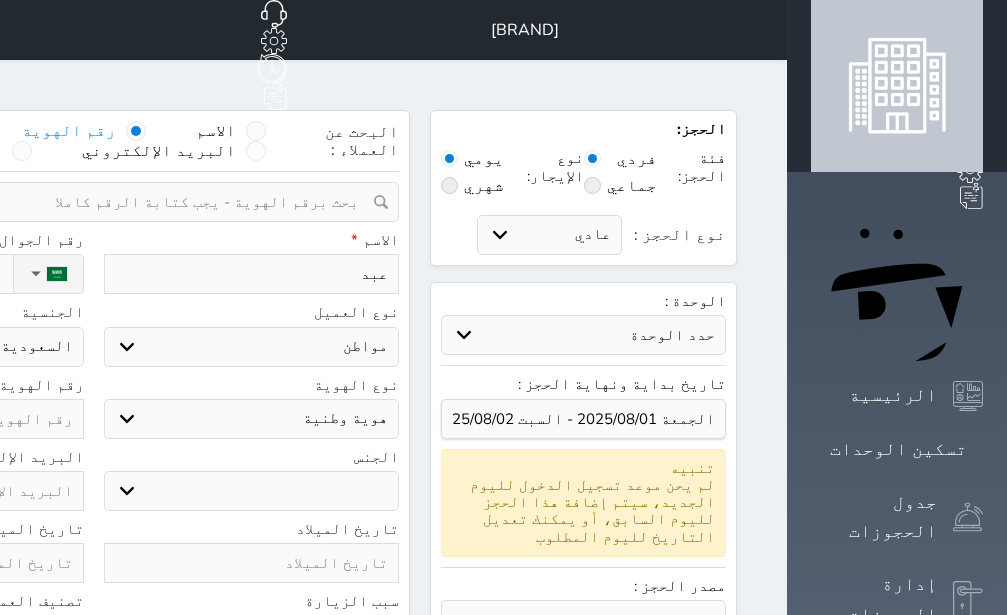type on "عبدا" 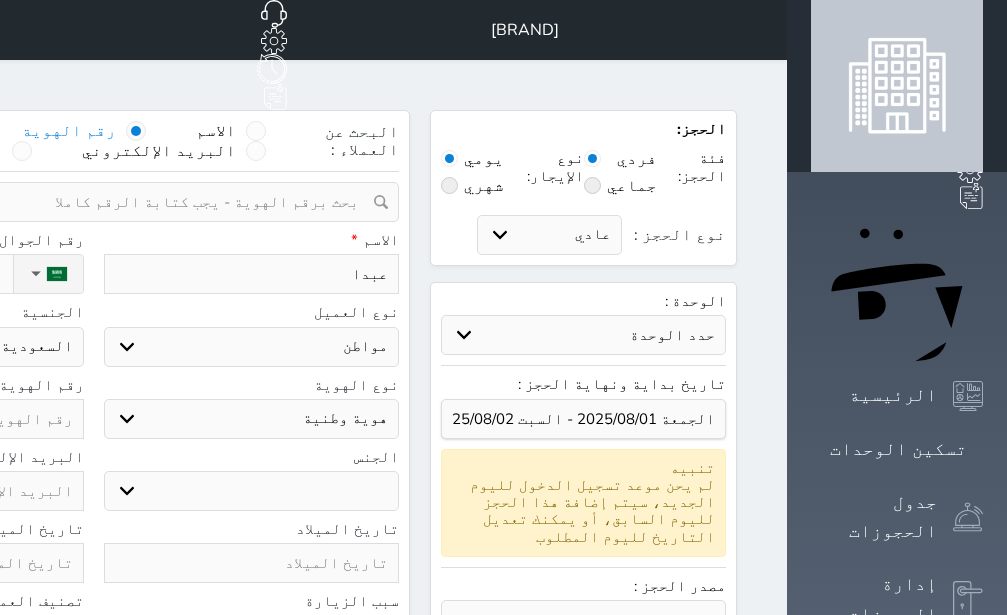 type on "عبدال" 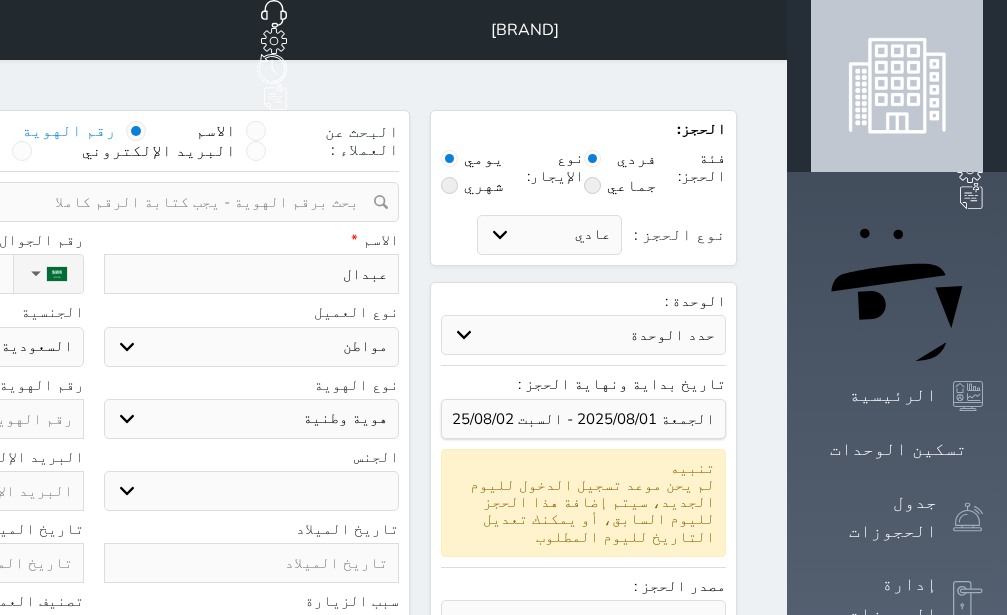 type on "عبدالل" 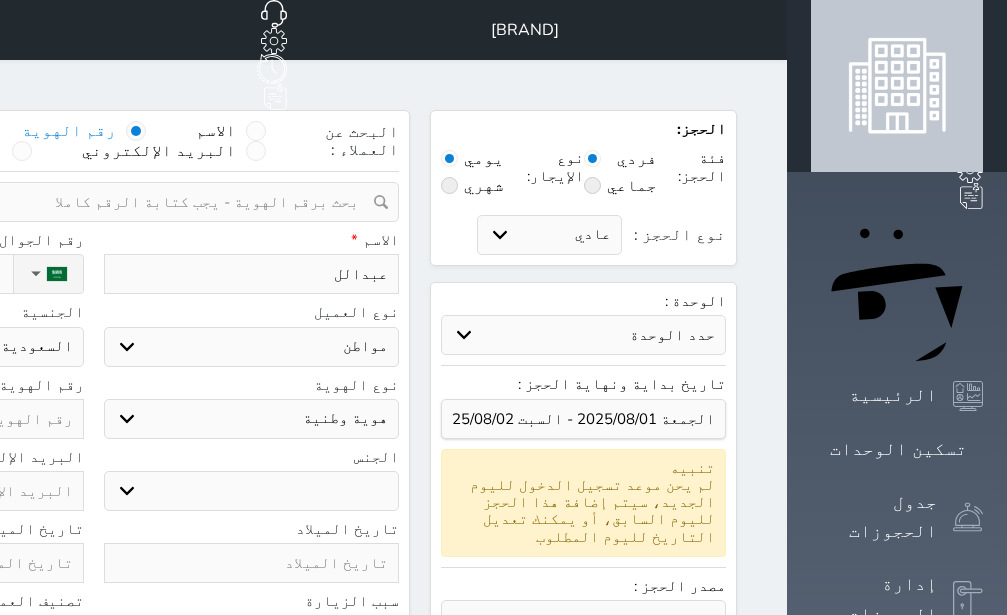 type on "عبدالله" 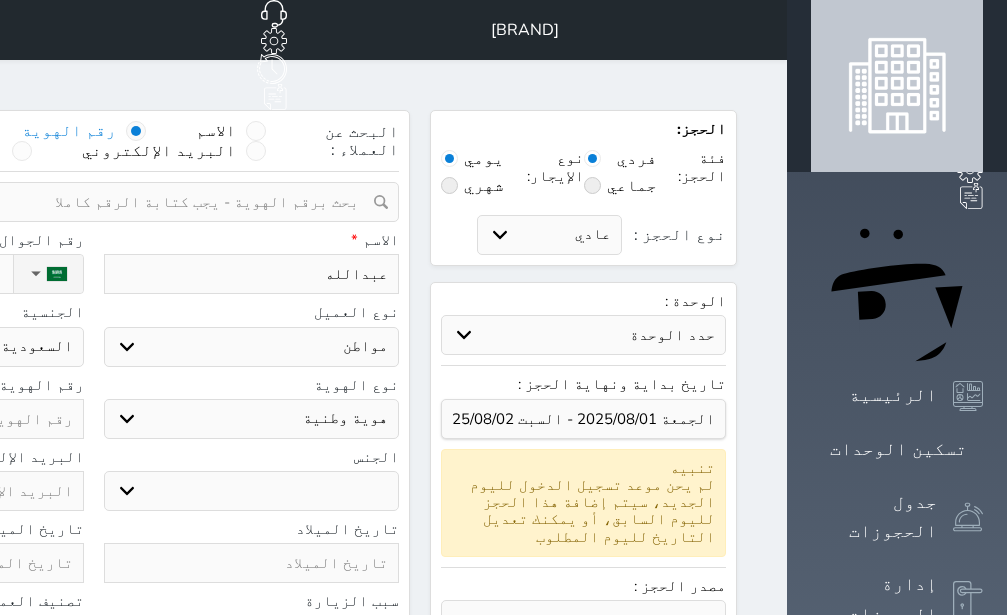 type on "عبدالله" 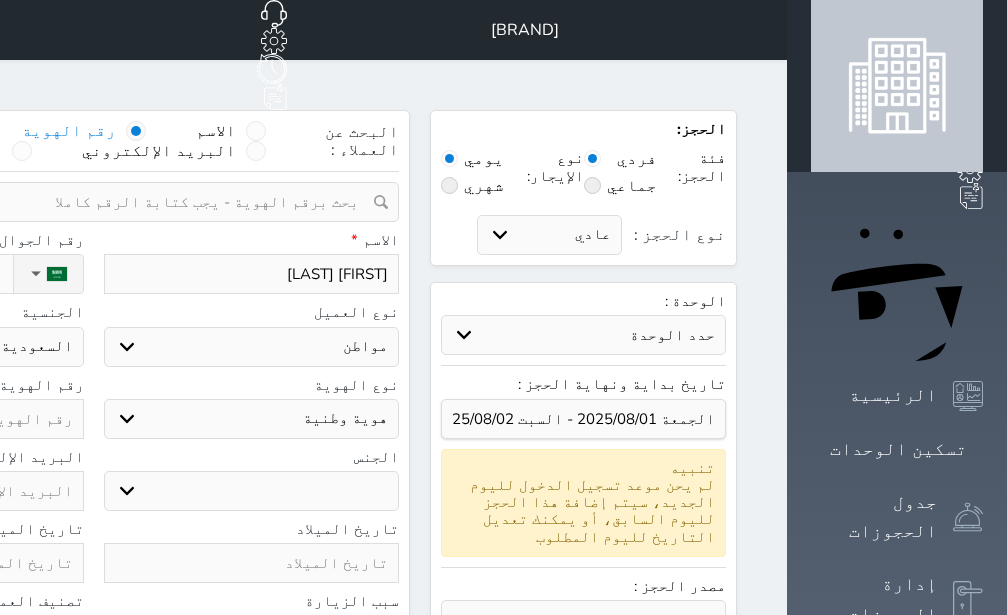 type on "[FIRST] [LAST]" 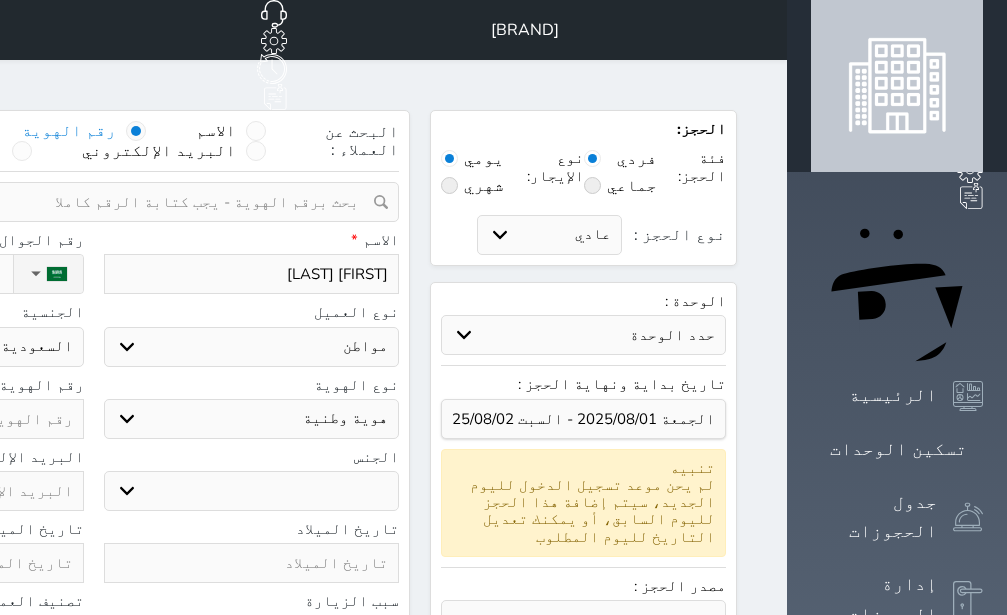 type on "[FULL_NAME]" 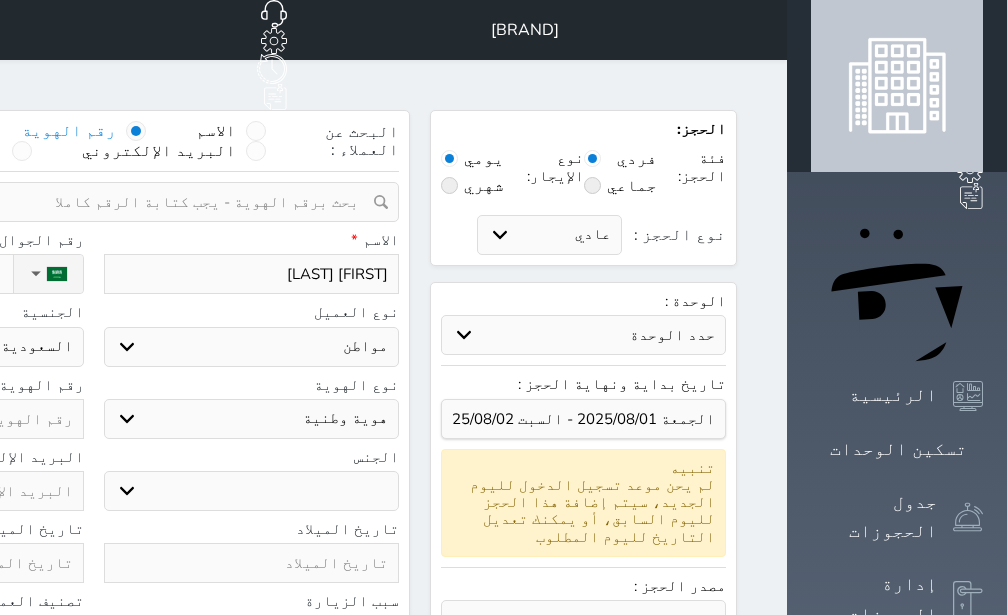 select 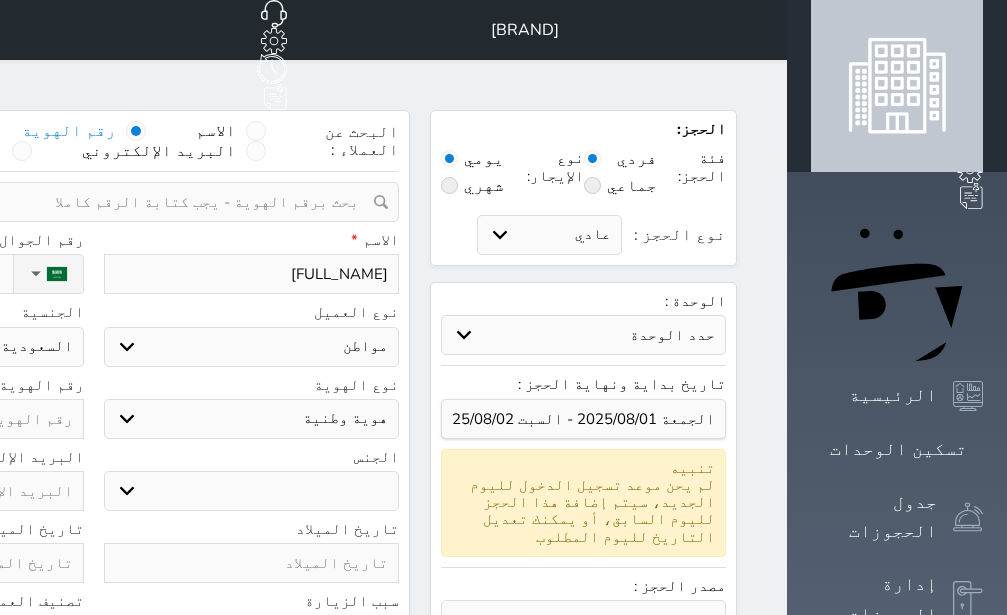 type on "[FIRST] [LAST]" 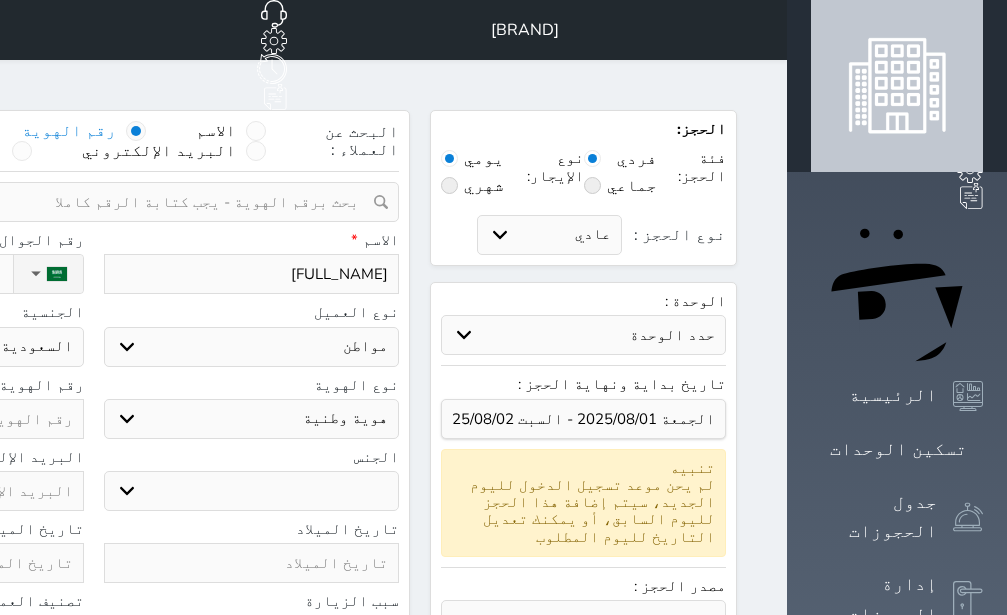 select 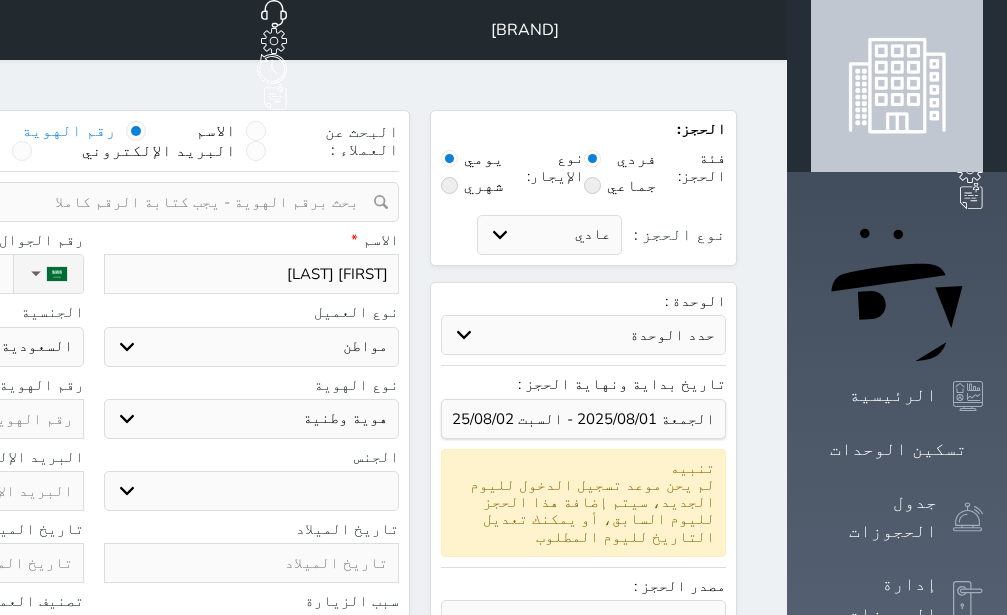type on "[FIRST] [LAST]" 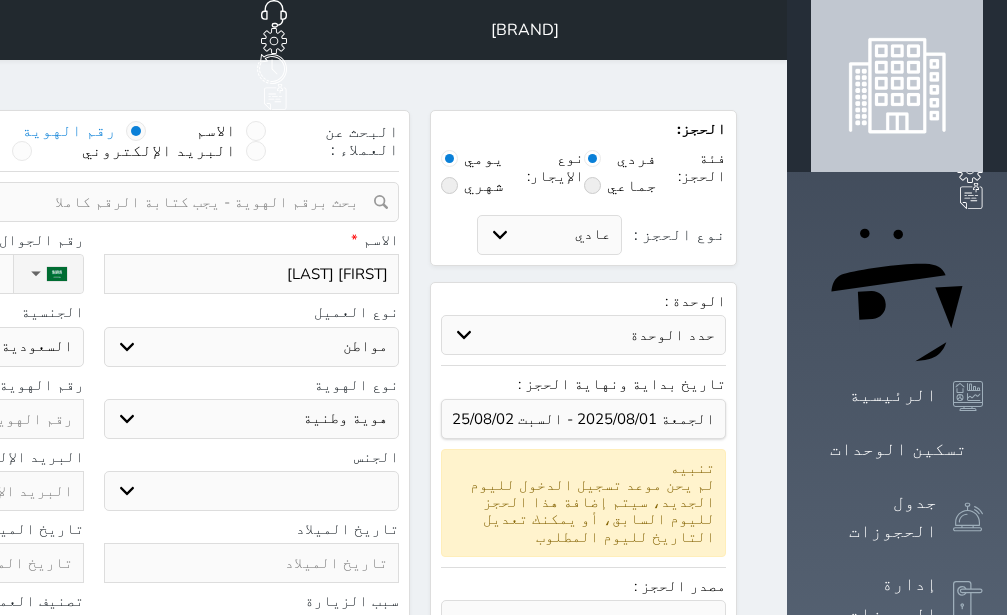 type on "[FIRST] [LAST]" 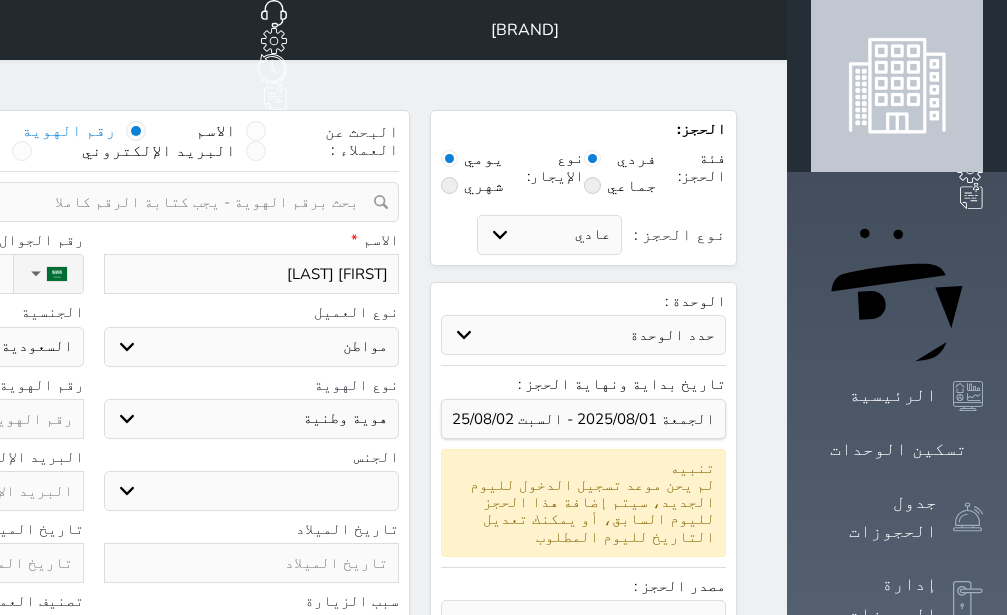 select 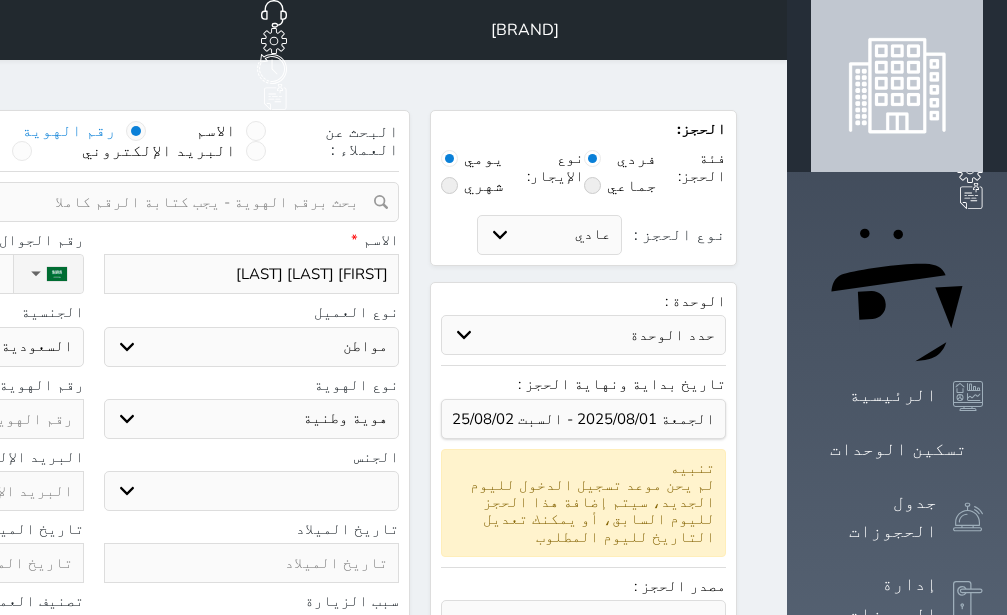 type on "[FIRST] [LAST] [LAST]" 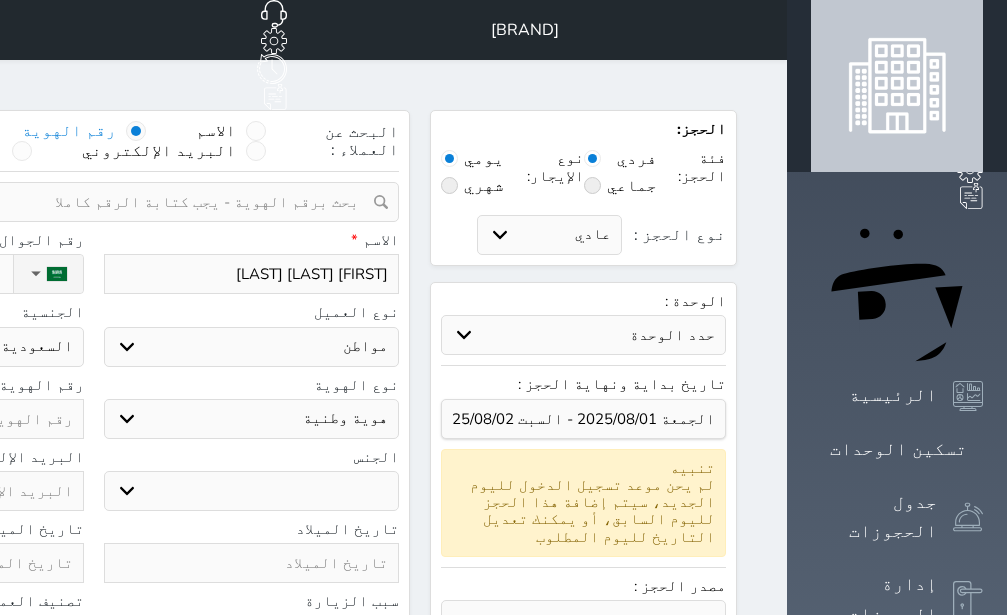 select 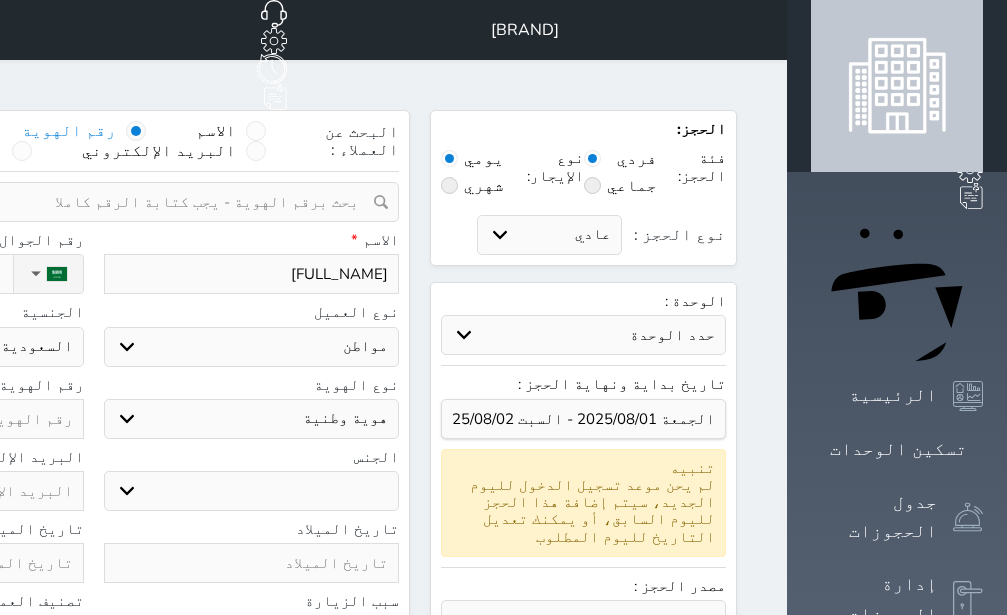 type on "[FULL_NAME]" 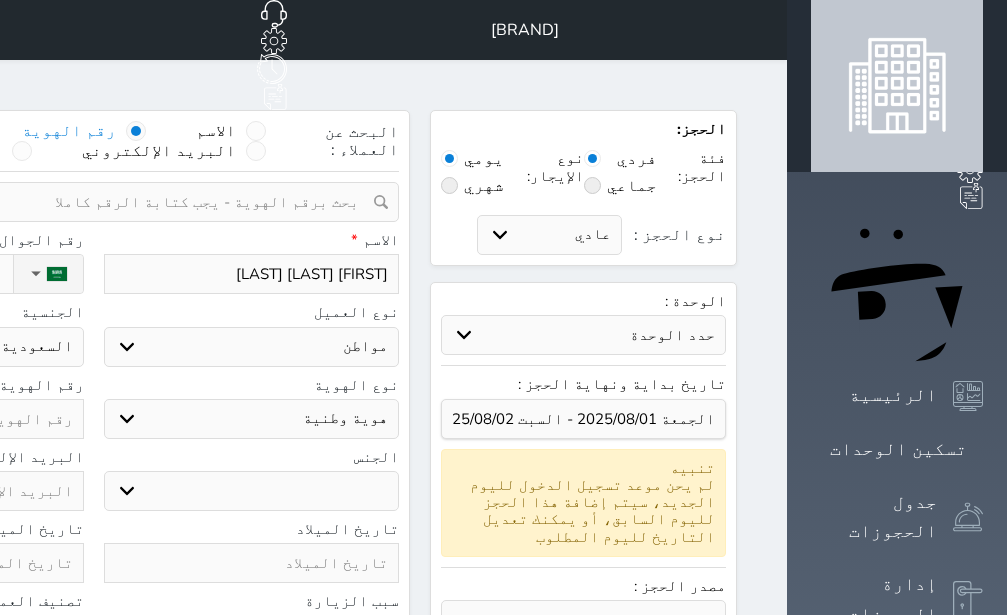 type on "[FULL_NAME]" 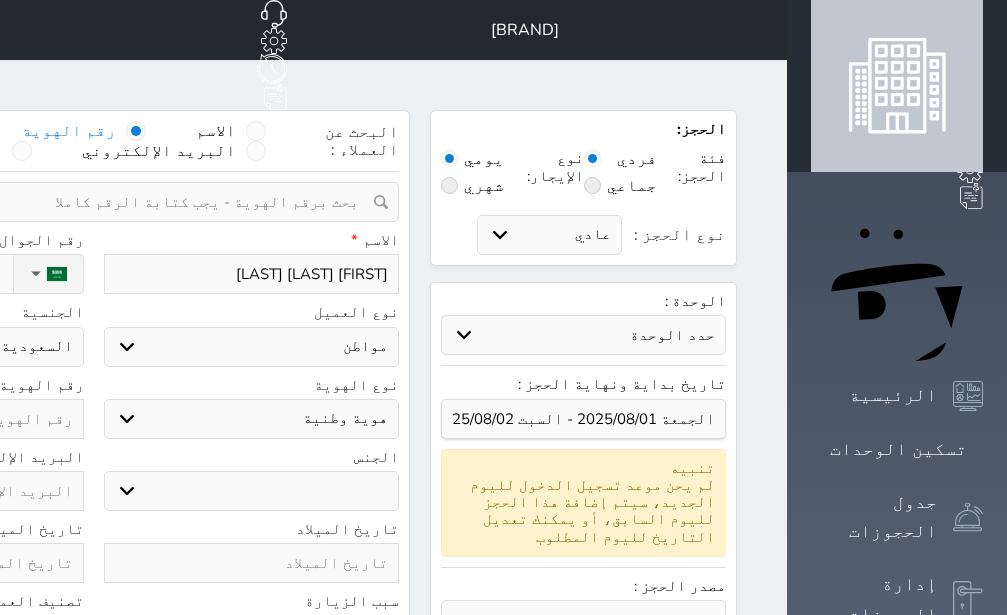 select 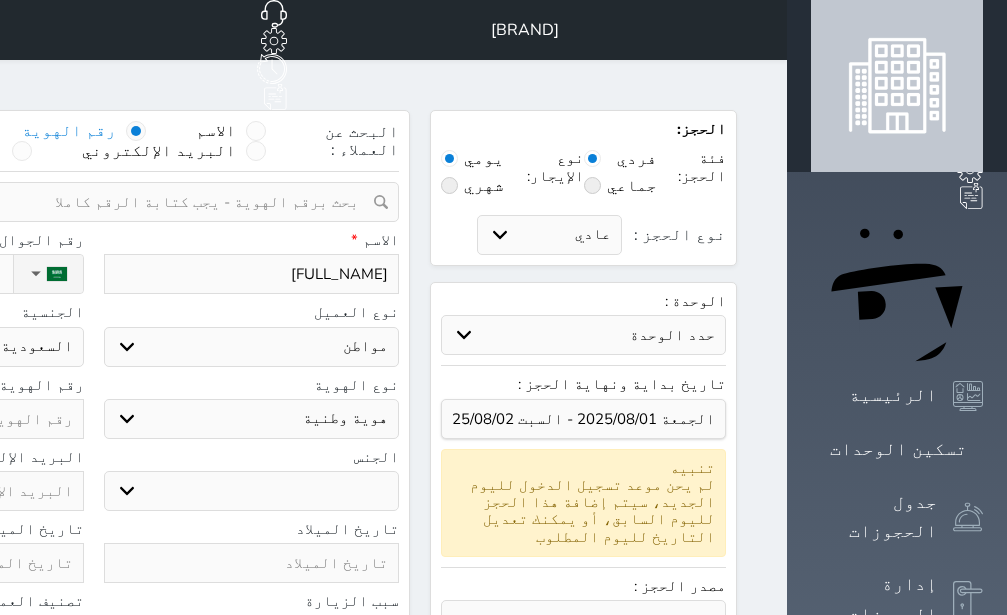type on "[FIRST] [LAST] [LAST] [LAST]" 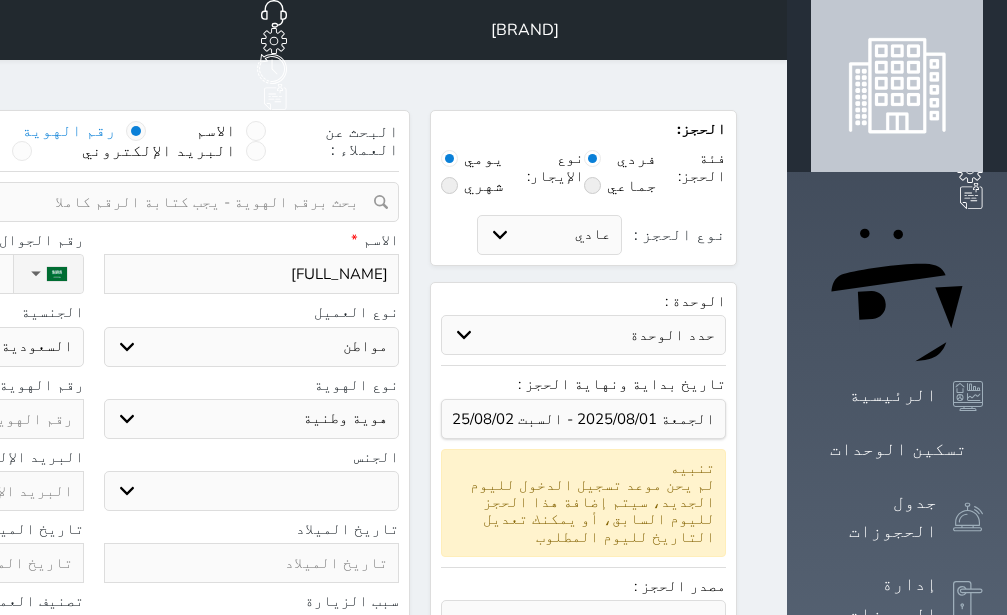 select 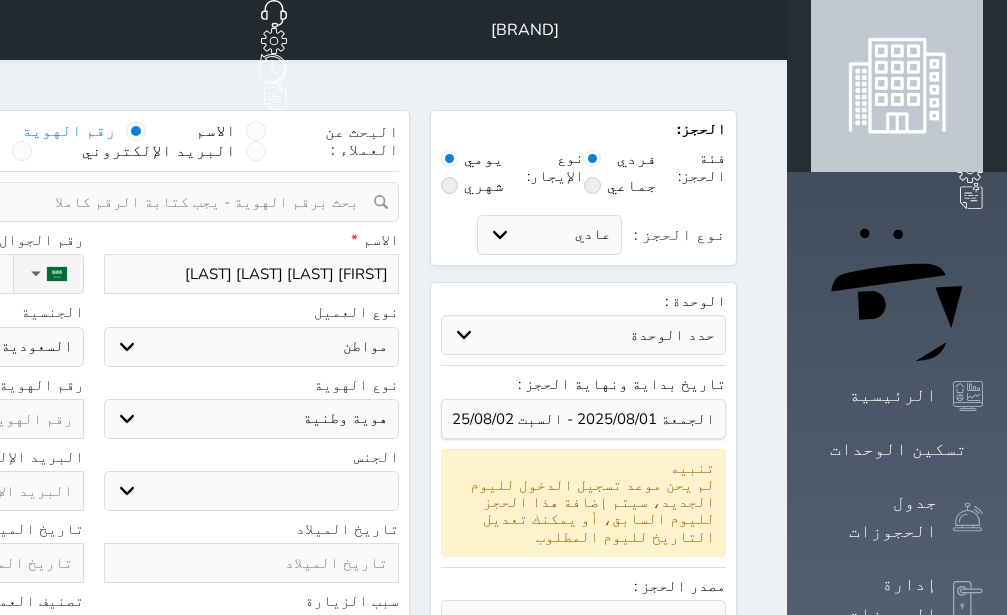 type on "[FIRST] [LAST] [LAST] [LAST]" 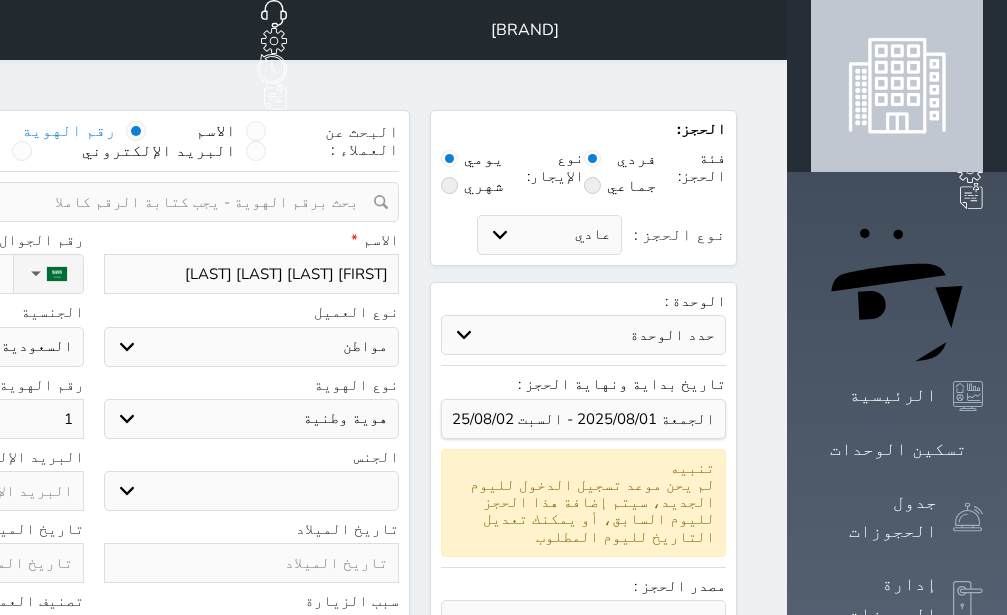 type on "11" 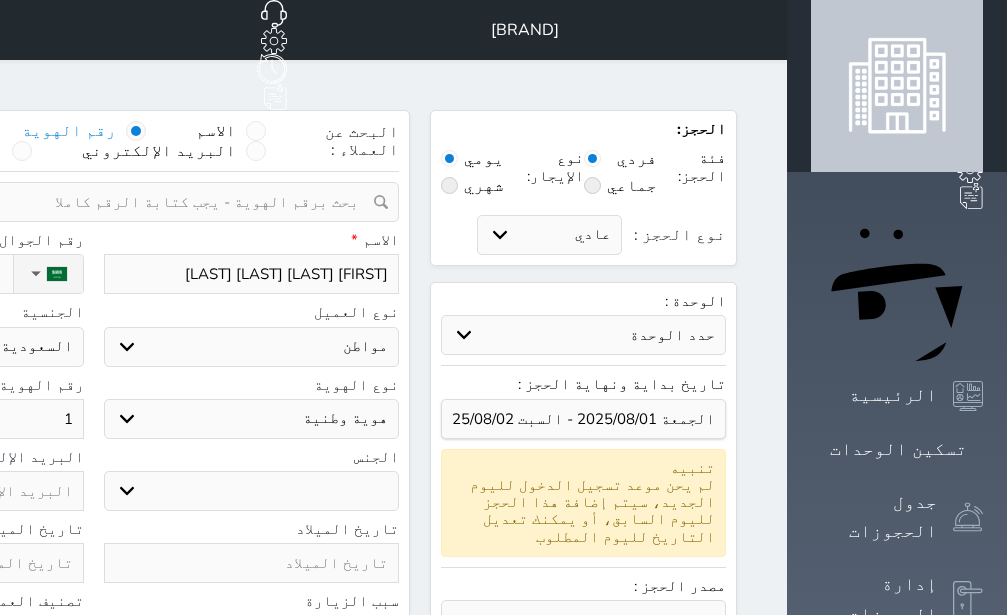 select 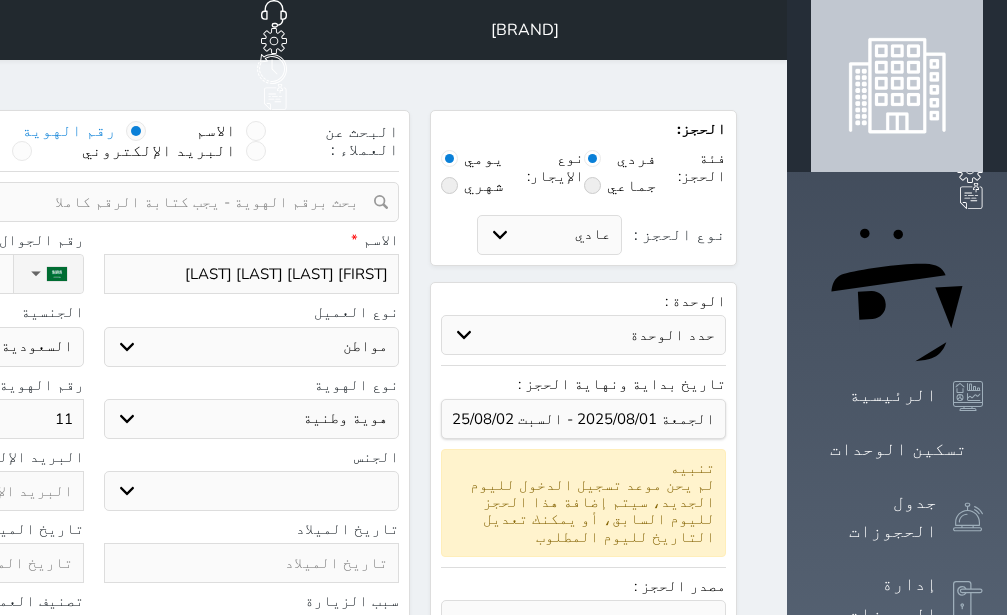 type on "111" 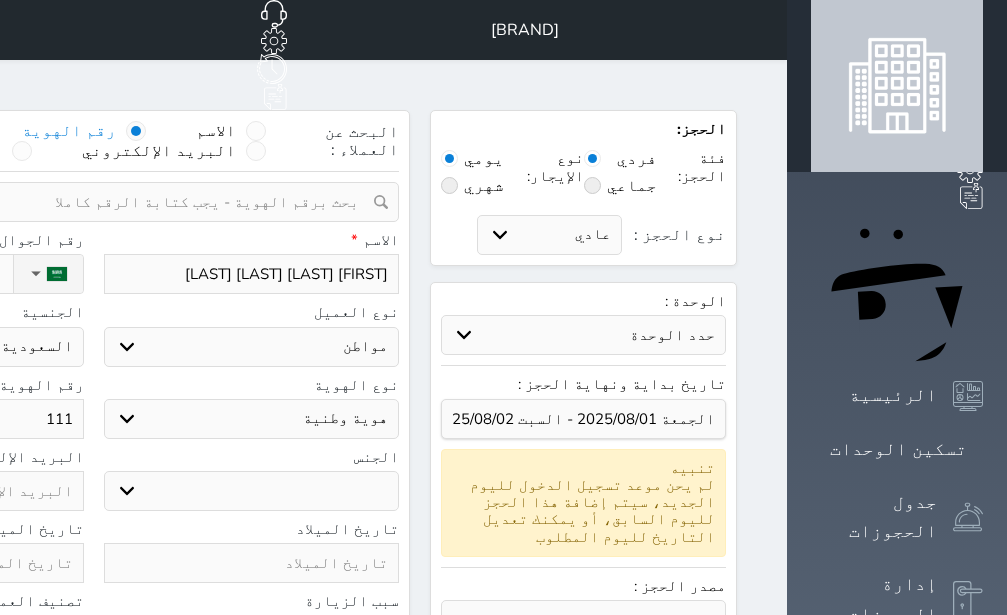type on "1119" 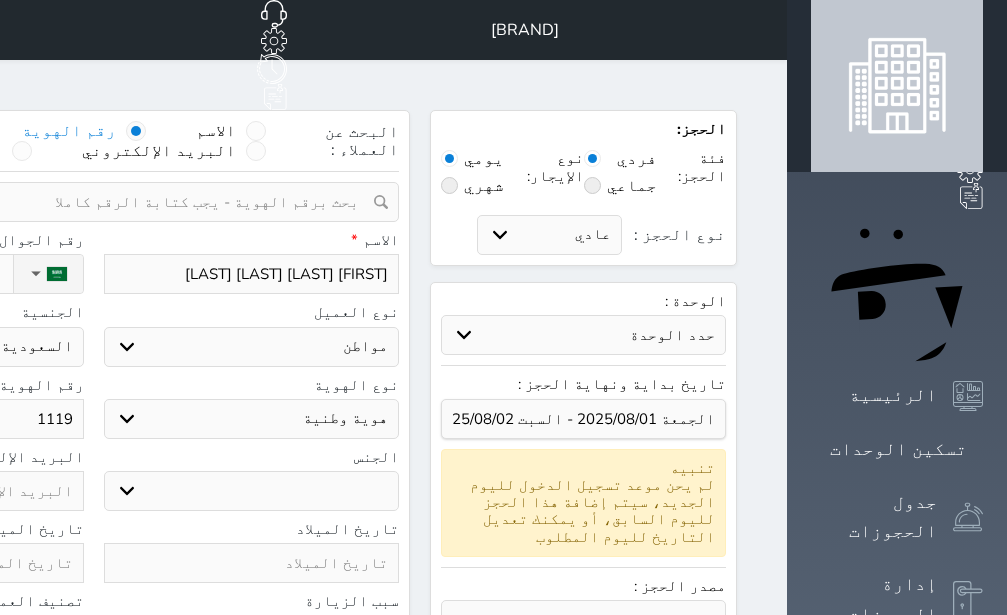 type on "11197" 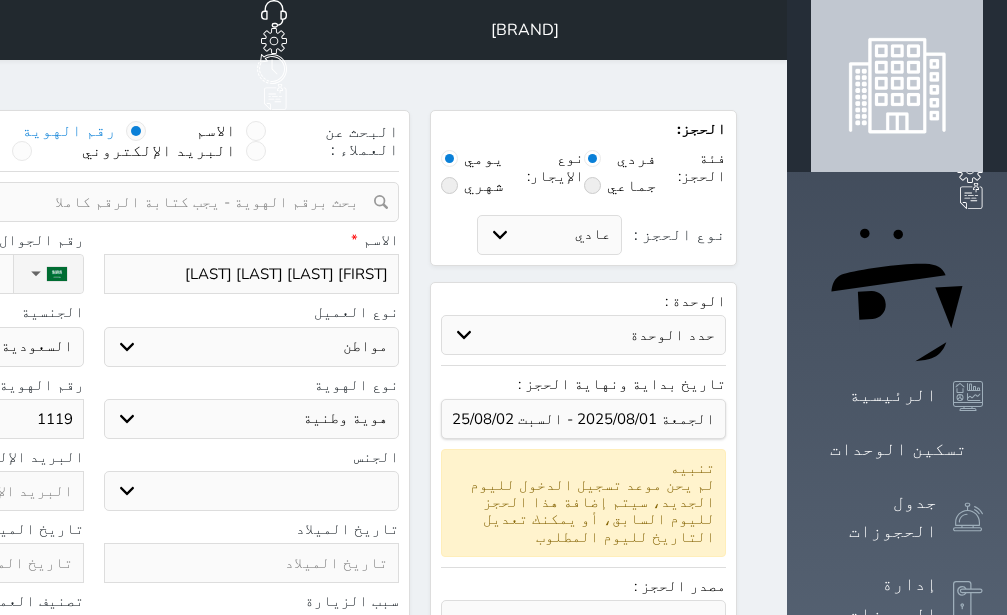 select 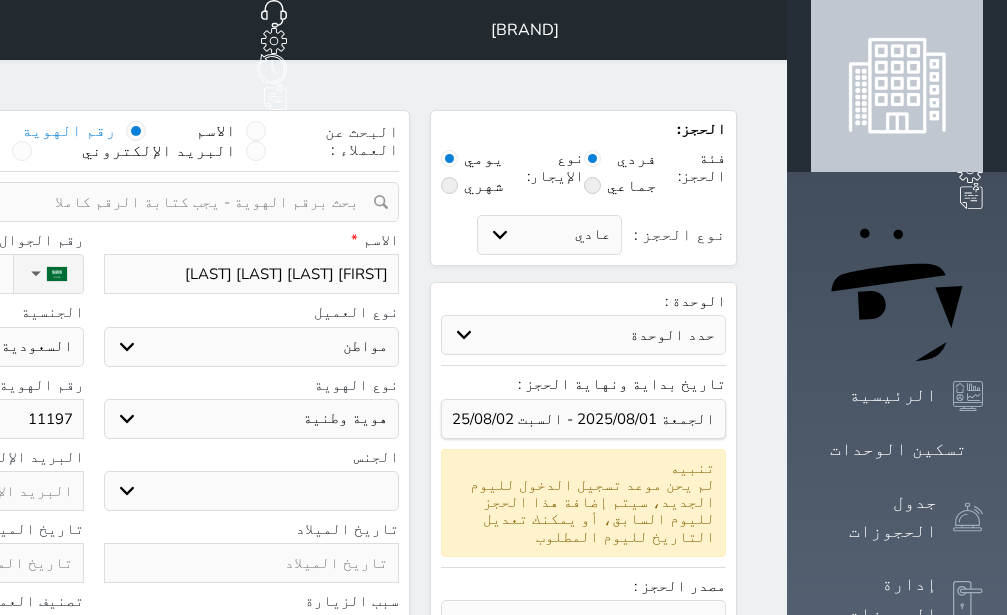 select 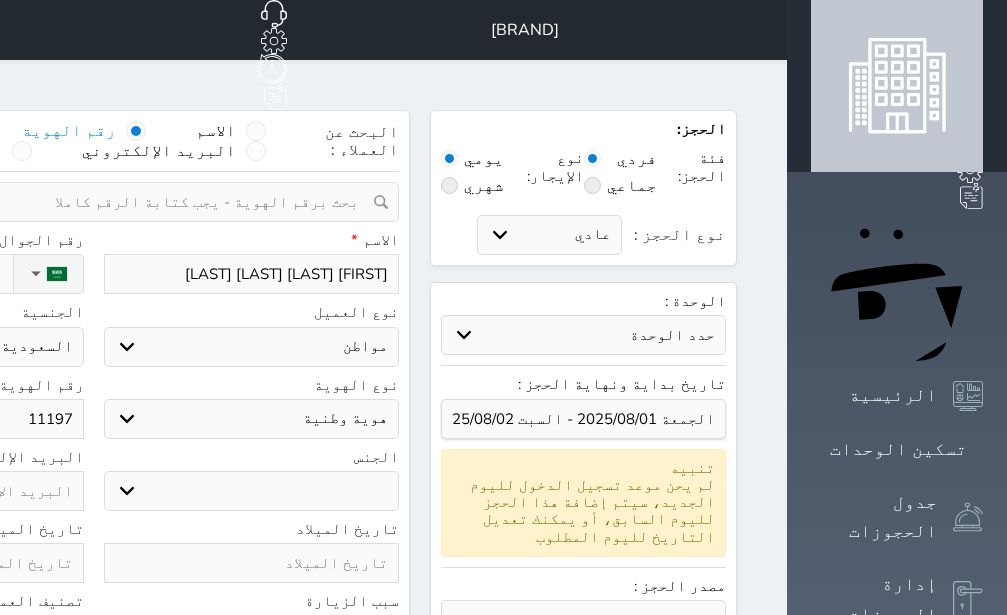 type on "111977" 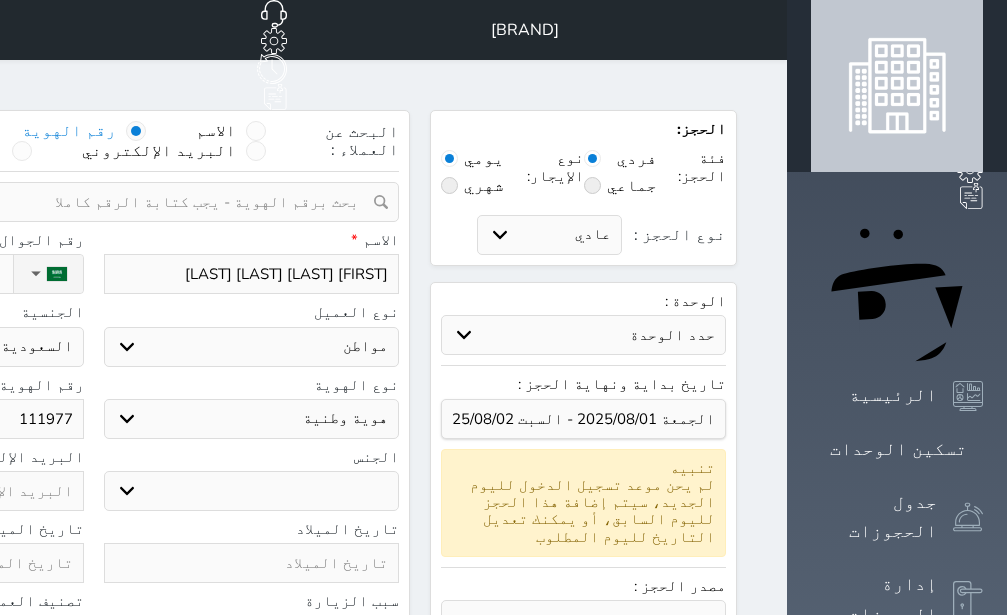 type on "[NUMBER]" 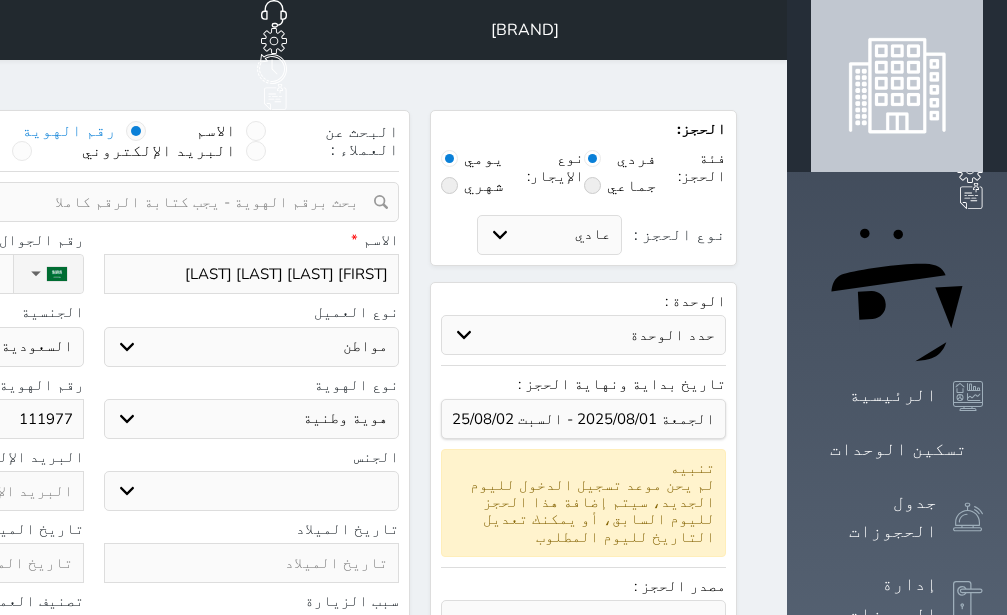 select 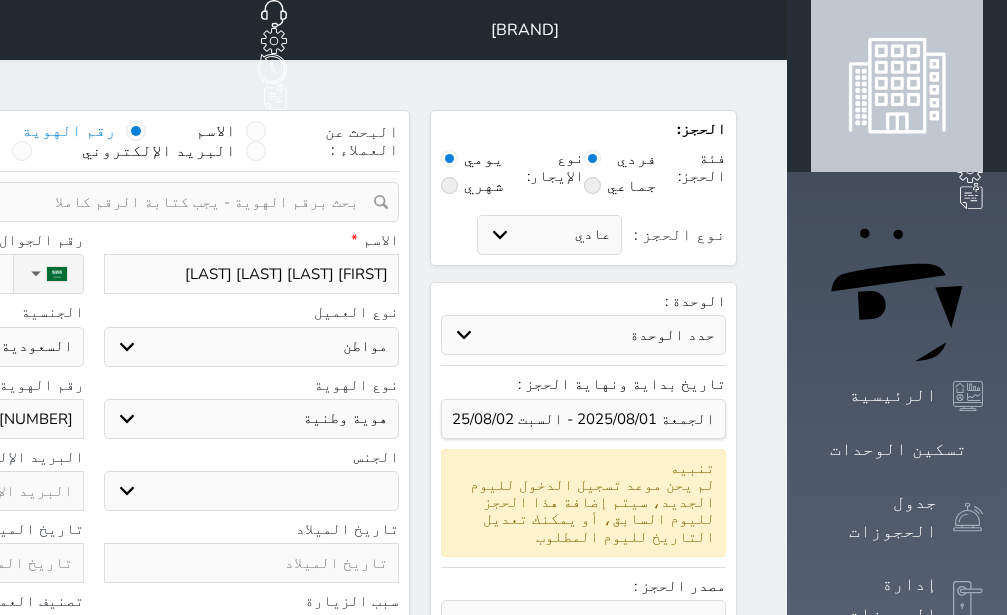 type on "[NUMBER]" 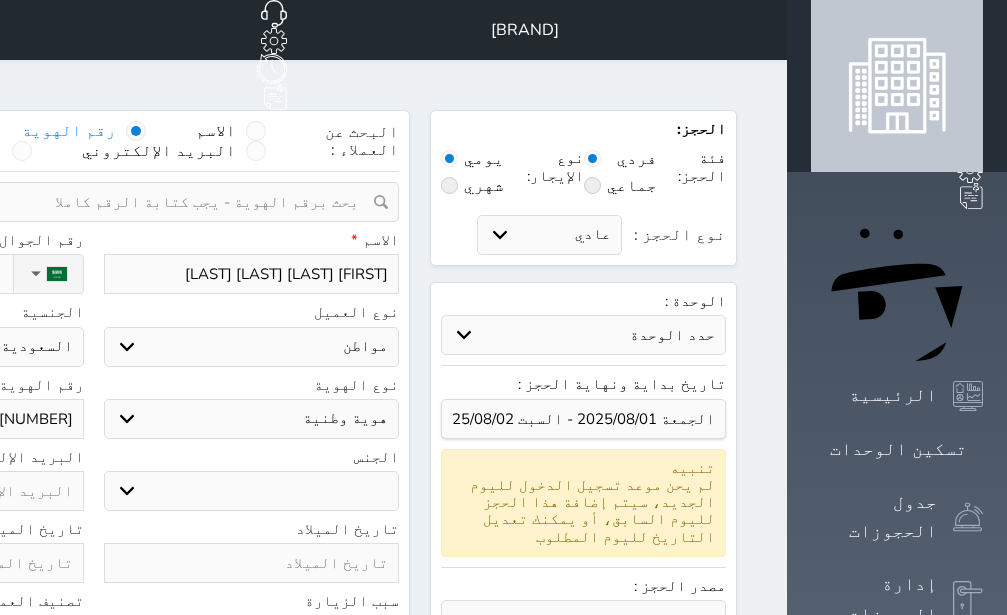 type on "[NUMBER]" 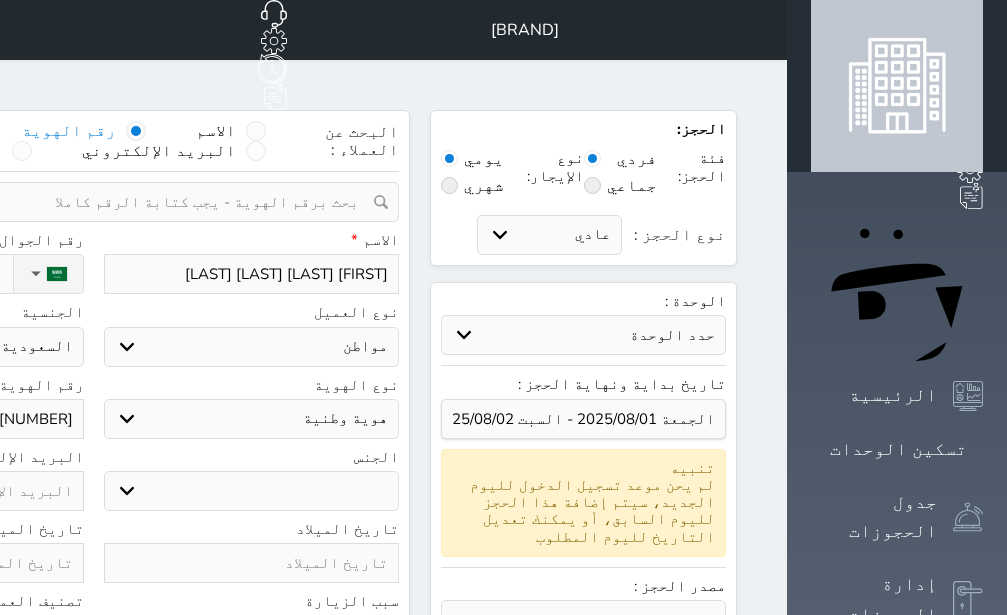 select 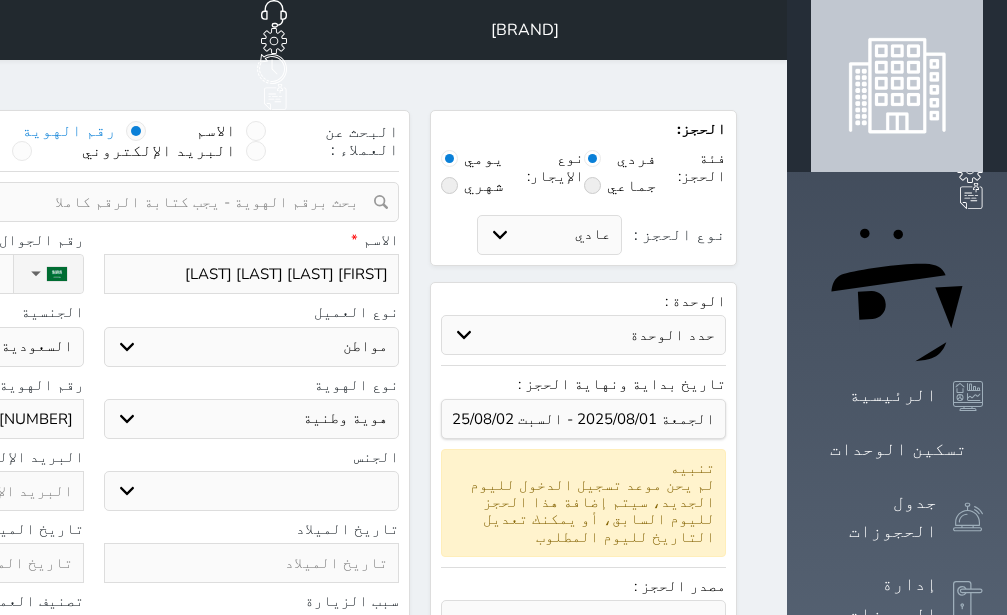 type on "[NUMBER]" 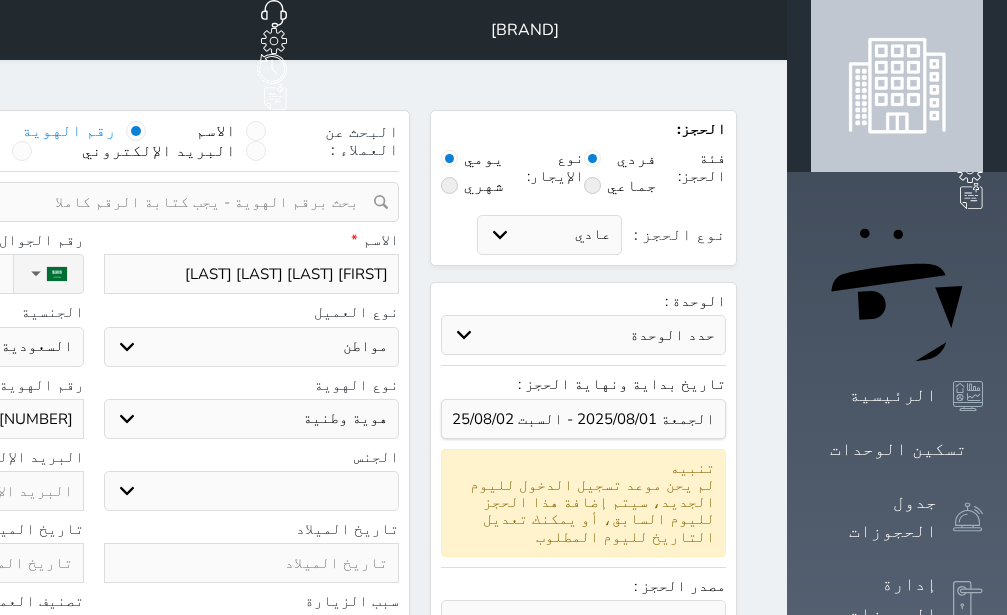 select 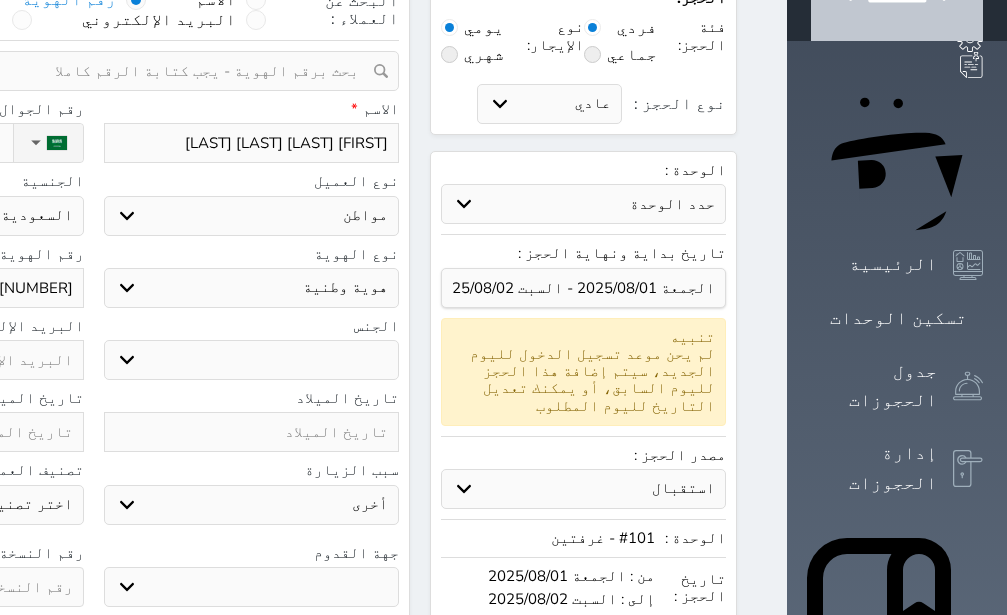 scroll, scrollTop: 252, scrollLeft: 0, axis: vertical 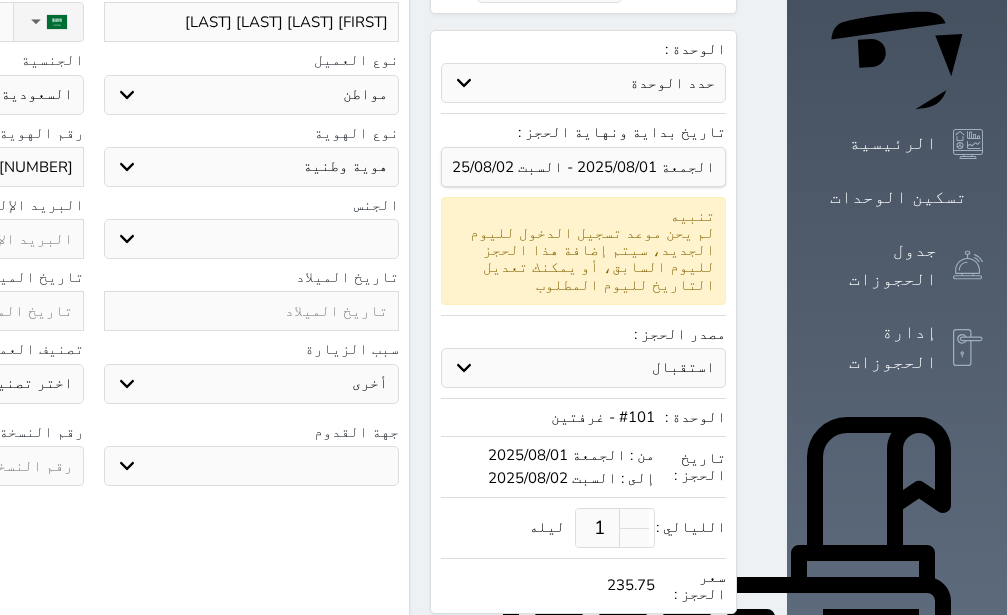 type on "[NUMBER]" 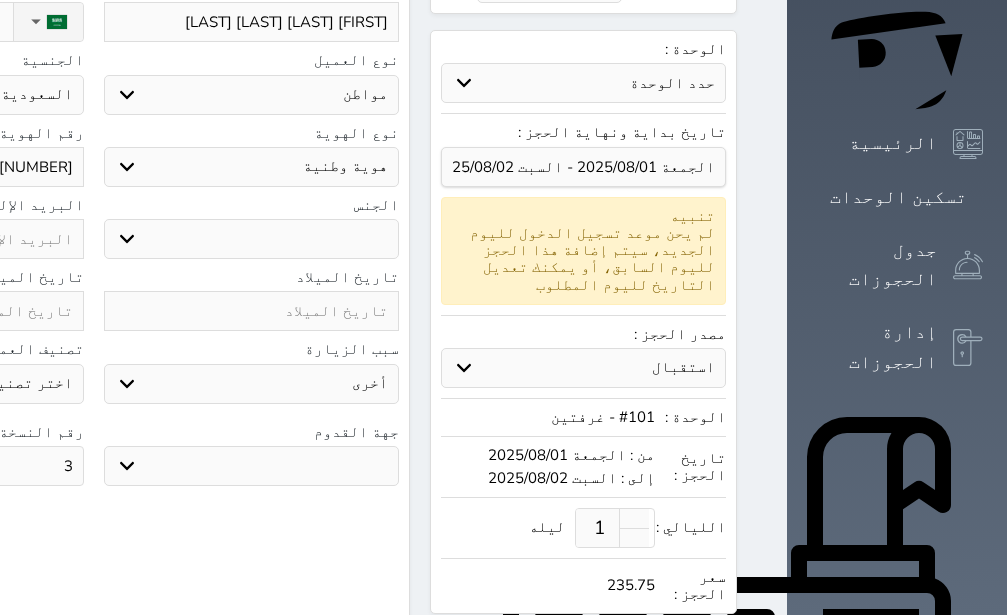 type on "3" 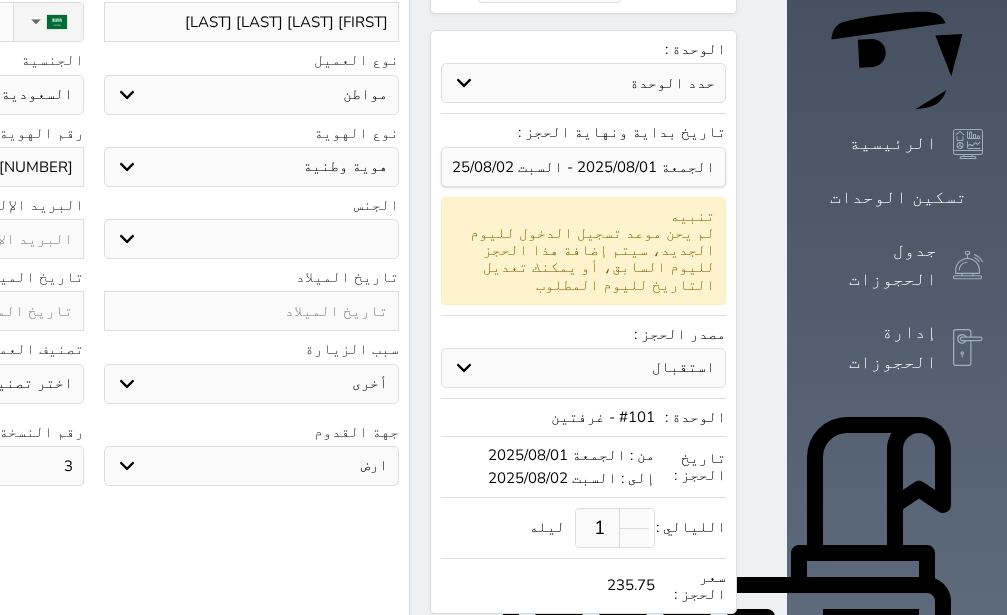 click at bounding box center [-64, 311] 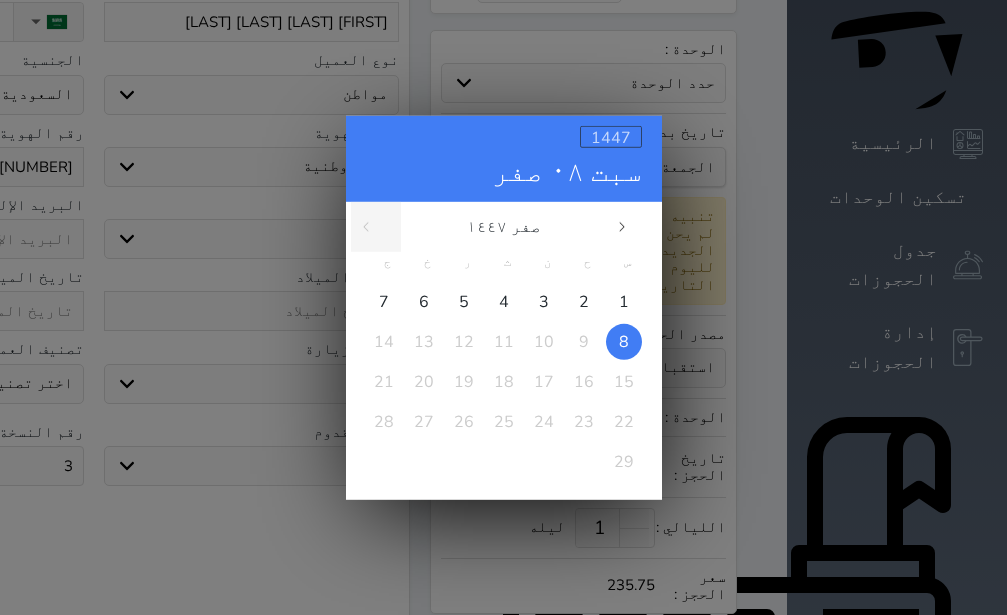 click on "1447" at bounding box center [611, 137] 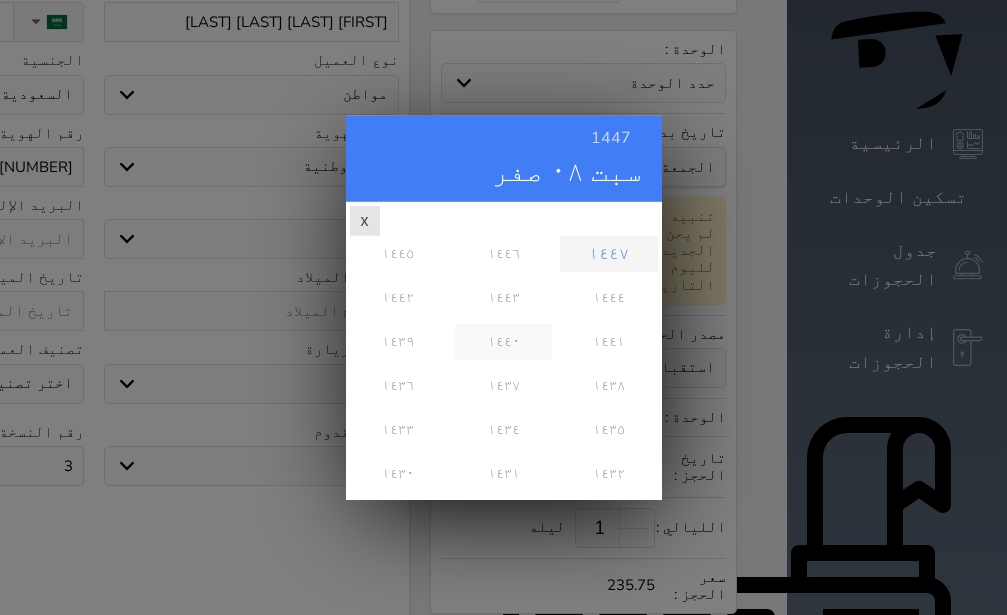 scroll, scrollTop: 162, scrollLeft: 0, axis: vertical 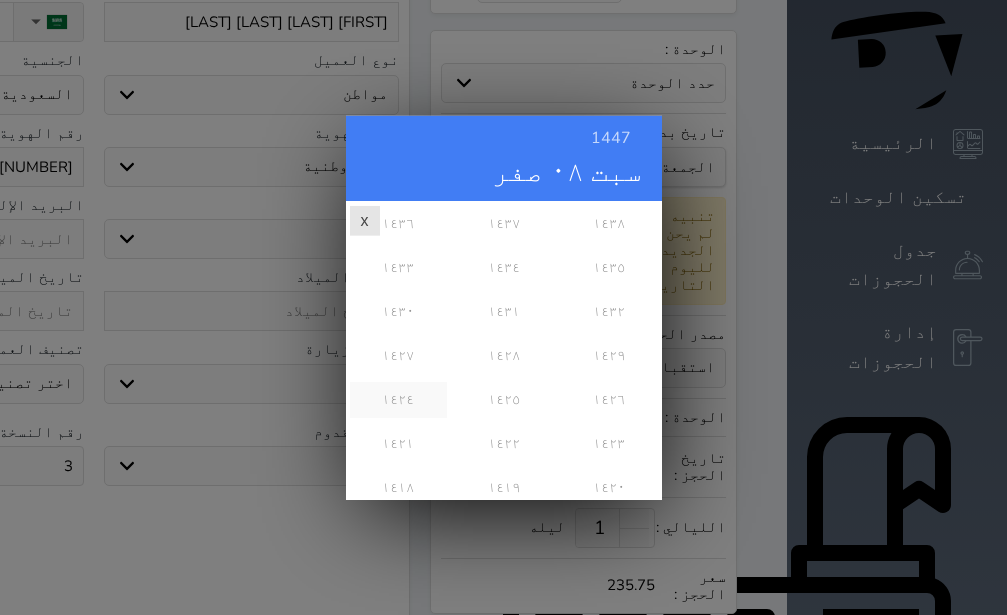 click on "١٤٢٤" at bounding box center [398, 399] 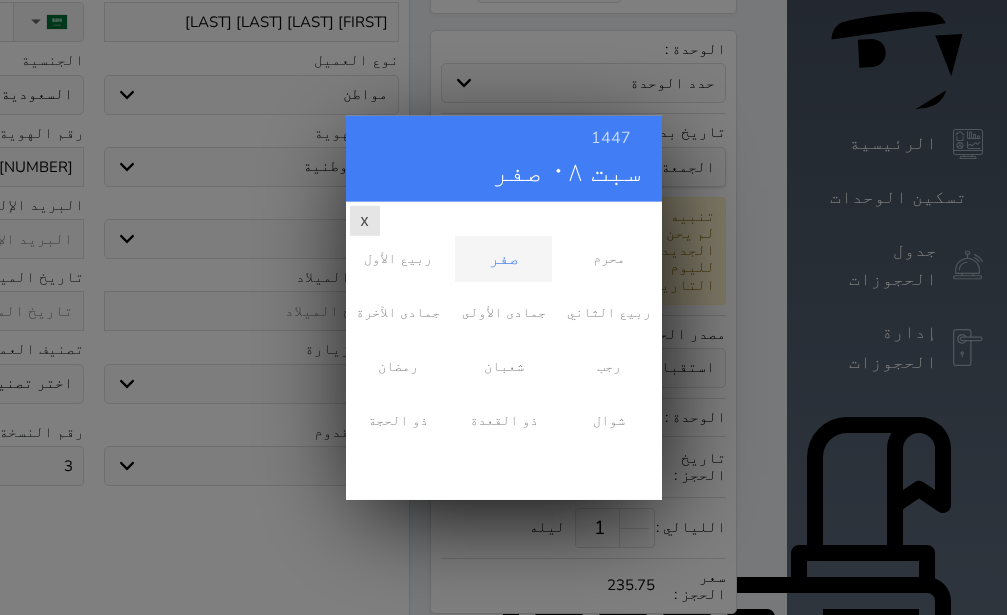 scroll, scrollTop: 0, scrollLeft: 0, axis: both 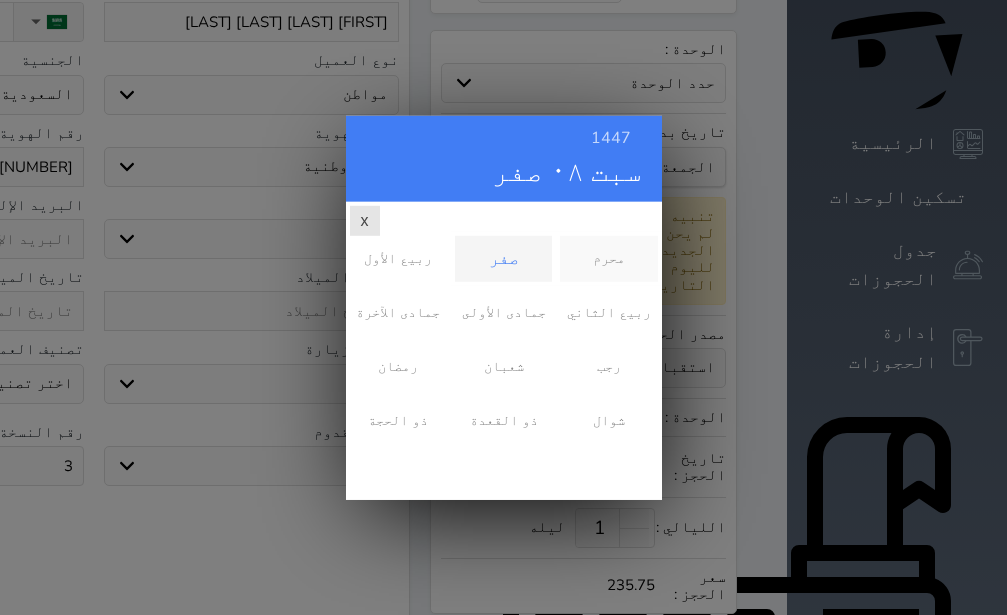 click on "محرم" at bounding box center (608, 258) 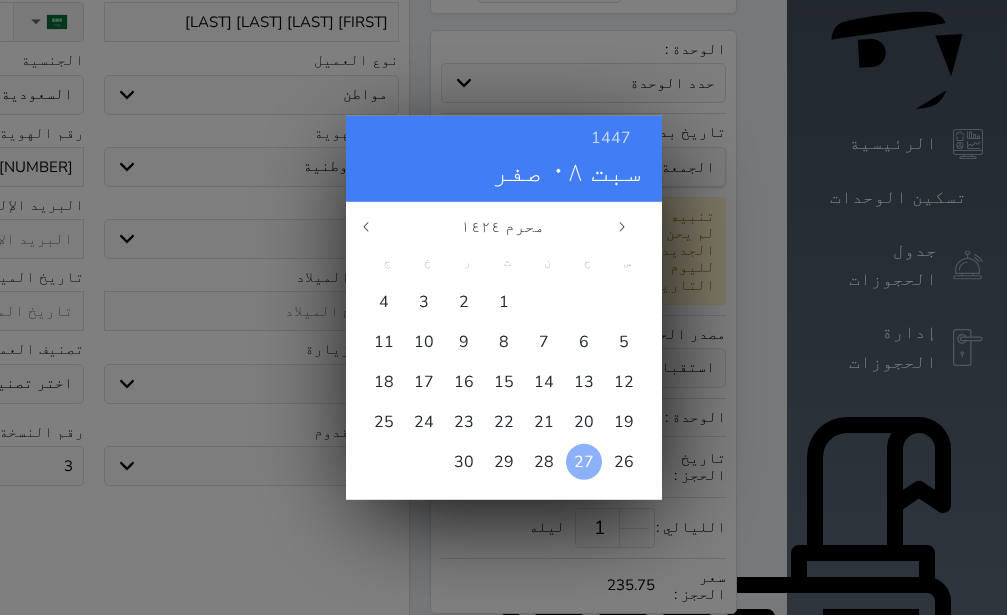 click on "27" at bounding box center (584, 461) 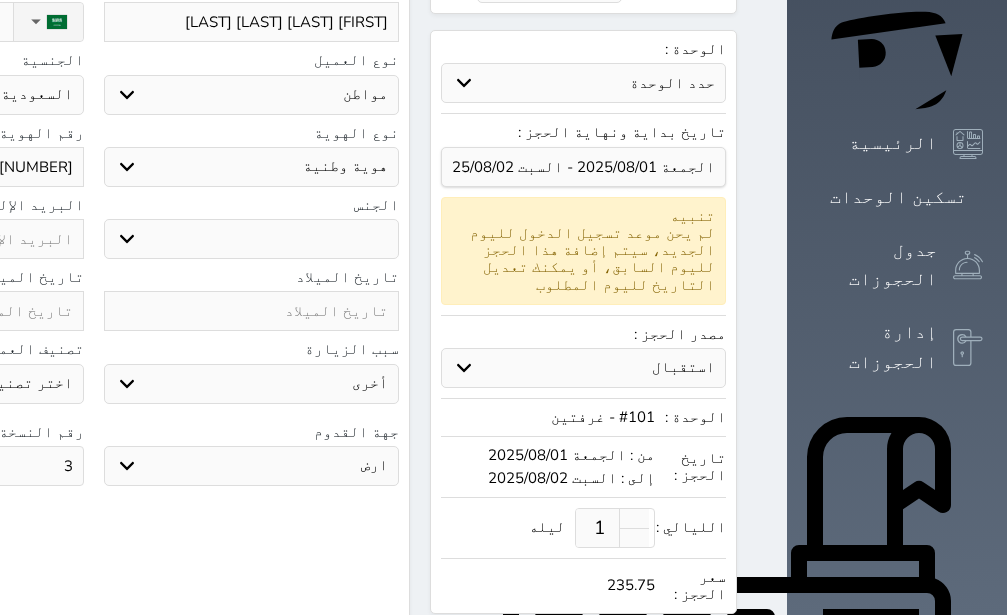 select 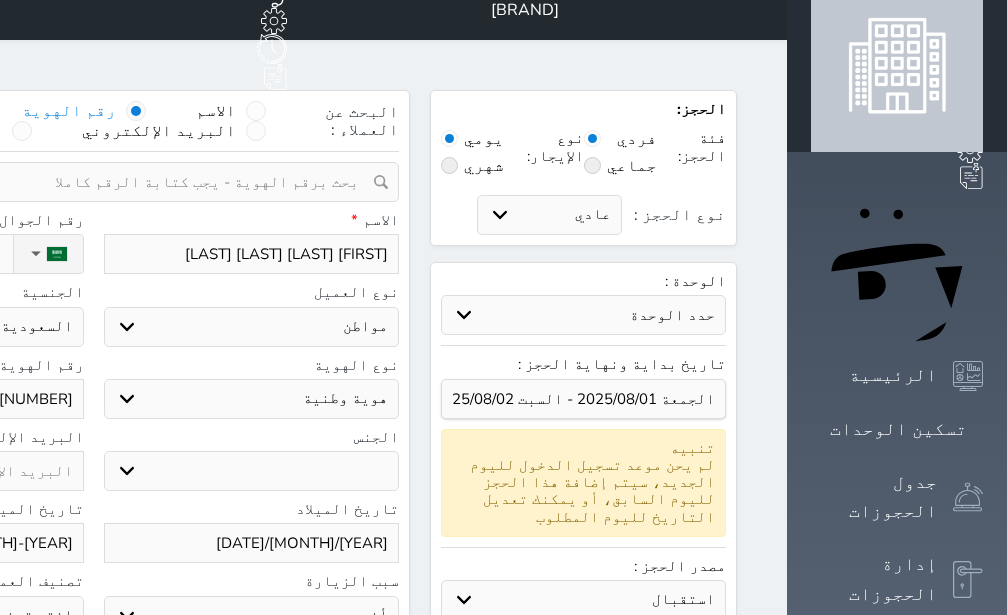 scroll, scrollTop: 0, scrollLeft: 0, axis: both 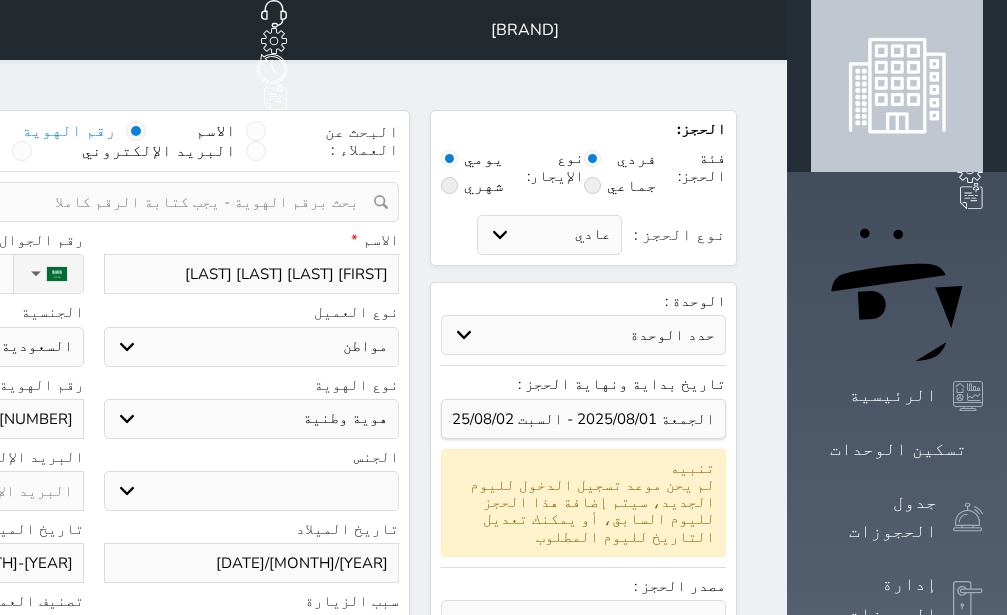 click on "نوع الحجز :" at bounding box center [-100, 274] 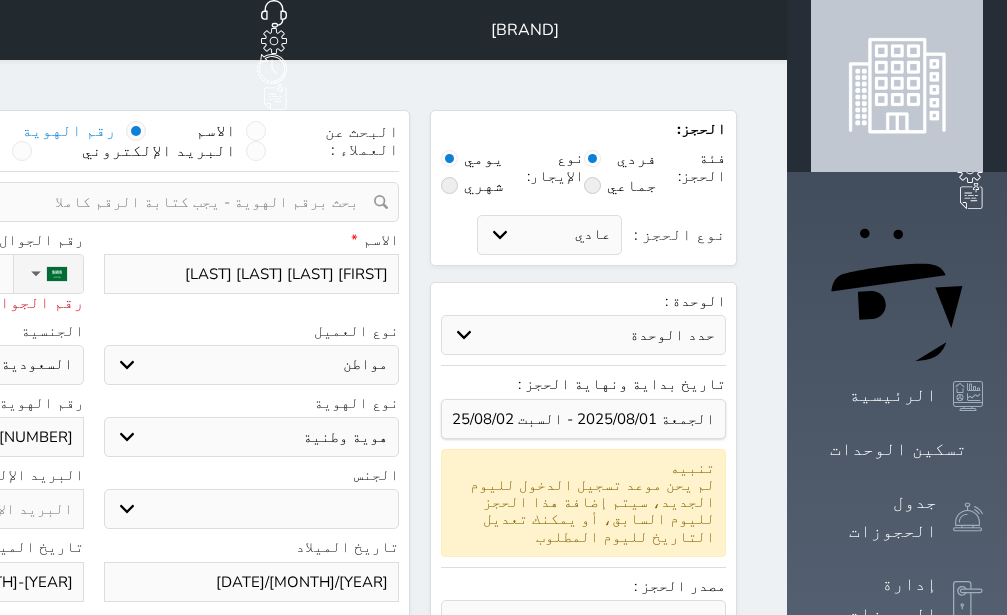 type on "05" 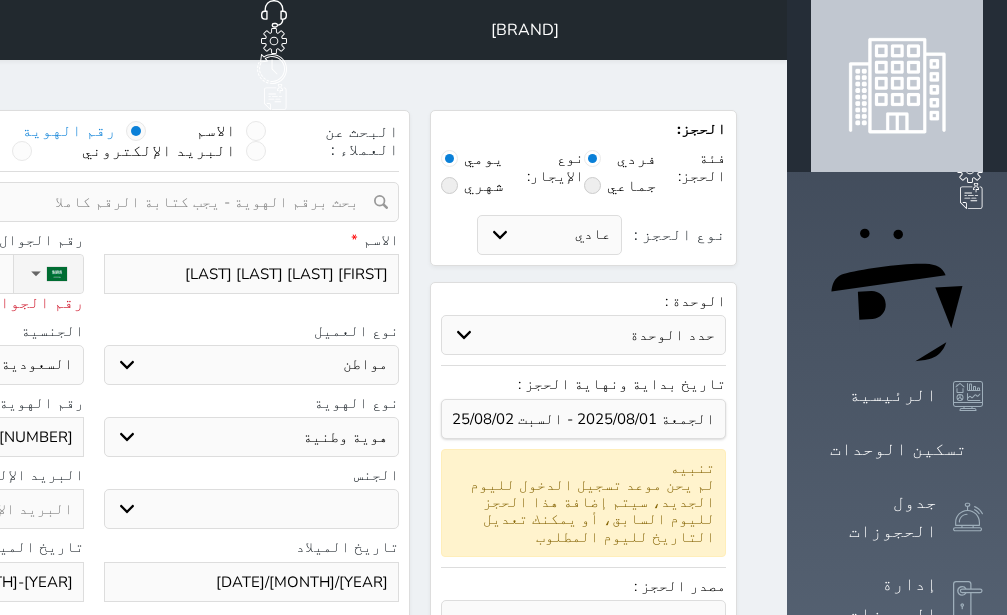 type on "0500" 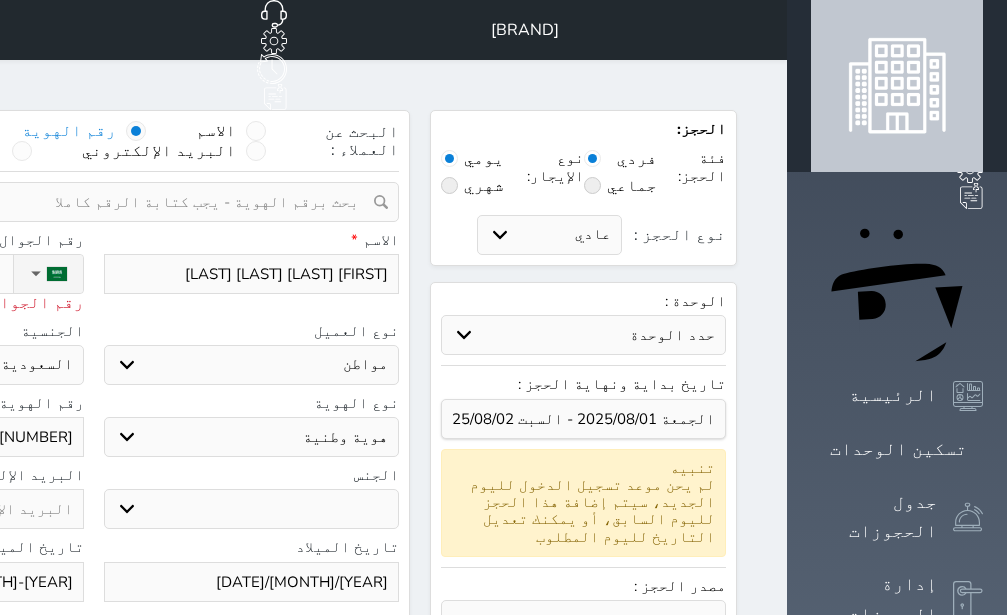 select 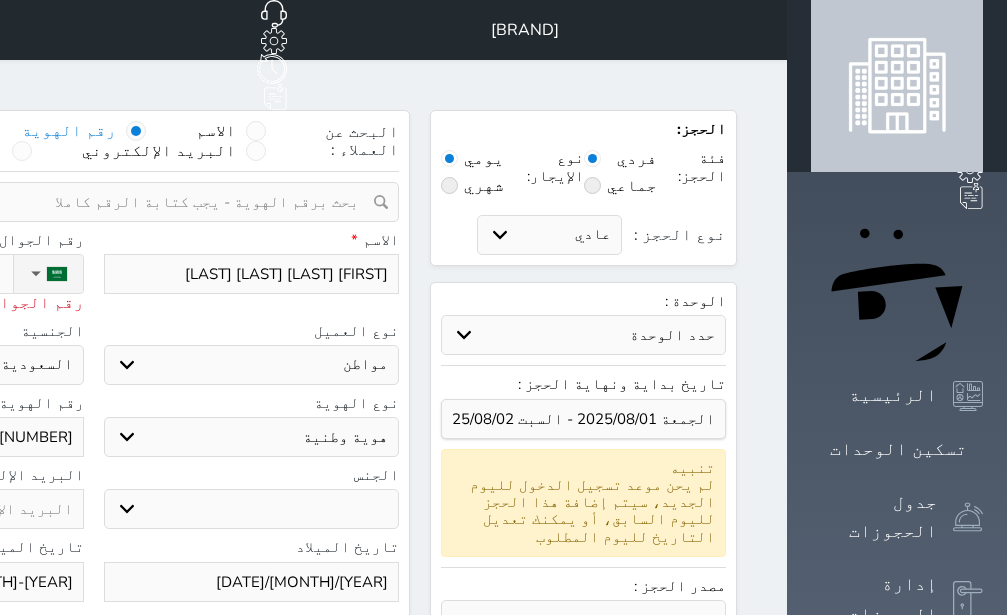 type on "[PHONE]" 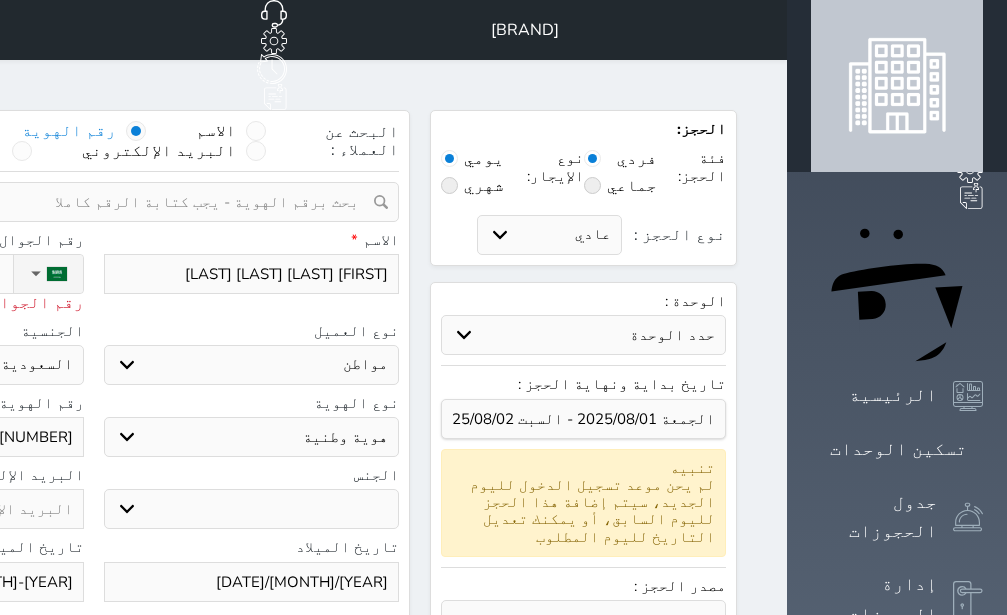 select 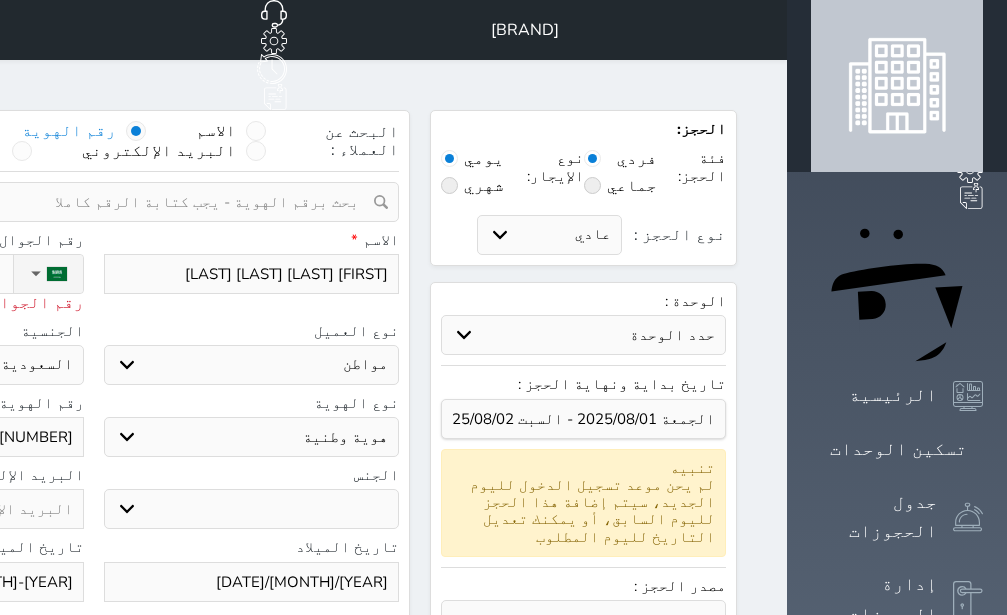 type on "[PHONE]" 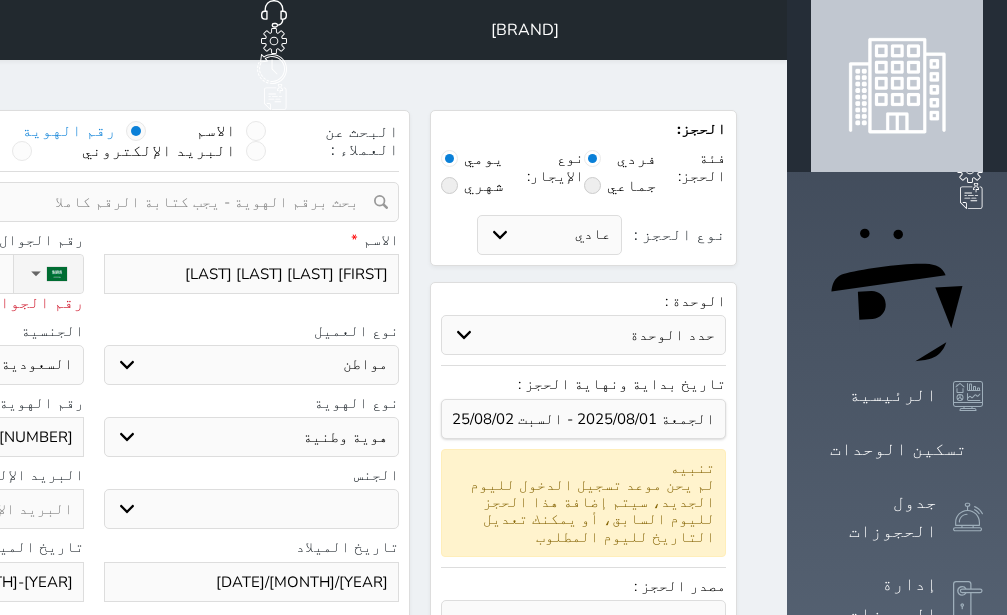 select 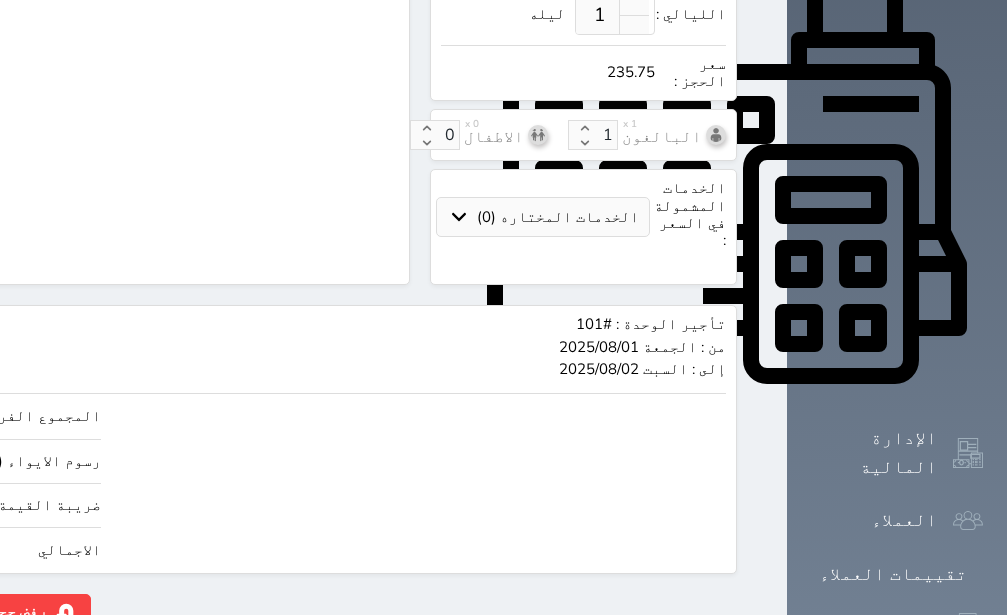 scroll, scrollTop: 767, scrollLeft: 0, axis: vertical 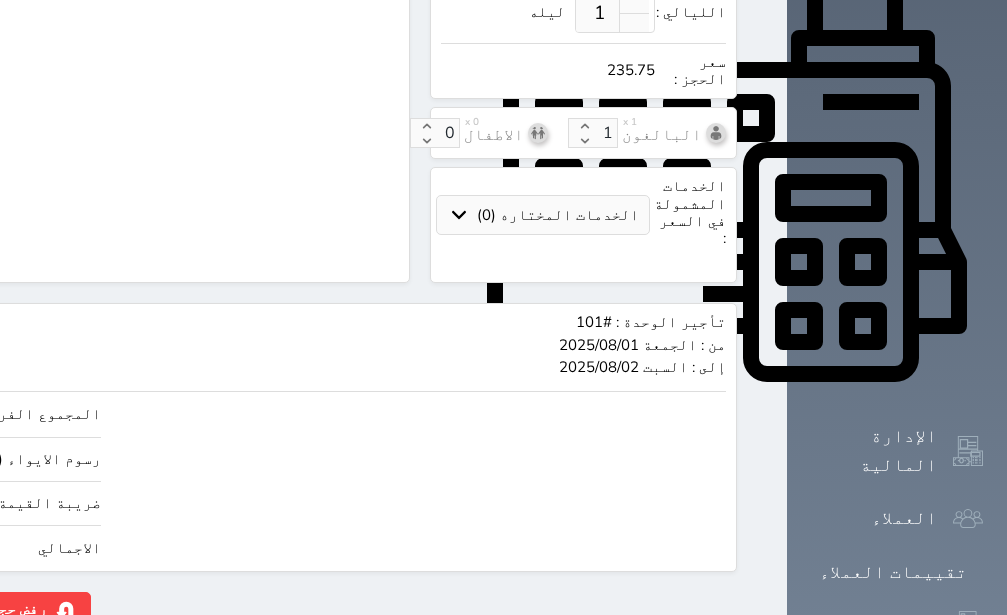 type on "[PHONE]" 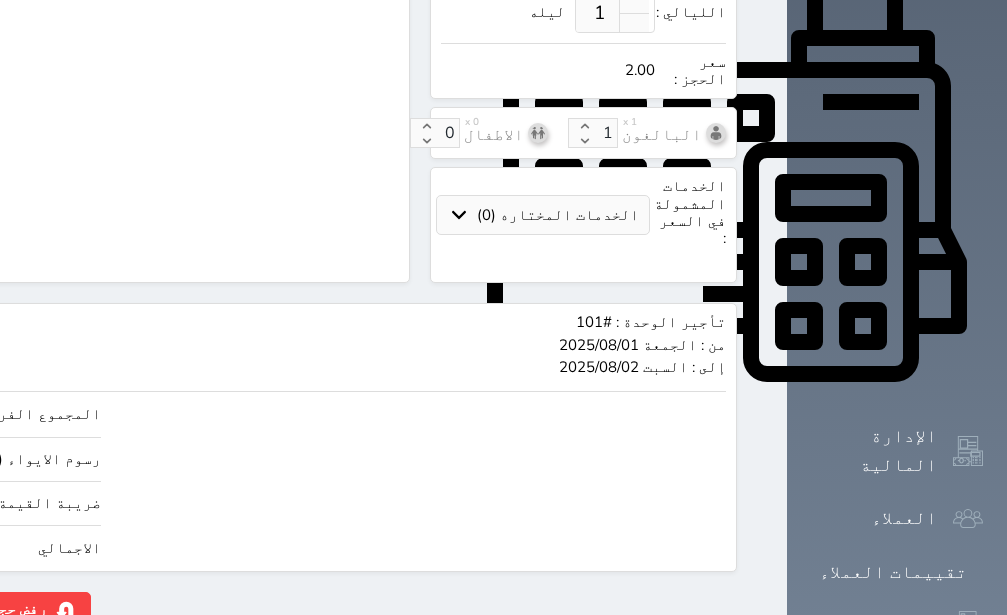 type on "16.97" 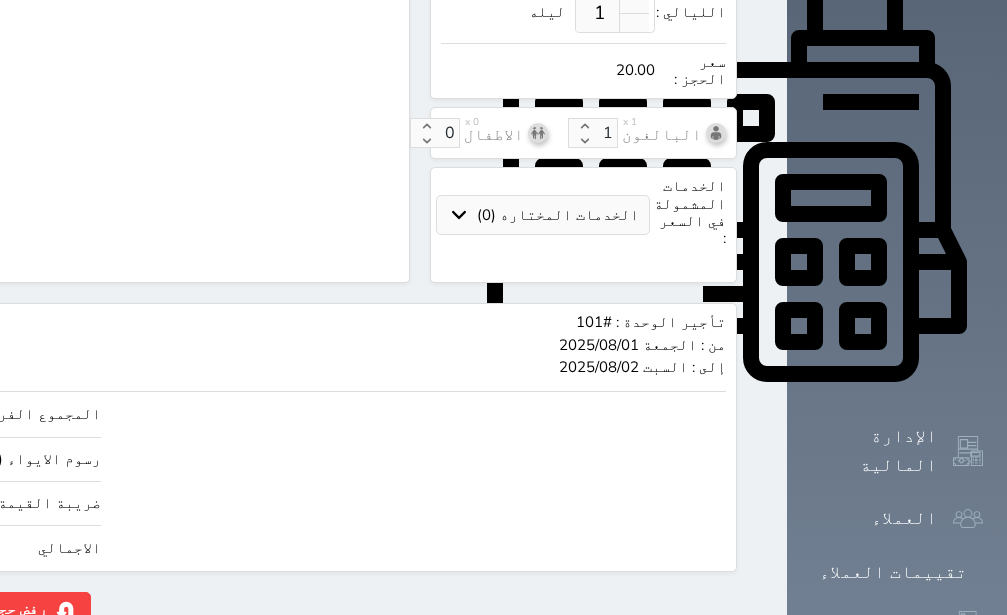 type on "169.67" 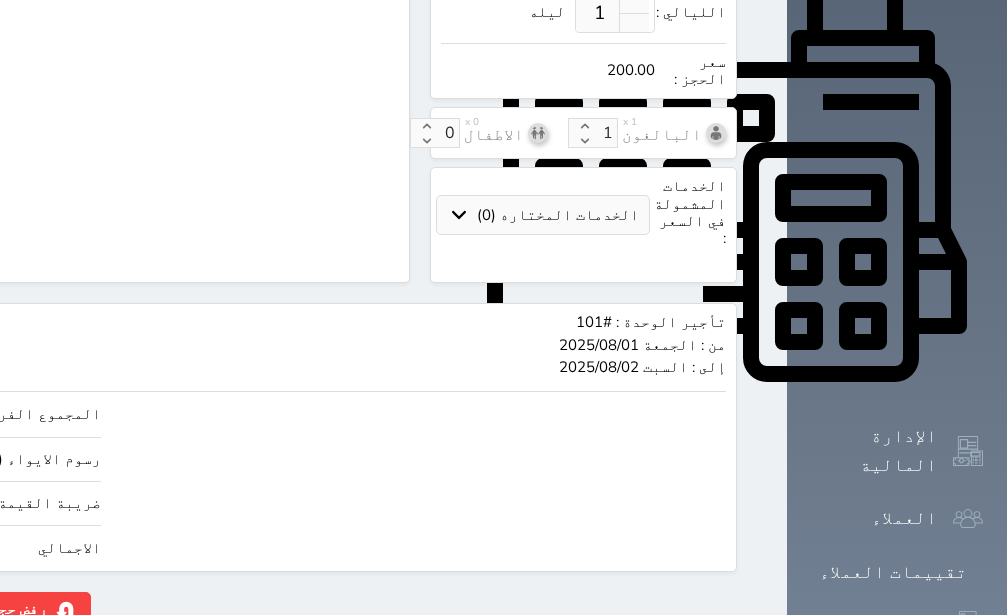 type on "200.00" 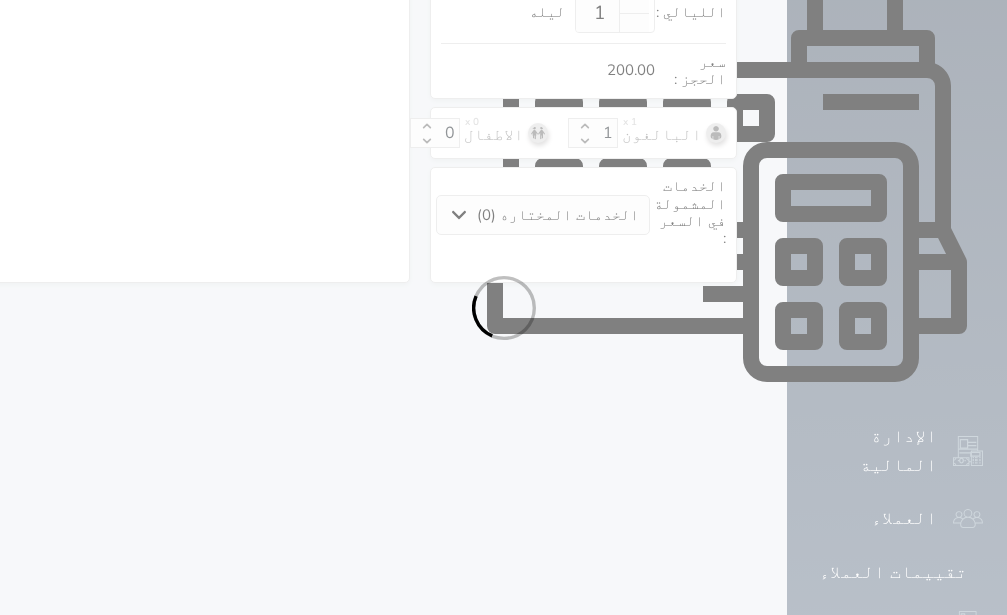 select on "1" 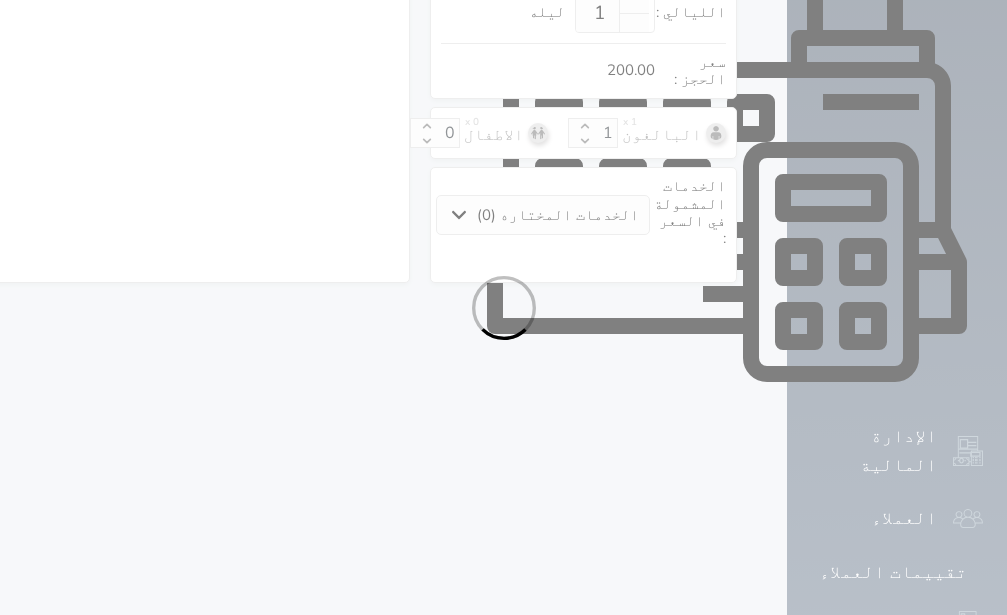 select on "113" 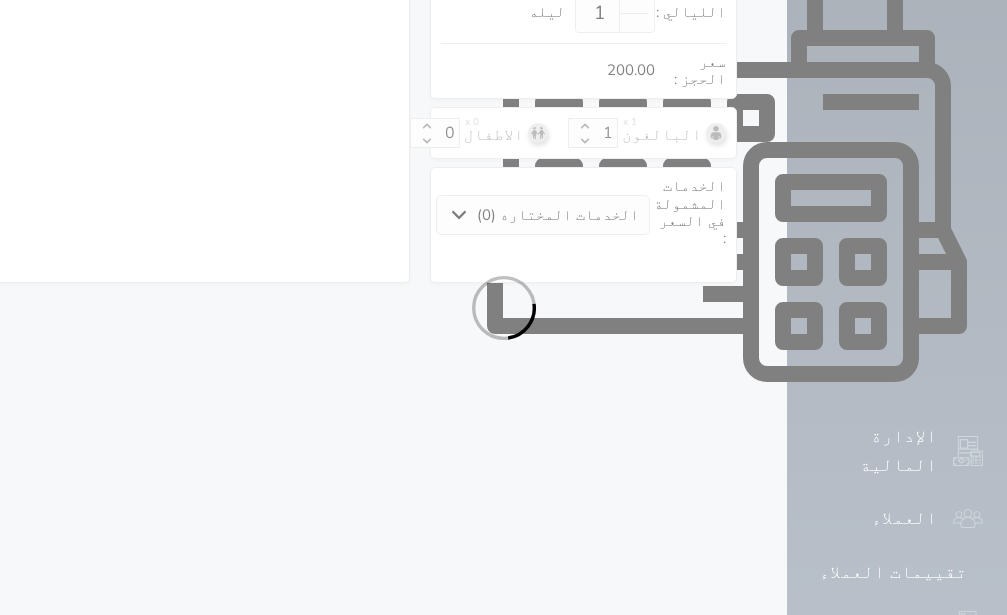 select on "1" 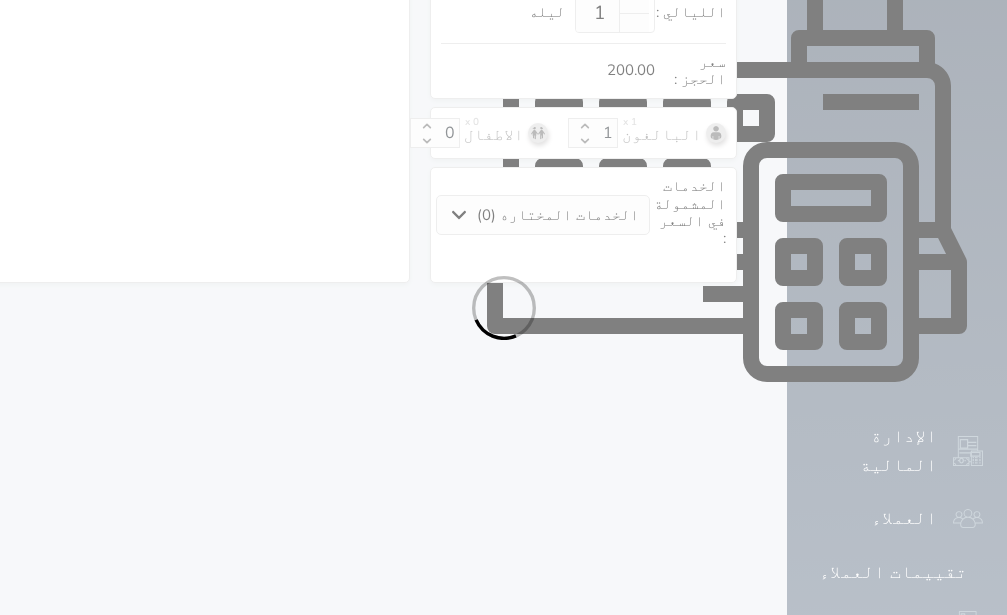 select 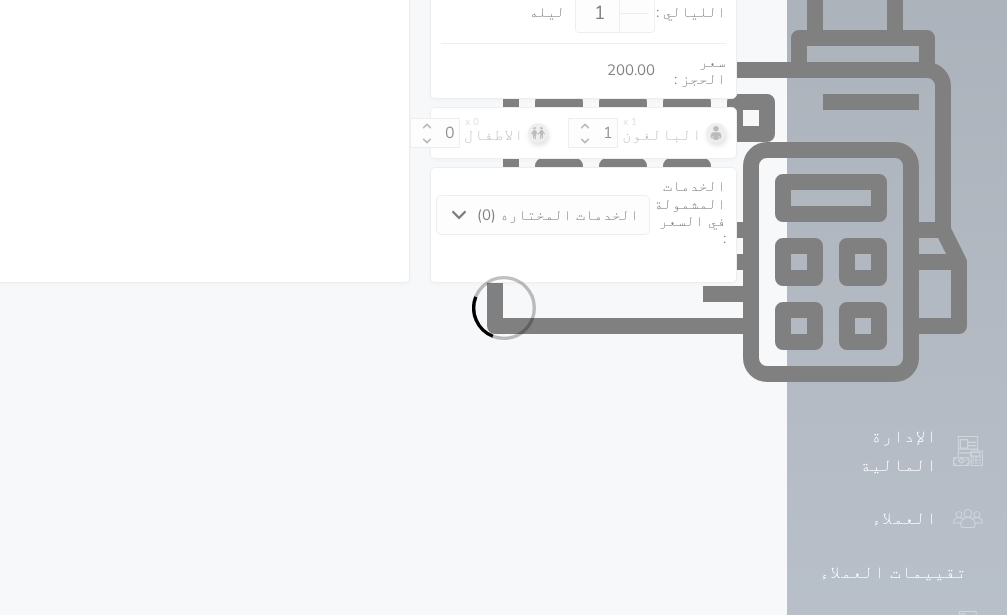 select on "7" 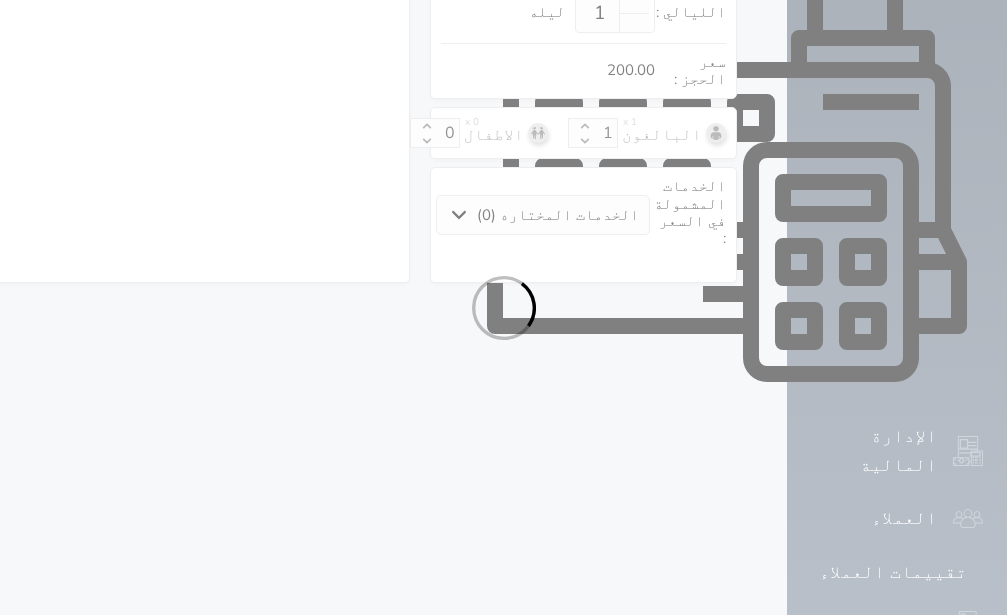 select on "9" 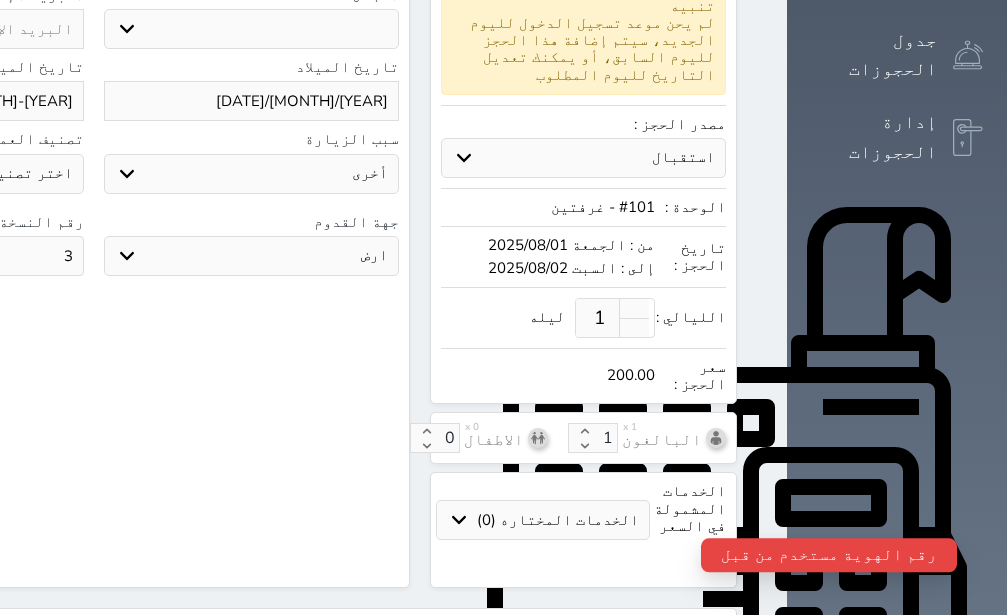 scroll, scrollTop: 0, scrollLeft: 0, axis: both 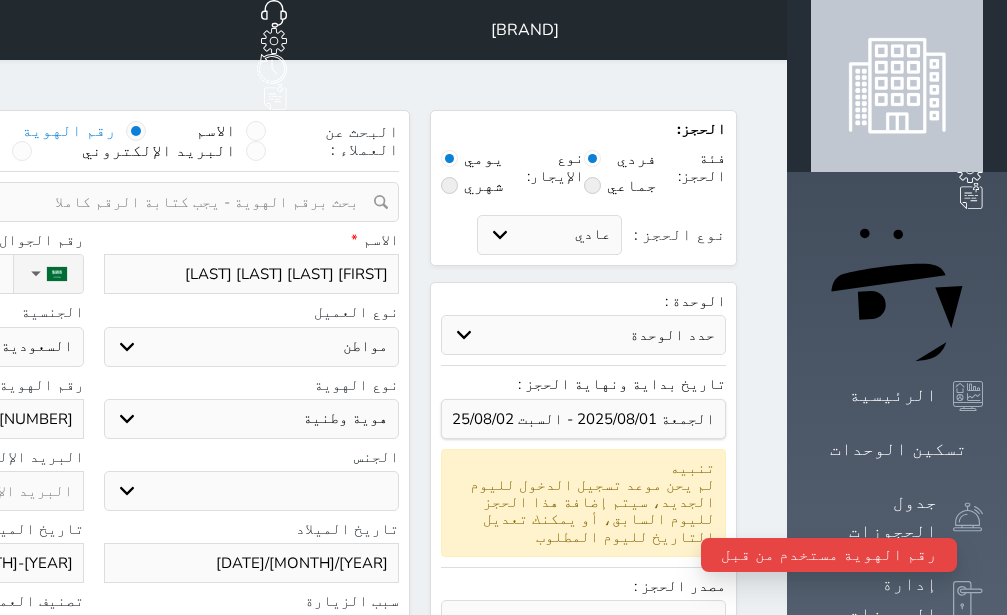 click at bounding box center (86, 202) 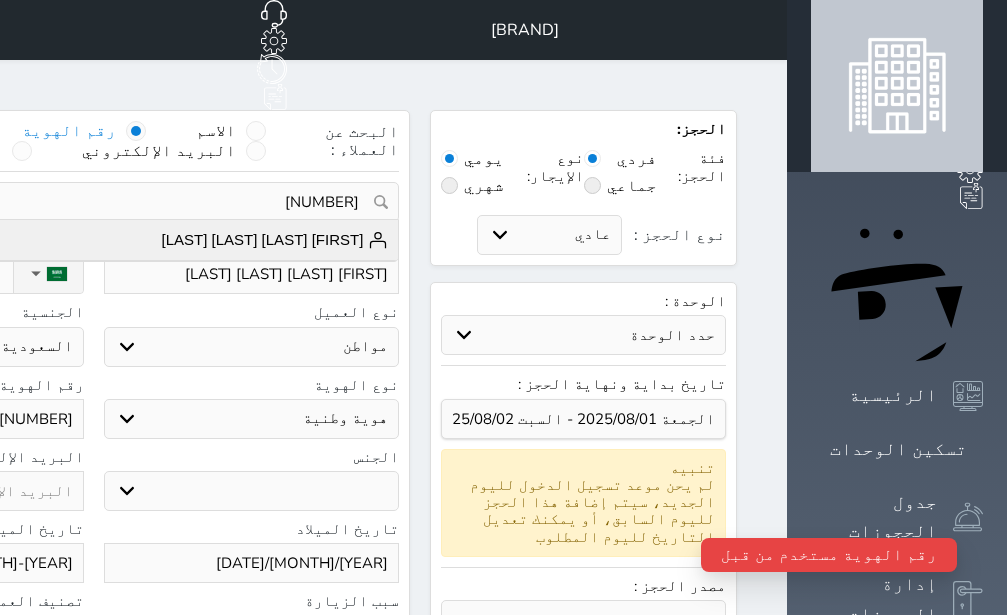 click on "[FIRST] [LAST] [LAST] [LAST]" at bounding box center [275, 240] 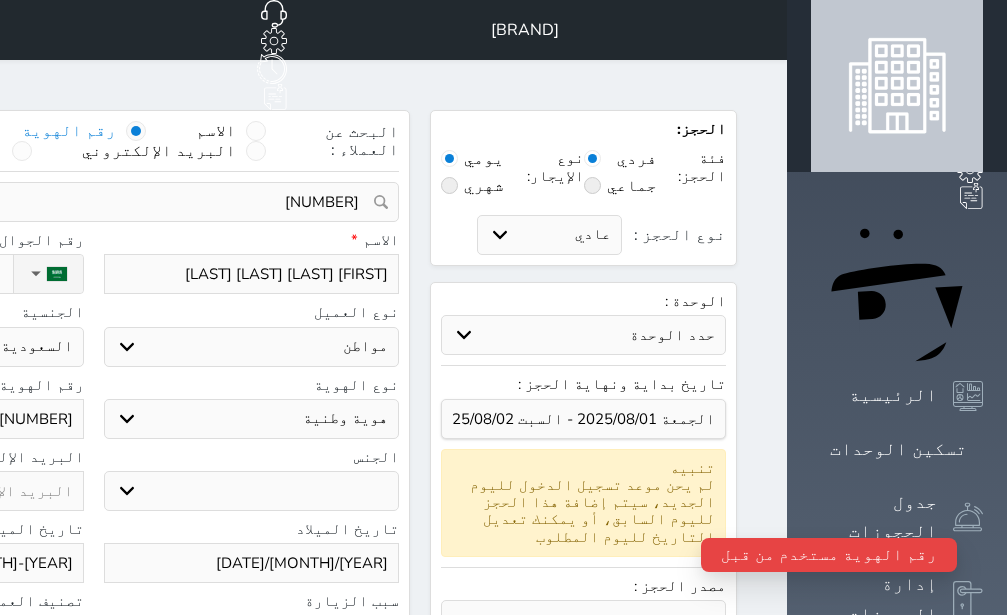 type on "[FIRST] [LAST] [LAST] [PHONE]" 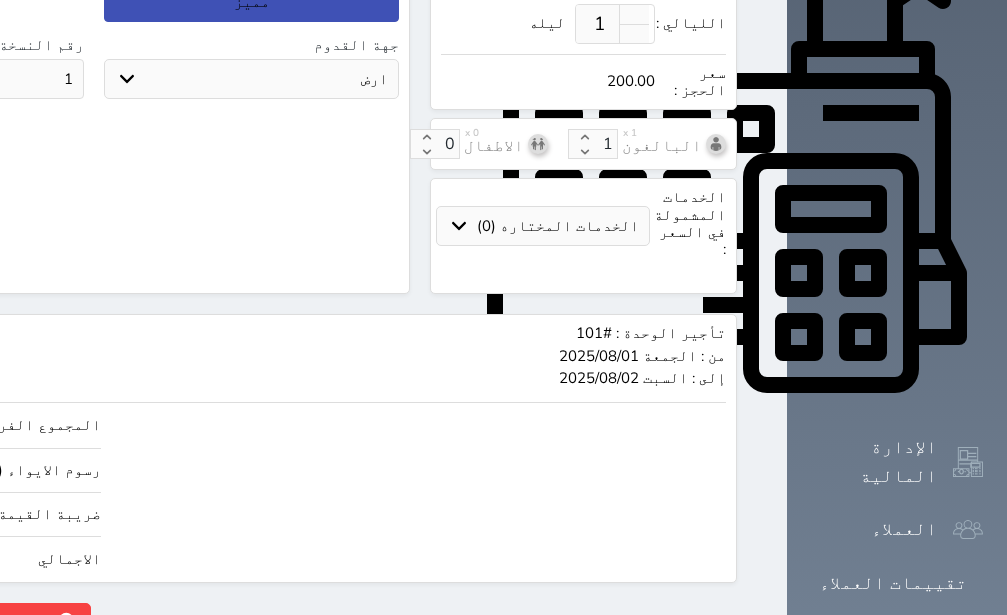 scroll, scrollTop: 767, scrollLeft: 0, axis: vertical 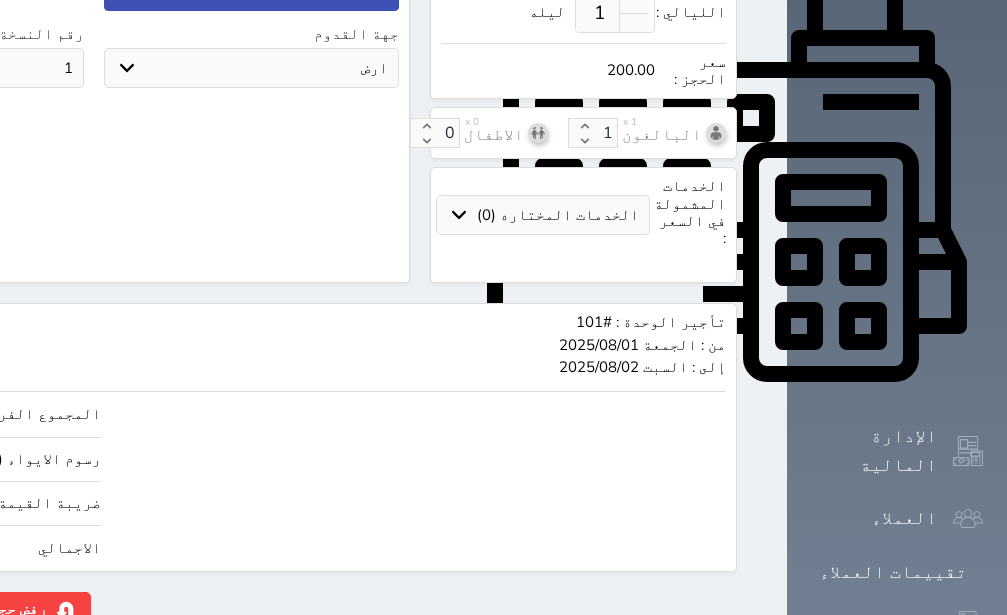 click on "حجز" at bounding box center (-130, 609) 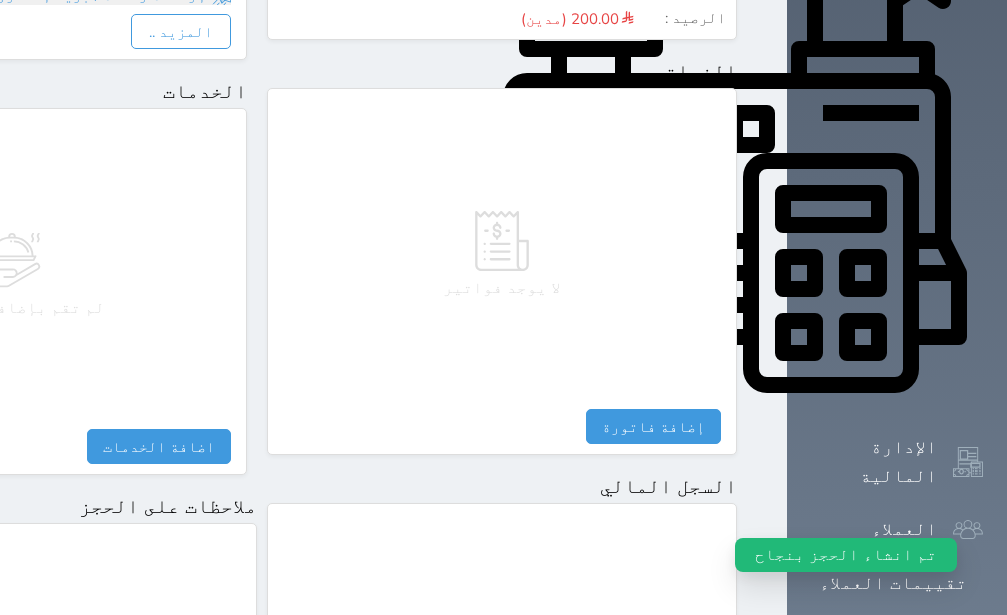 scroll, scrollTop: 1122, scrollLeft: 0, axis: vertical 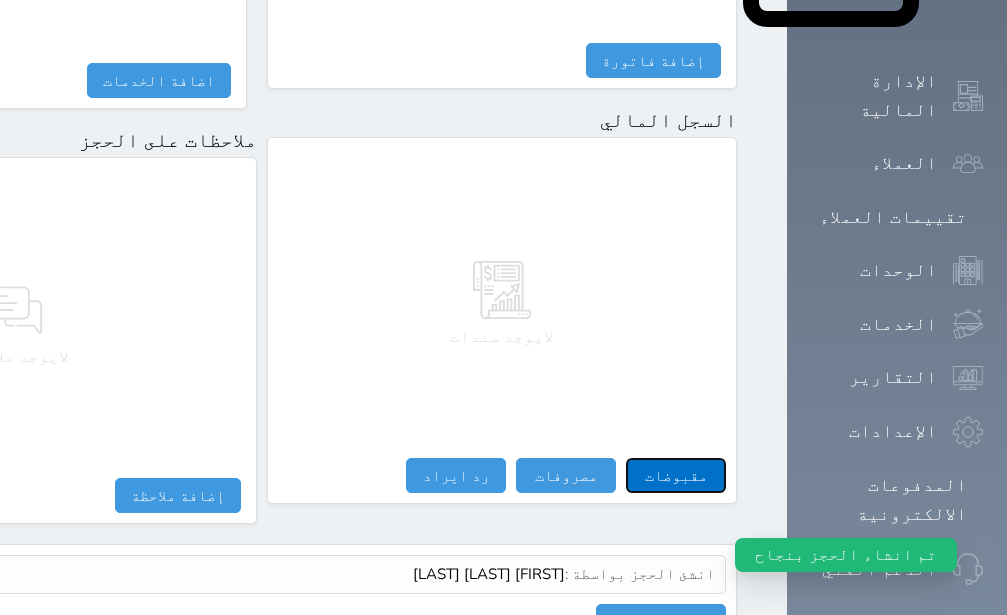 click on "مقبوضات" at bounding box center (676, 475) 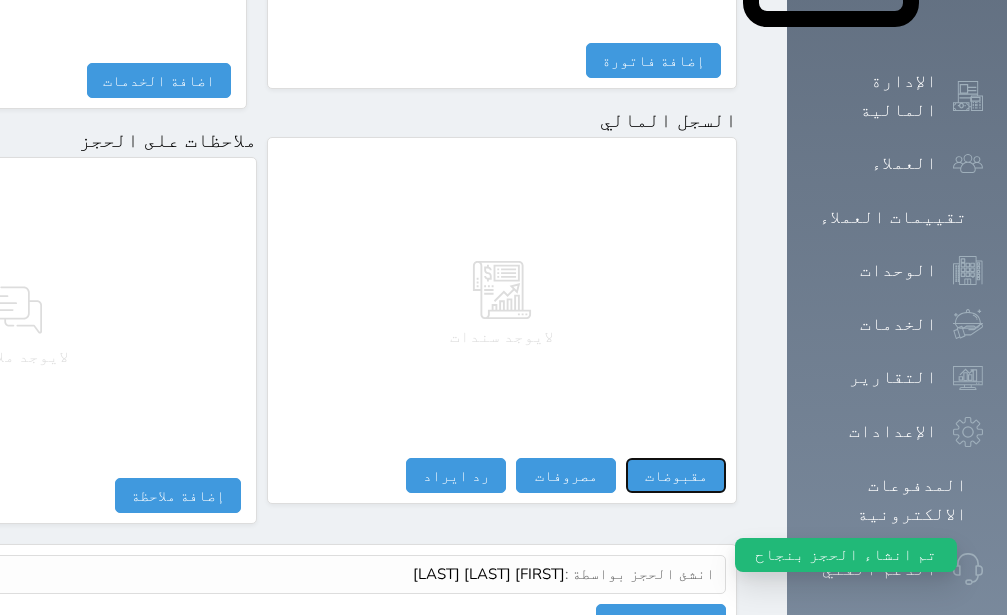 scroll, scrollTop: 1087, scrollLeft: 0, axis: vertical 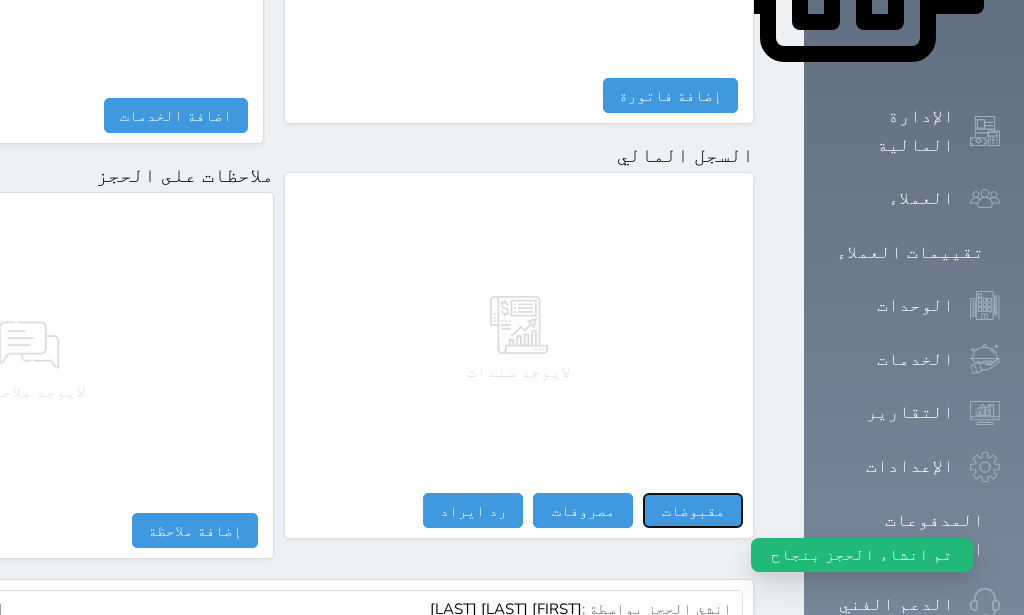 select 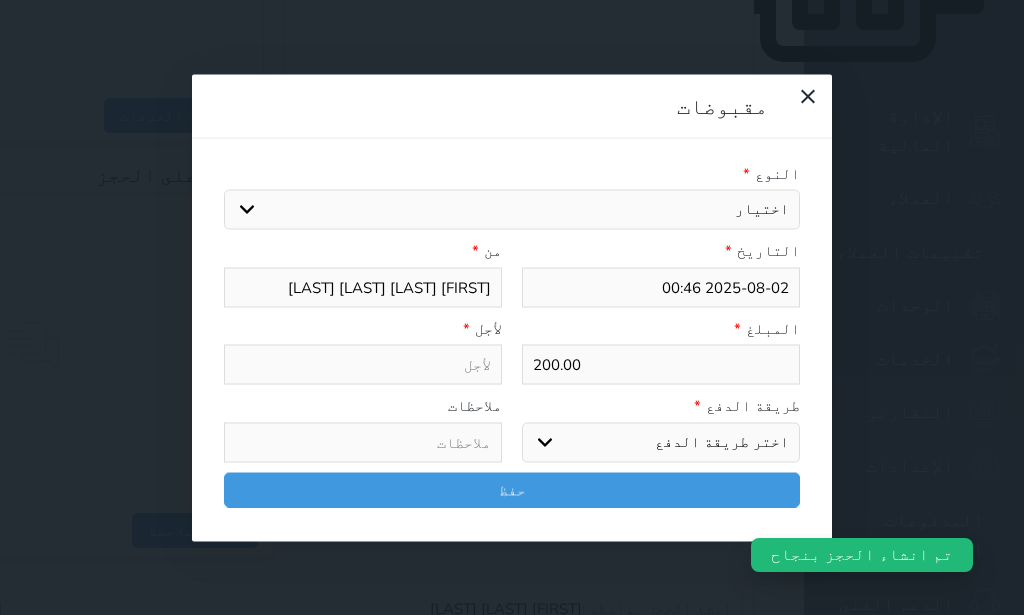 select 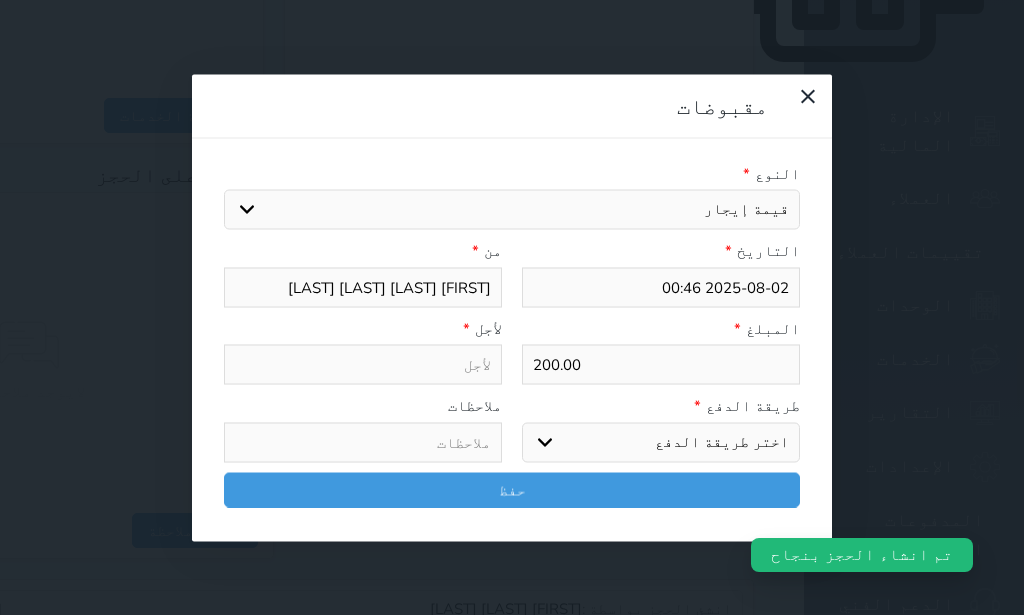 click on "قيمة إيجار" at bounding box center (0, 0) 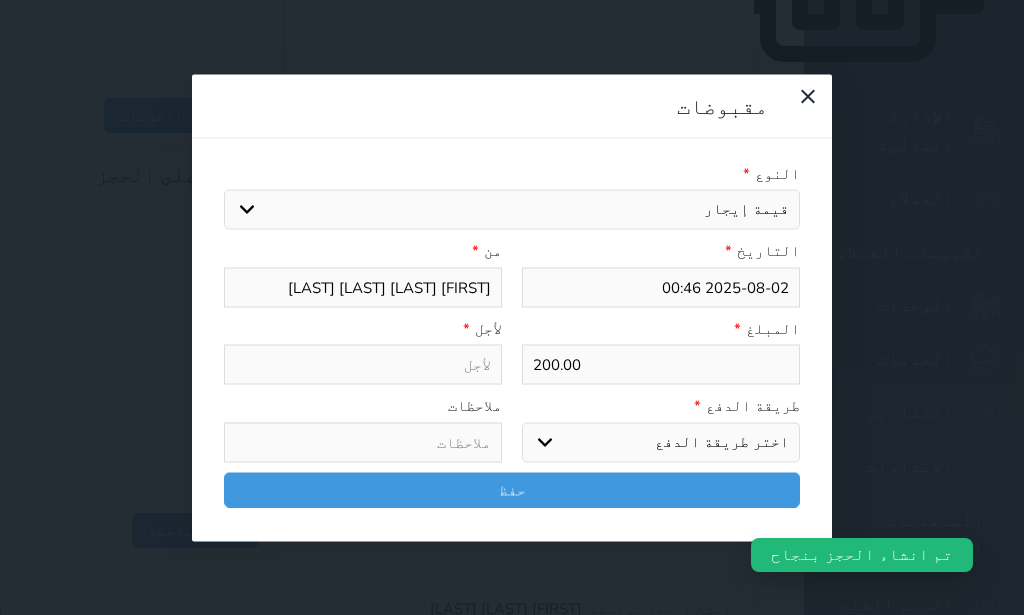 type on "قيمة إيجار - الوحدة - 101" 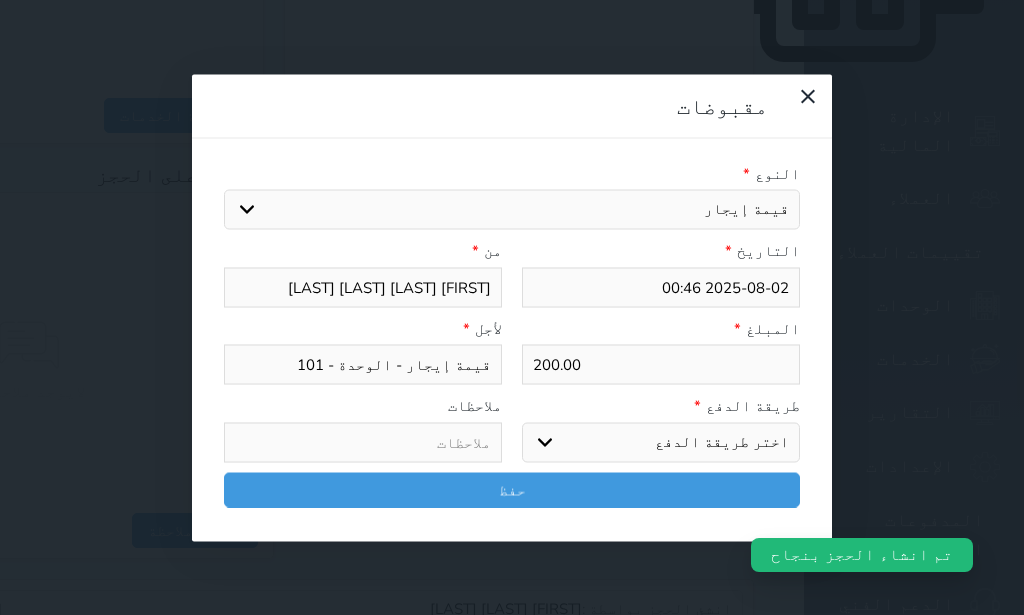 click on "اختر طريقة الدفع   دفع نقدى   تحويل بنكى   مدى   بطاقة ائتمان   آجل" at bounding box center (661, 442) 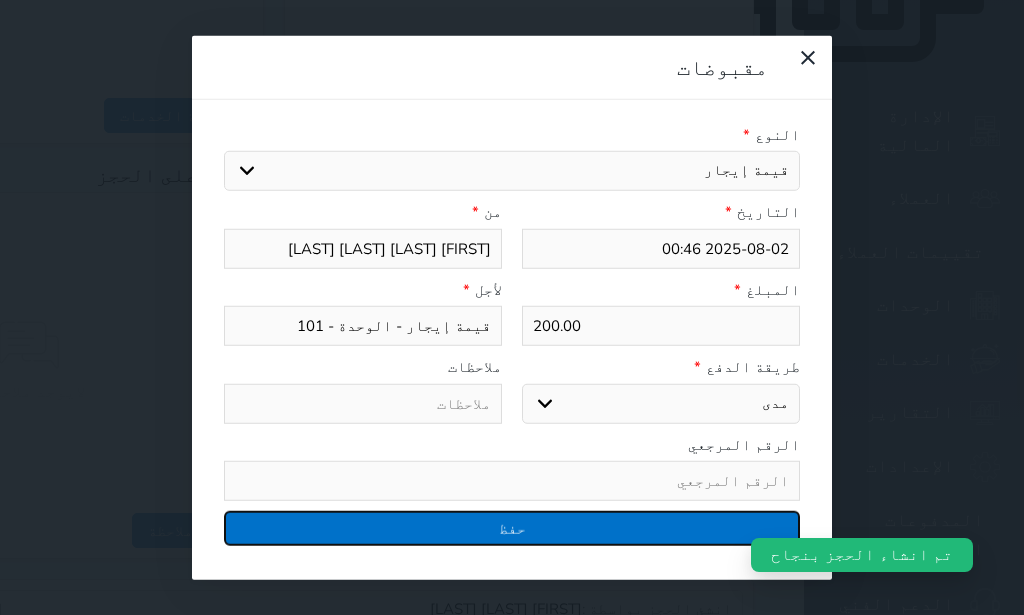 click on "حفظ" at bounding box center [512, 528] 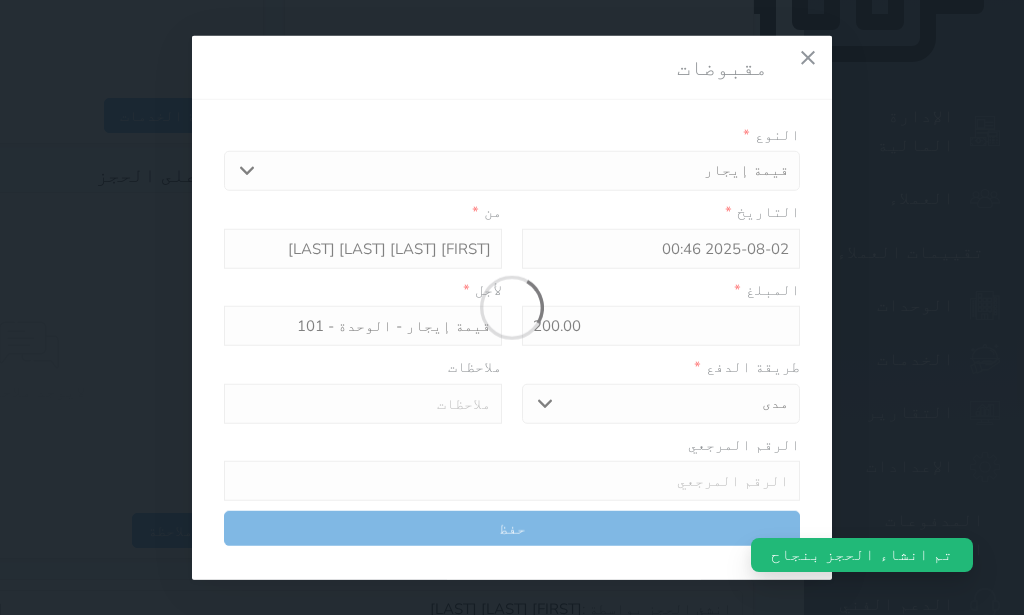 select 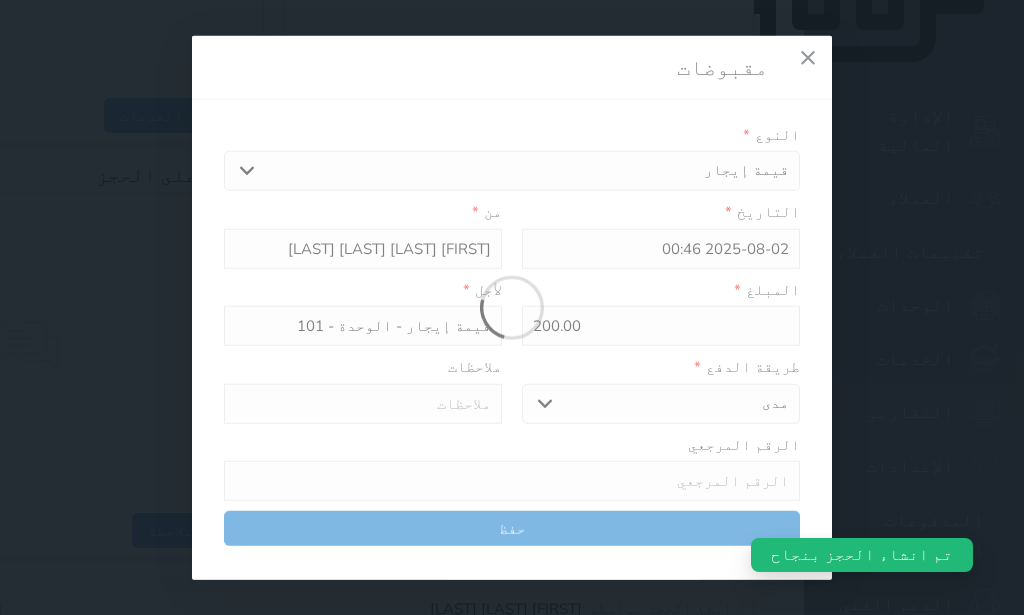type 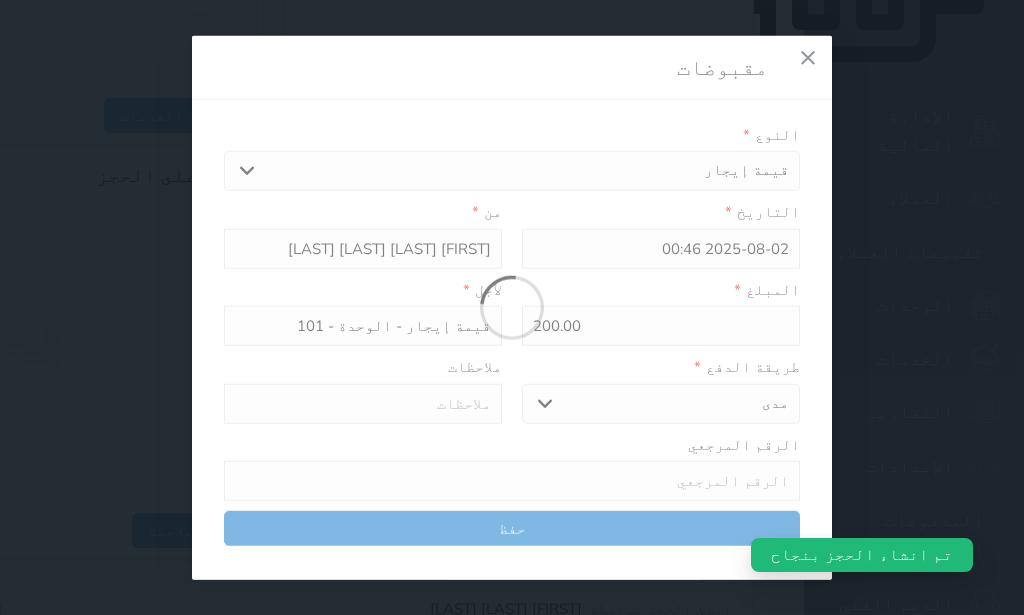 type on "0" 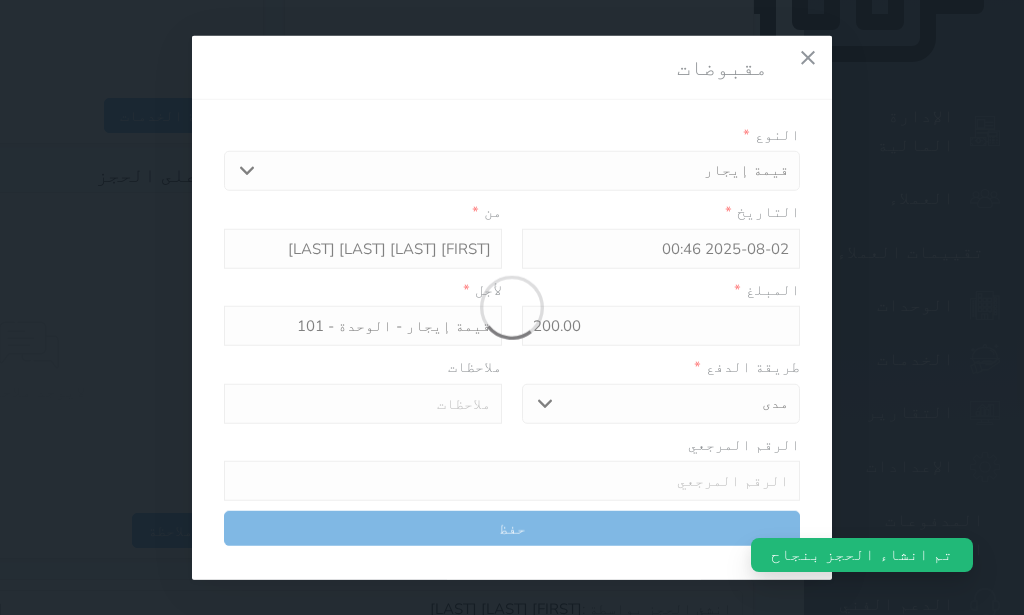 select 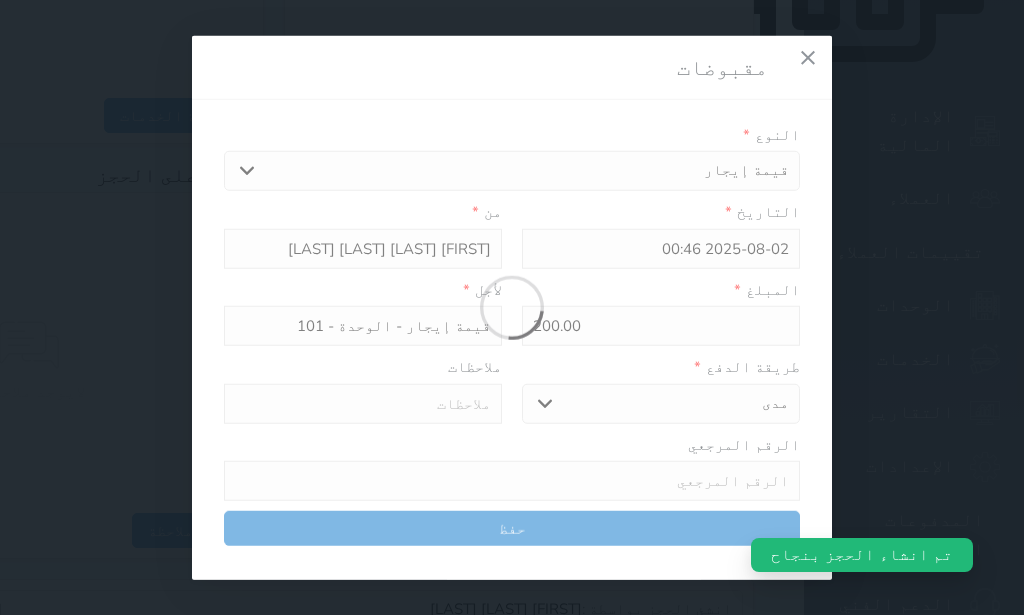 type on "0" 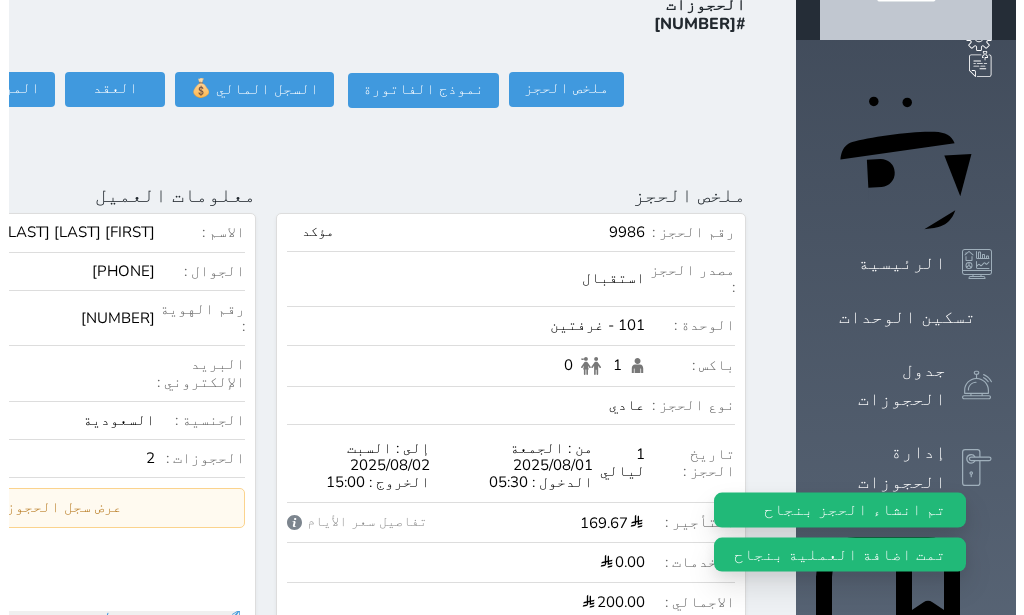 scroll, scrollTop: 0, scrollLeft: 0, axis: both 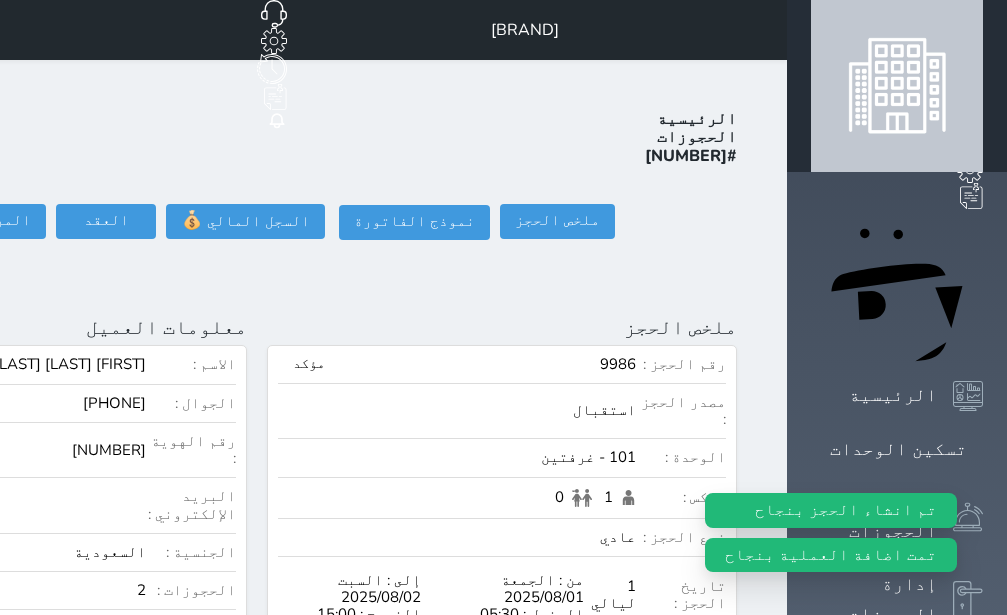 click on "تسجيل دخول" at bounding box center (-156, 221) 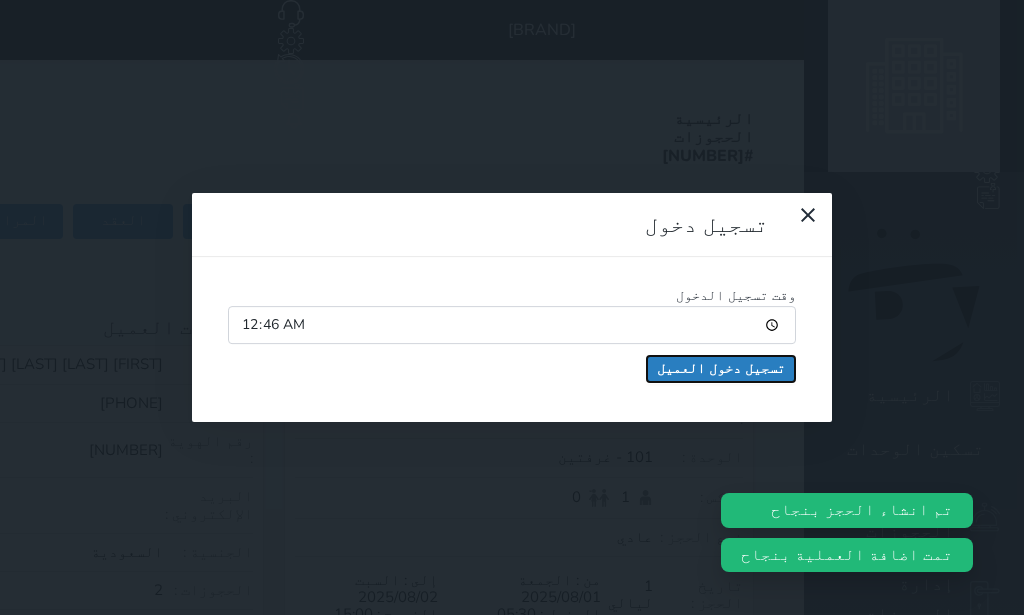 click on "تسجيل دخول العميل" at bounding box center (721, 369) 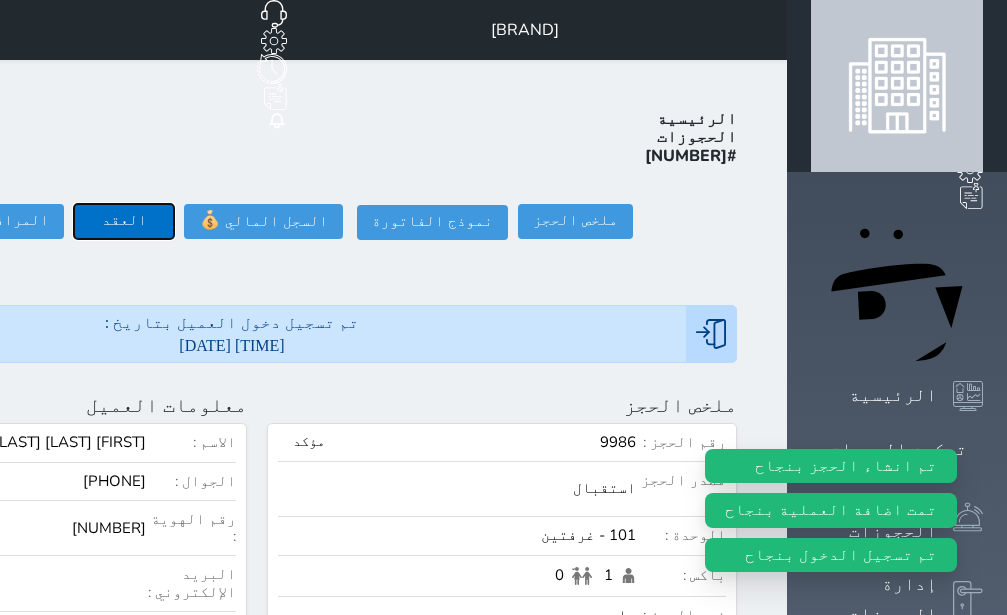 click on "العقد" at bounding box center (124, 221) 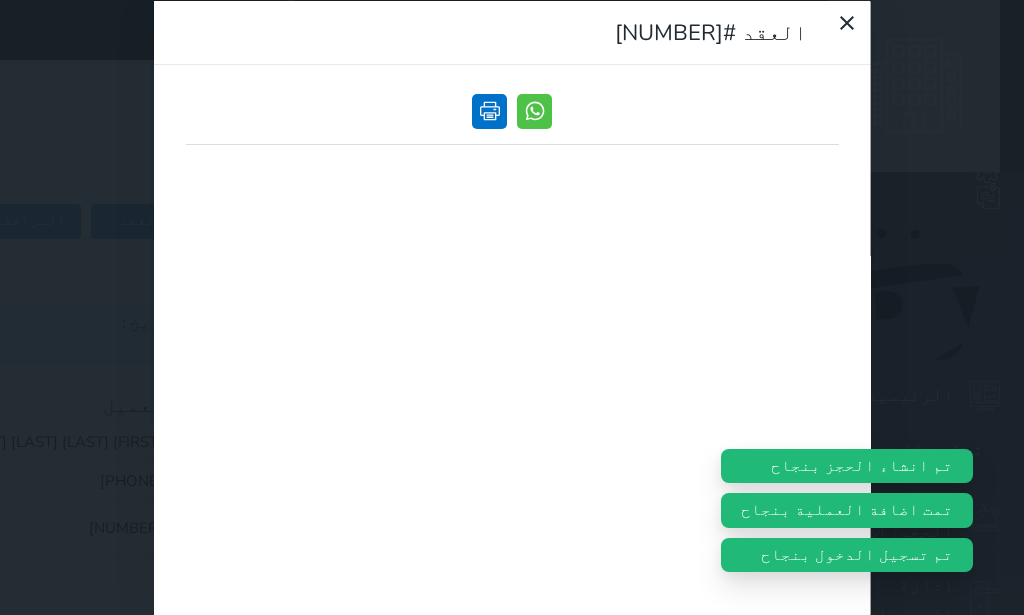 click at bounding box center [489, 110] 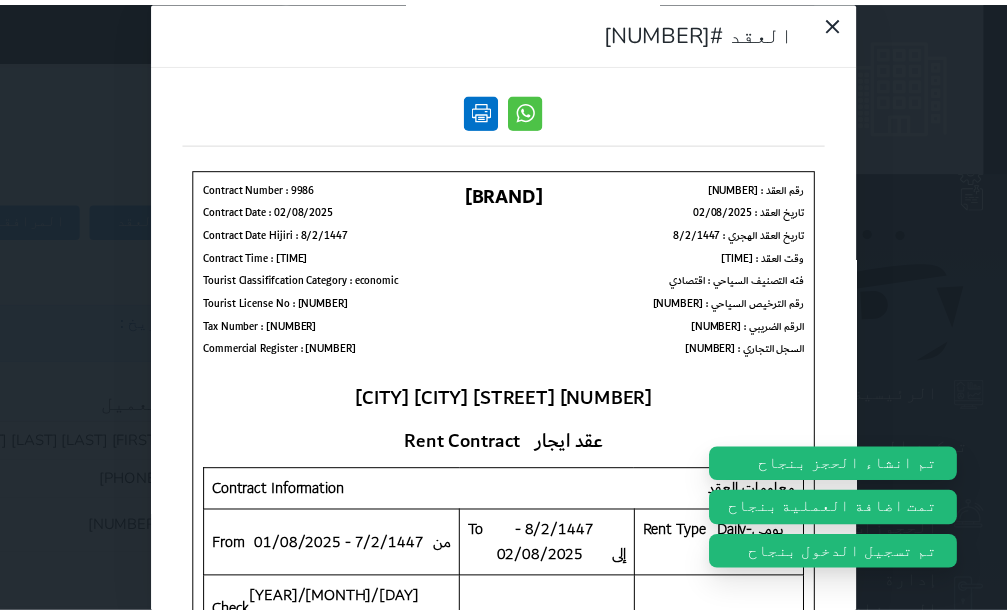scroll, scrollTop: 0, scrollLeft: 0, axis: both 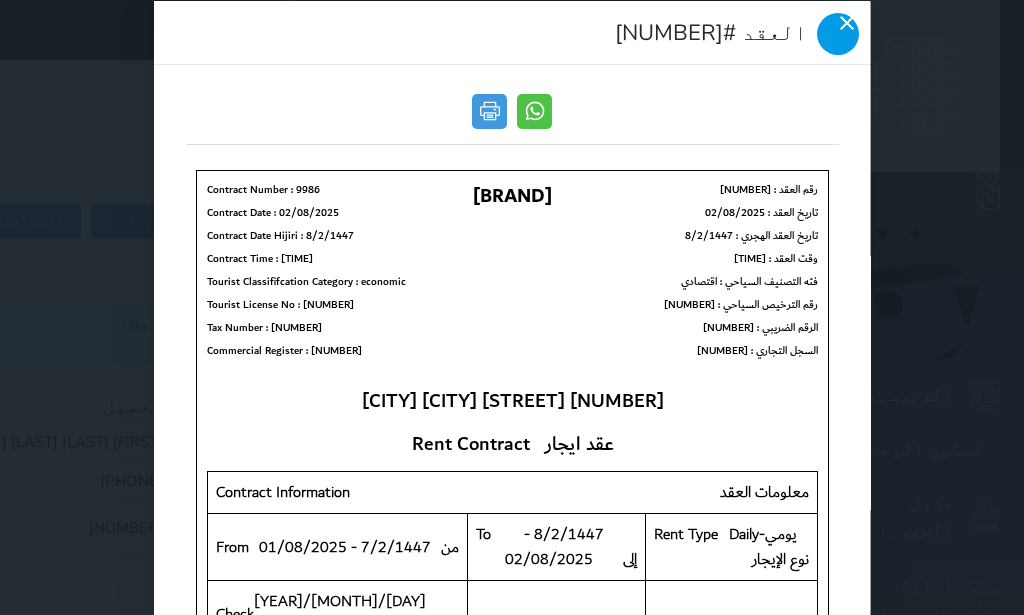 click 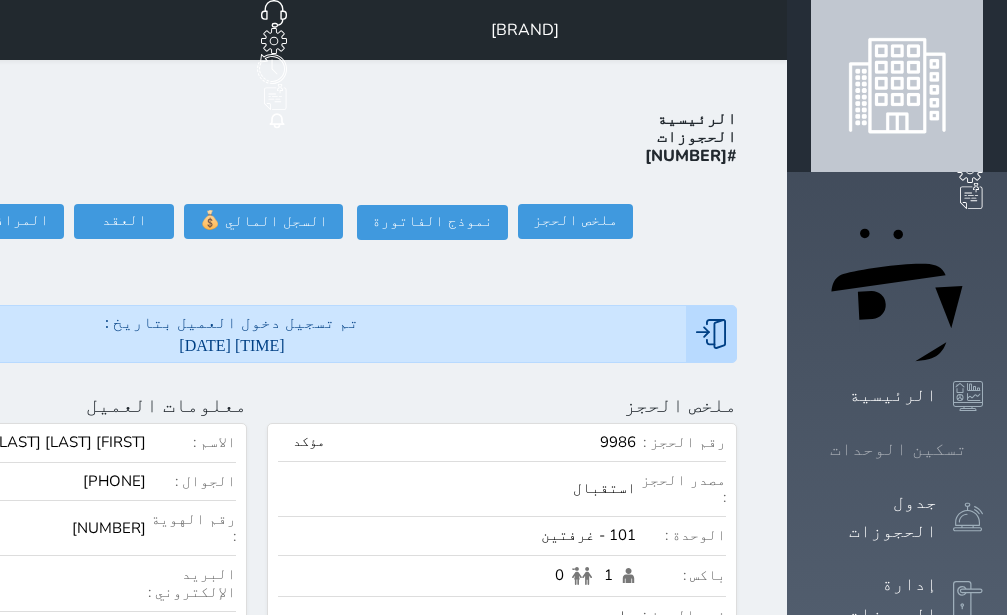 click on "تسكين الوحدات" at bounding box center [898, 449] 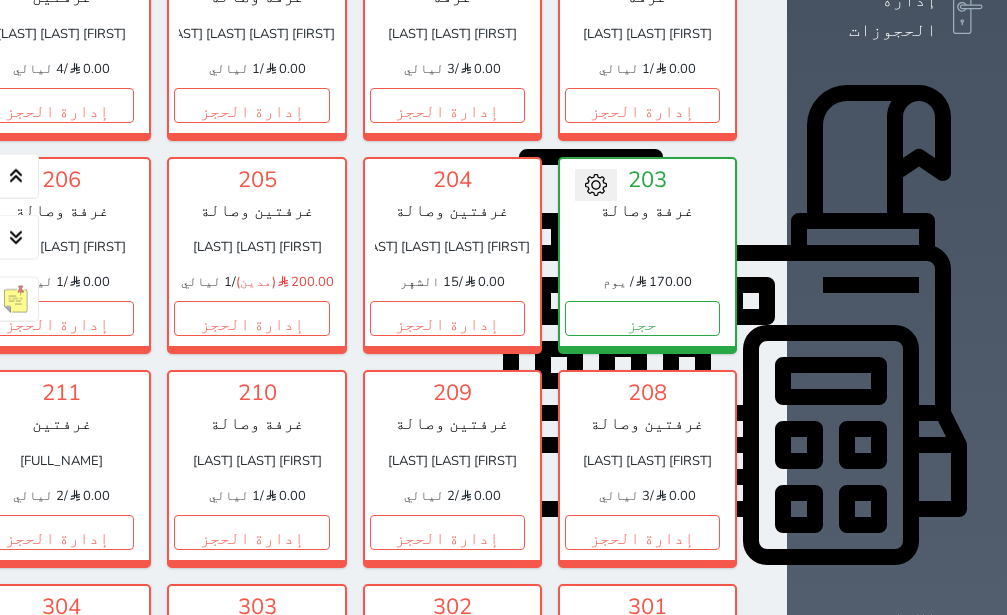 scroll, scrollTop: 708, scrollLeft: 0, axis: vertical 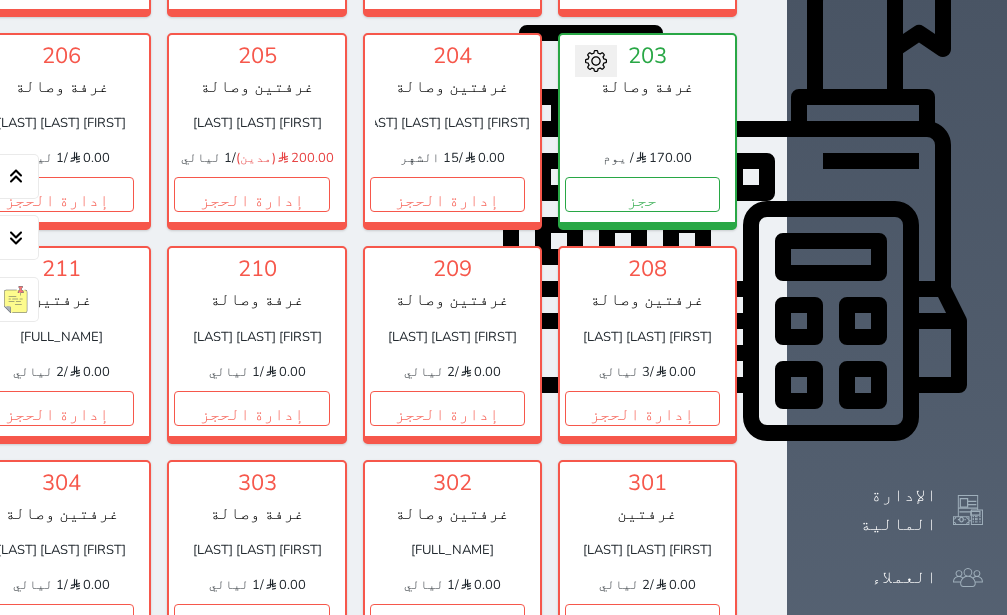 click on "حجز" at bounding box center [-139, 194] 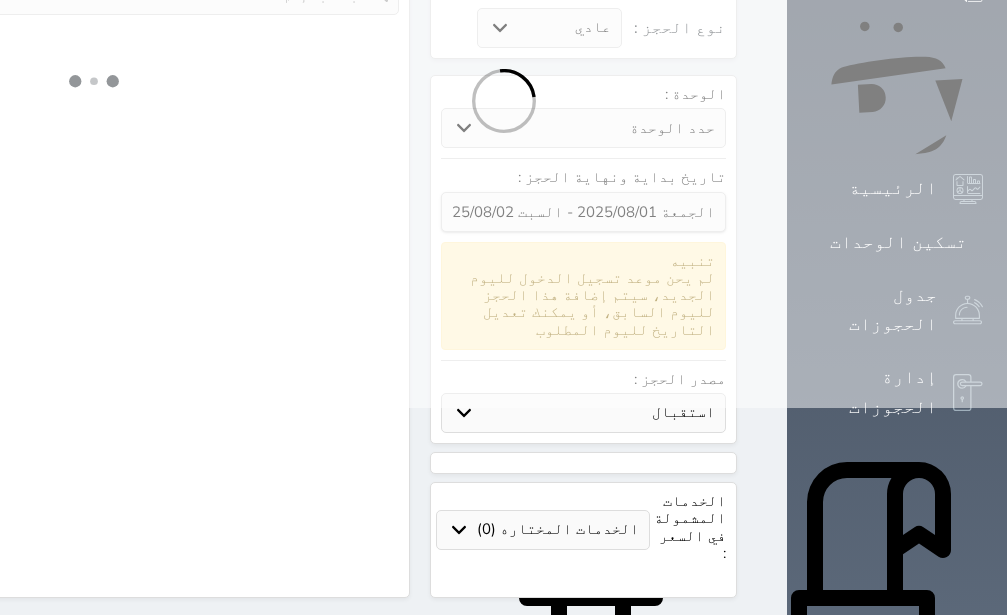 scroll, scrollTop: 0, scrollLeft: 0, axis: both 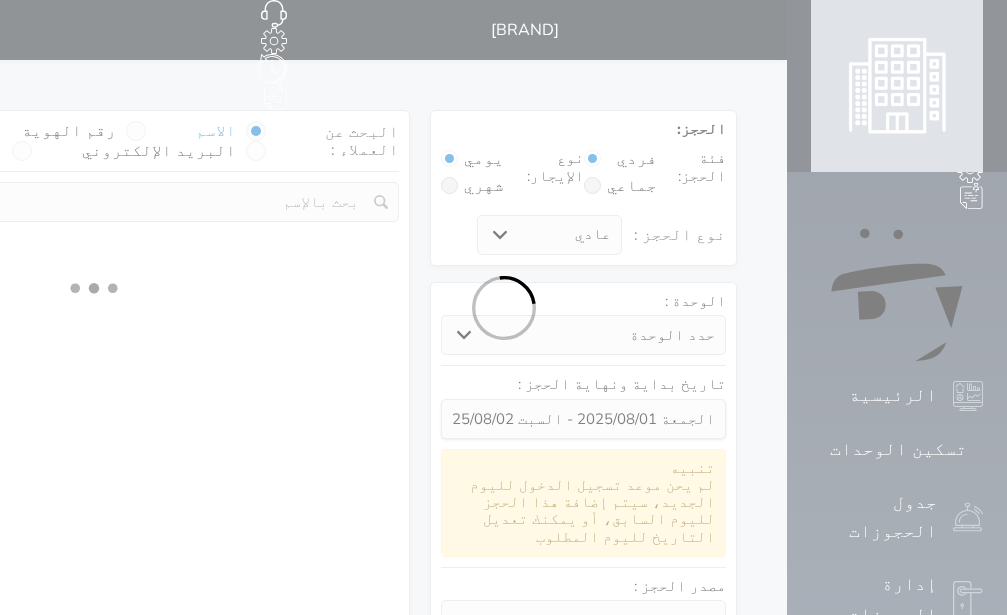 select 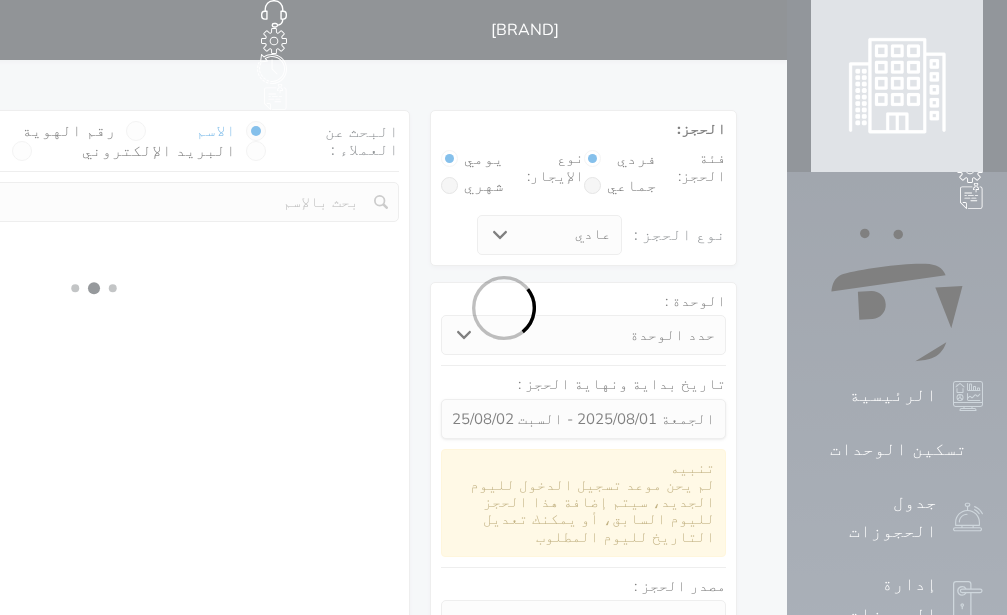 select on "113" 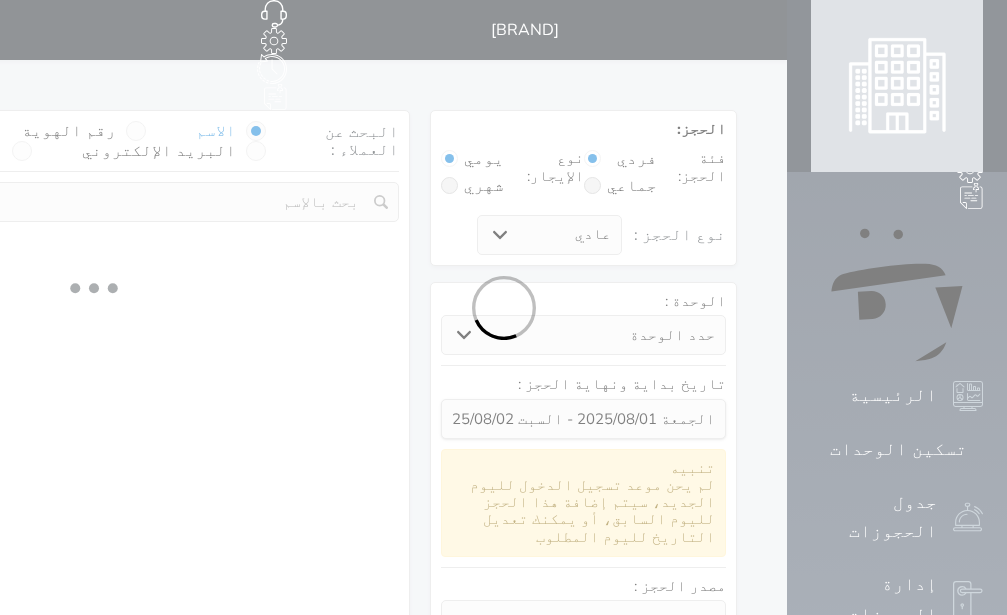 select on "1" 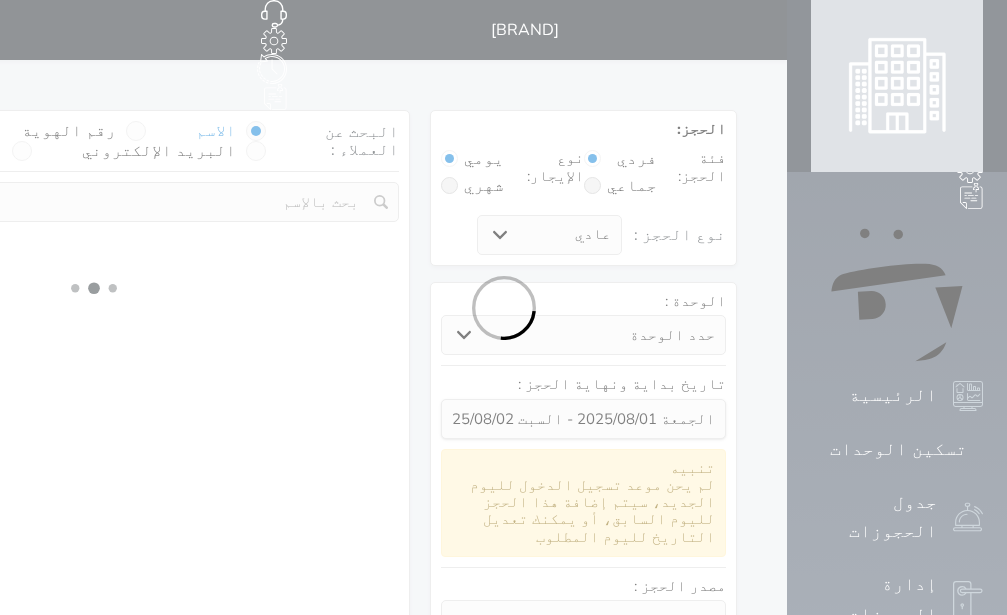 select 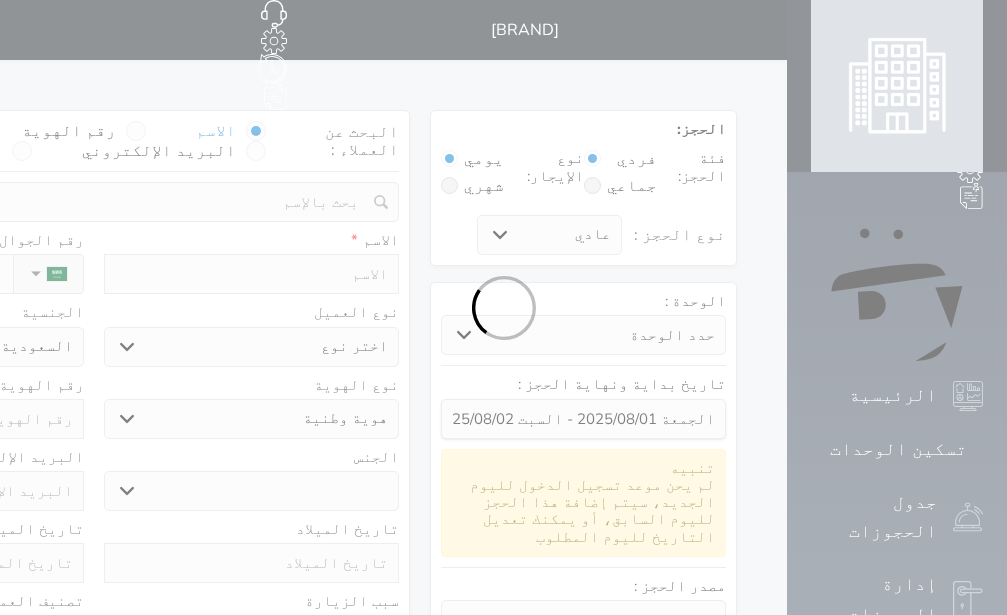 type 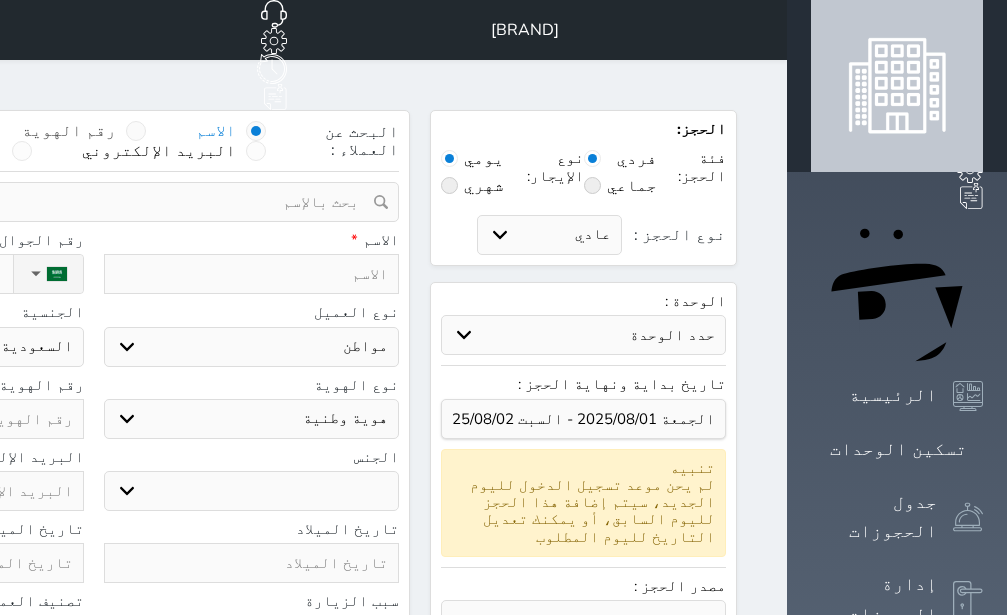 click at bounding box center (136, 131) 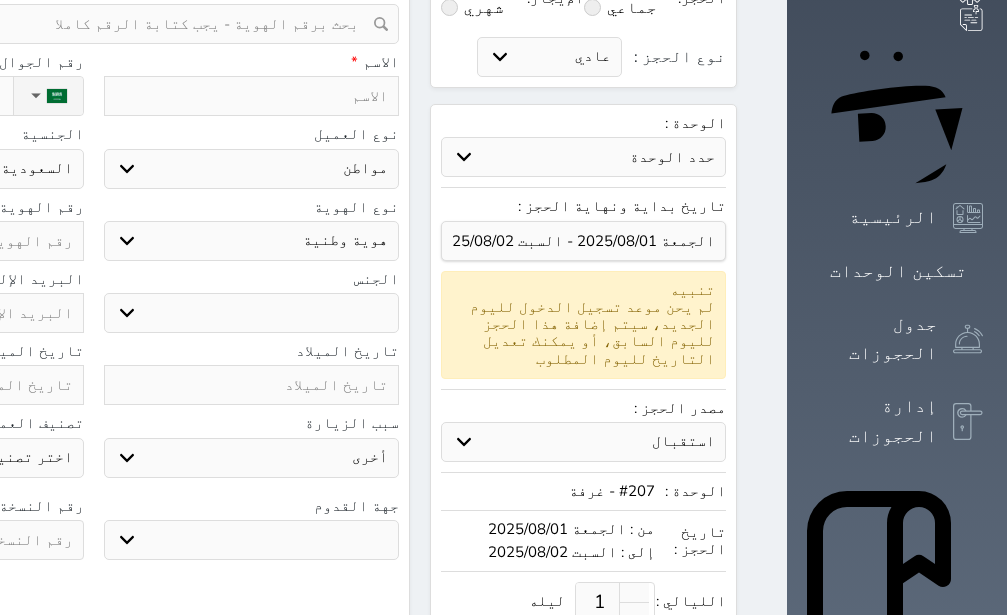 scroll, scrollTop: 378, scrollLeft: 0, axis: vertical 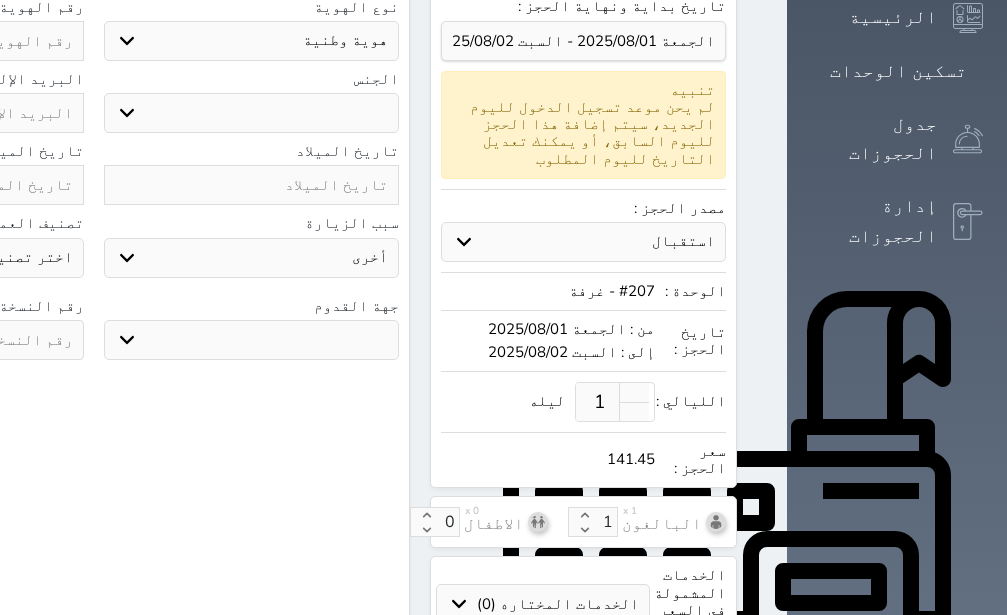 click on "جو بحر ارض" at bounding box center [252, 340] 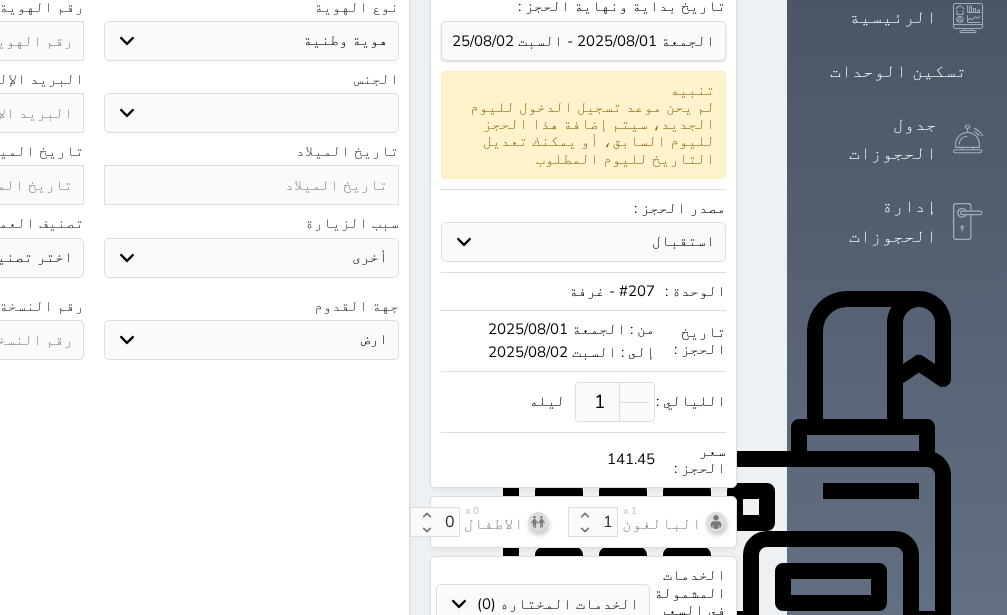 click on "ذكر   انثى" at bounding box center (252, 113) 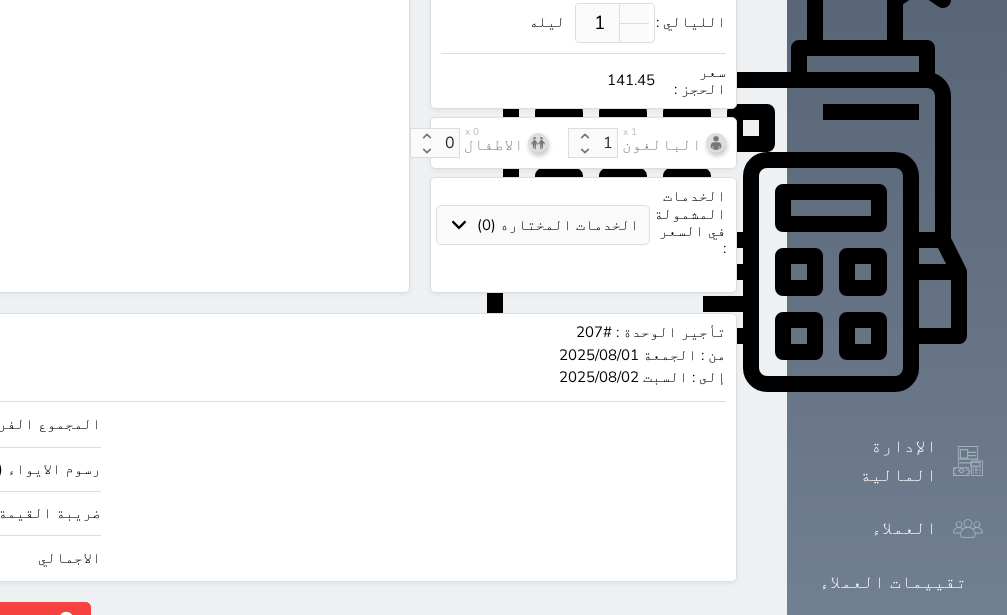 scroll, scrollTop: 767, scrollLeft: 0, axis: vertical 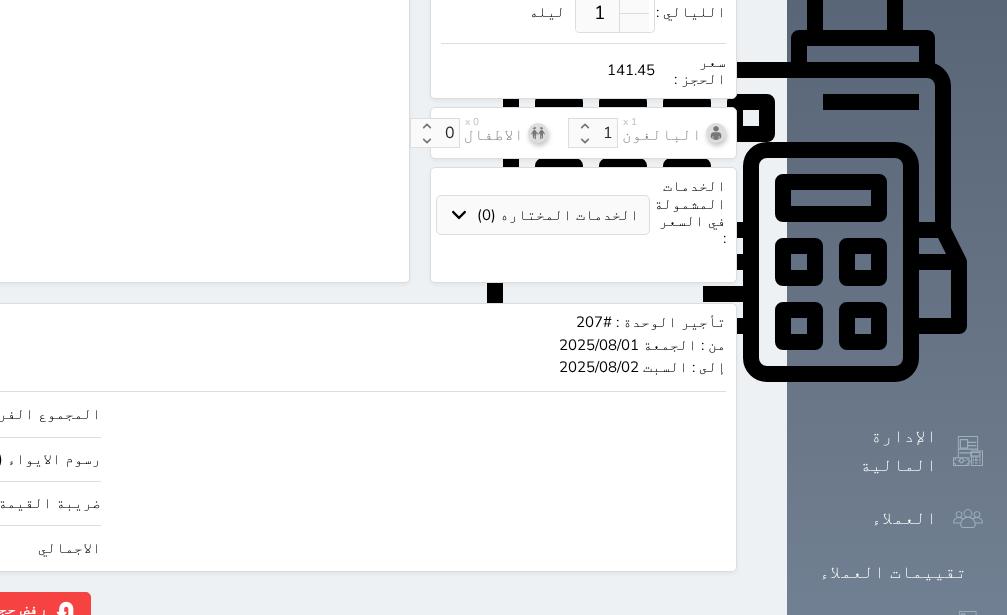 click on "141.45" at bounding box center (-147, 548) 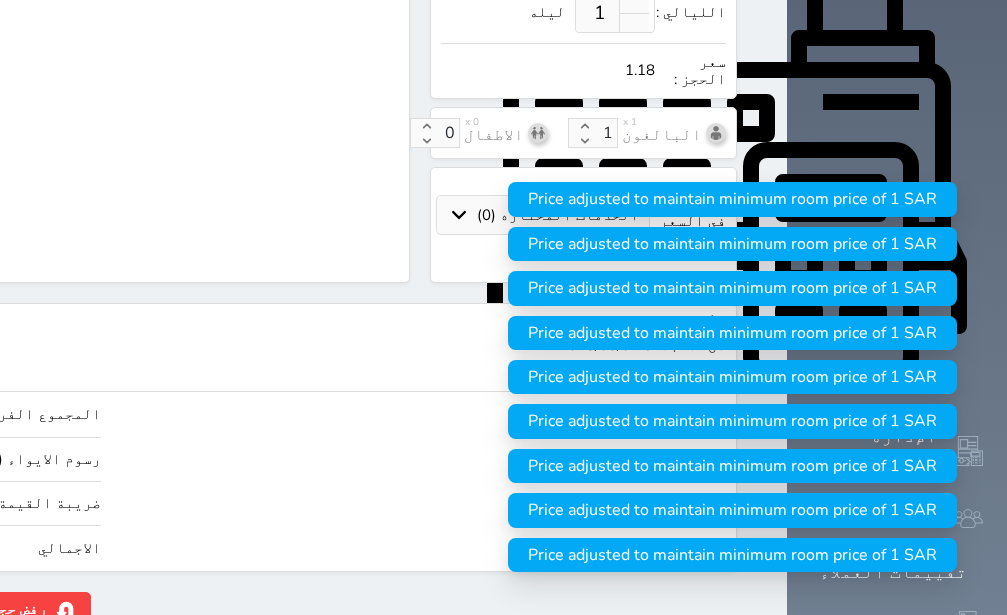 click on "1.17875" at bounding box center (-147, 548) 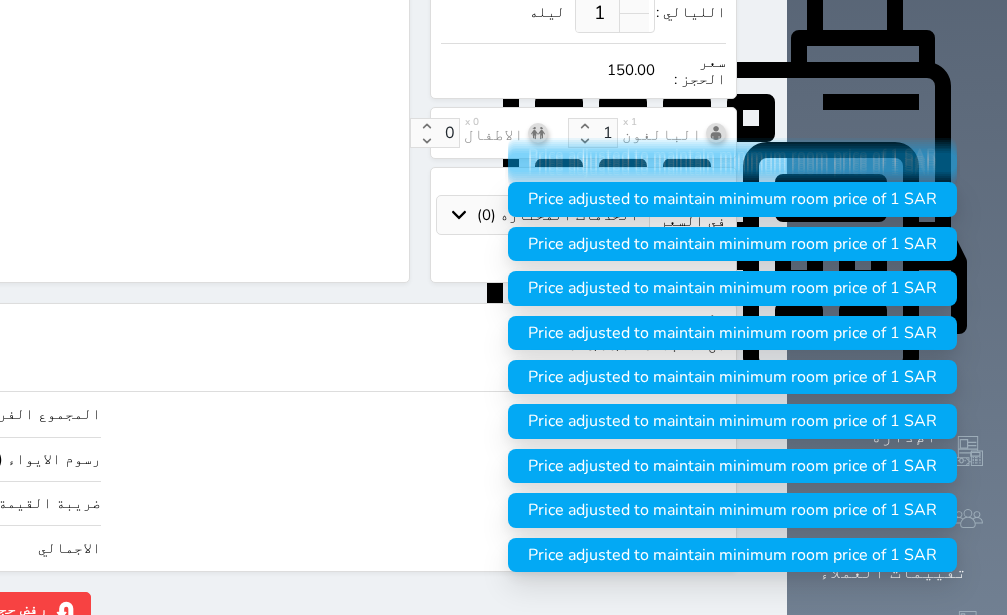 click on "المجموع الفرعي   127.25   رسوم الايواء (2.5%)    3.18    ضريبة القيمة المضافة (15%)    19.57      الاجمالي   150.00" at bounding box center (257, 476) 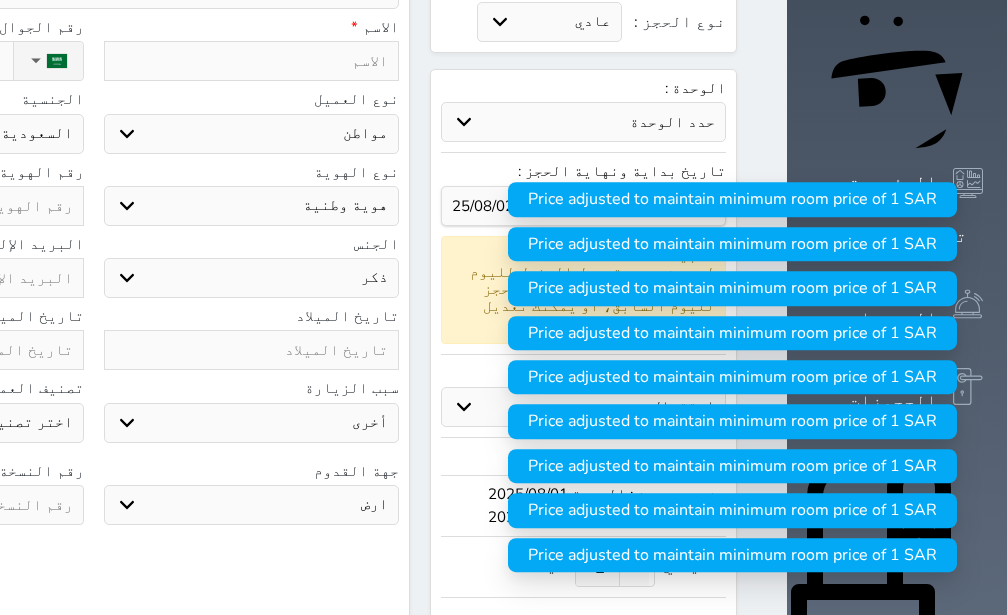 scroll, scrollTop: 137, scrollLeft: 0, axis: vertical 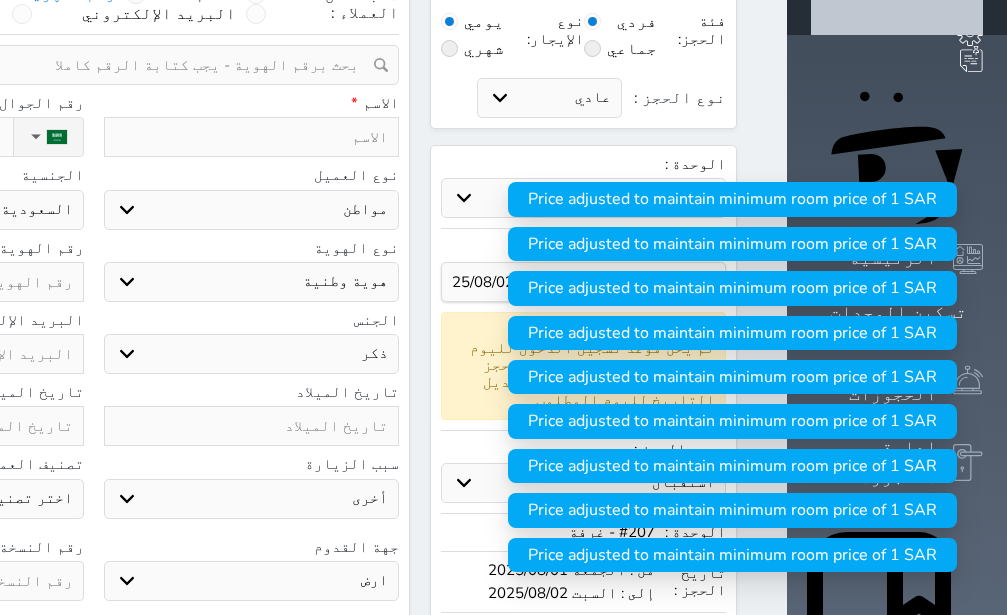 click on "البحث عن العملاء :        الاسم       رقم الهوية       البريد الإلكتروني       الجوال           تغيير العميل                      ملاحظات                           سجل حجوزات العميل undefined                   إجمالى رصيد العميل : 0 ريال     رقم الحجز   الوحدة   من   إلى   نوع الحجز   الرصيد   الاجرائات         النتائج  : من (  ) - إلى  (  )   العدد  :              سجل الكمبيالات الغير محصلة على العميل undefined                 رقم الحجز   المبلغ الكلى    المبلغ المحصل    المبلغ المتبقى    تاريخ الإستحقاق         النتائج  : من (  ) - إلى  (  )   العدد  :      الاسم *     رقم الجوال *       ▼     Afghanistan (‫افغانستان‬‎)   +93   Albania (Shqipëri)   +355   Algeria (‫الجزائر‬‎)   +213   American Samoa" at bounding box center [93, 443] 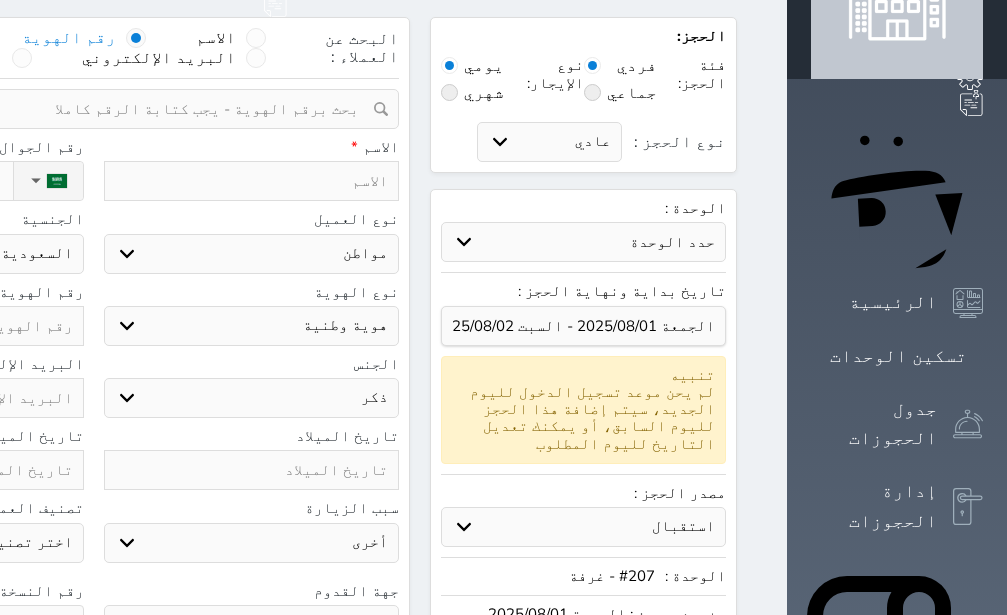 scroll, scrollTop: 0, scrollLeft: 0, axis: both 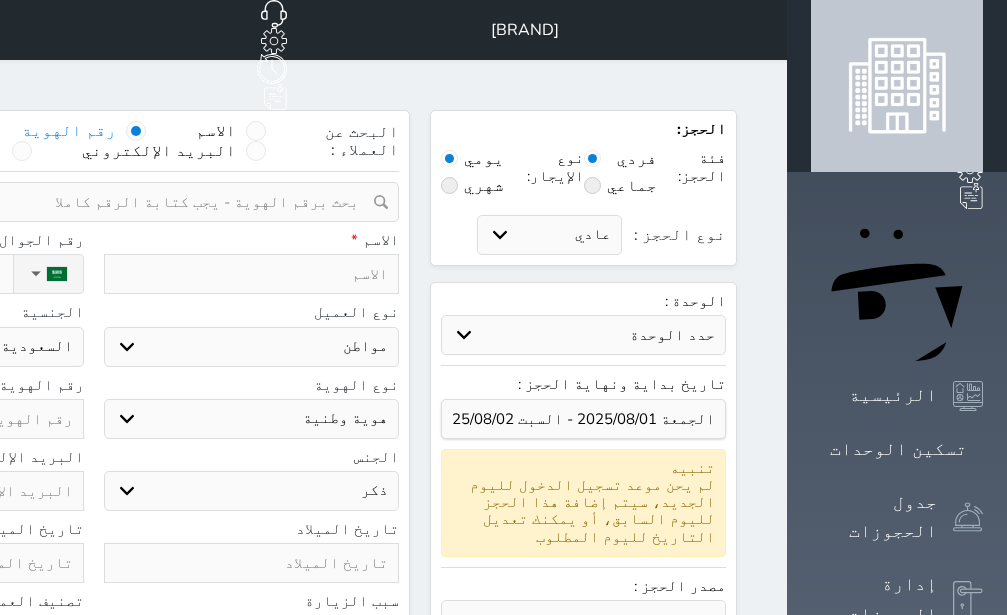 click at bounding box center (252, 274) 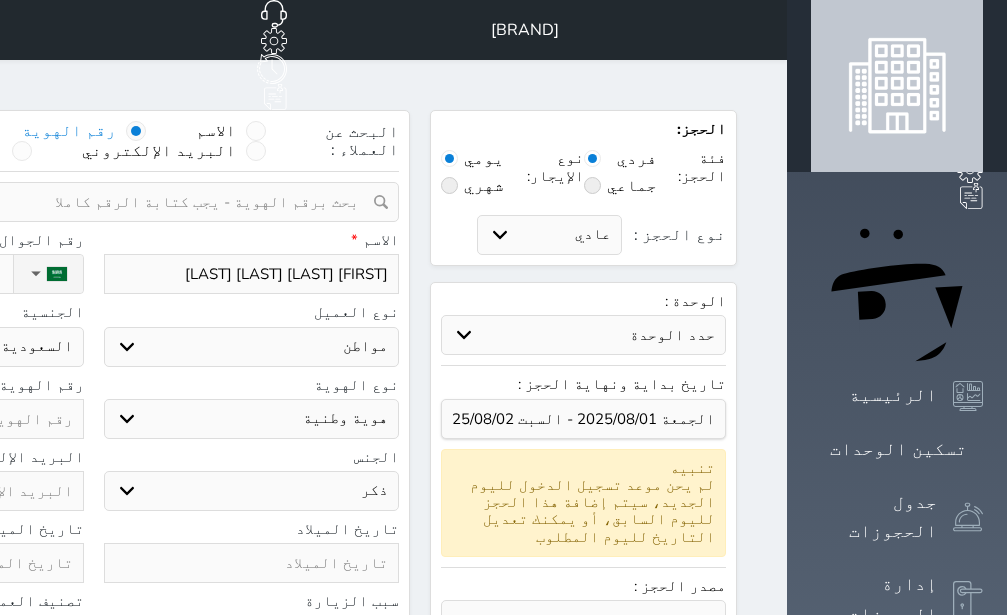 click at bounding box center (-64, 419) 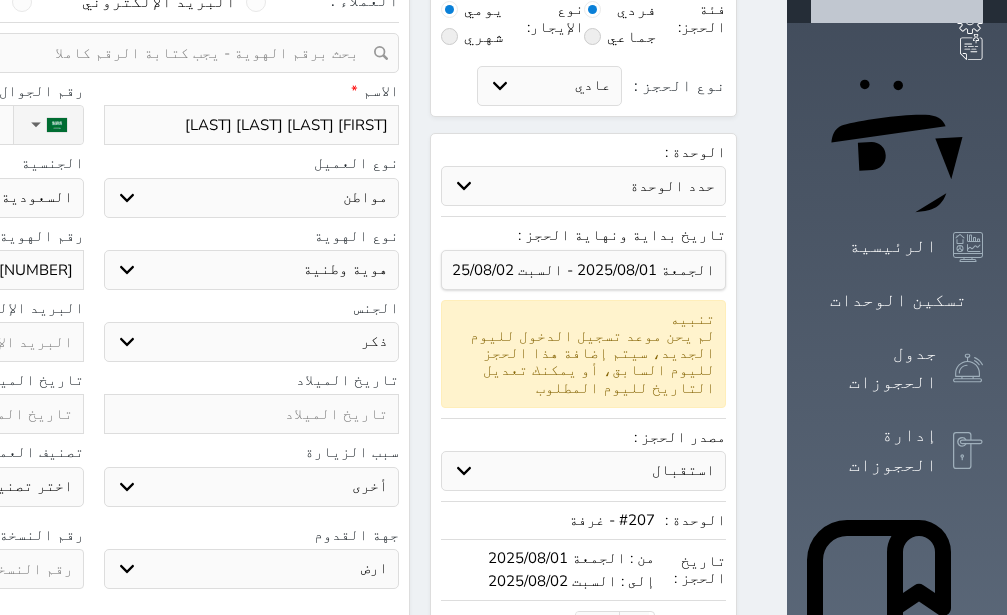 scroll, scrollTop: 252, scrollLeft: 0, axis: vertical 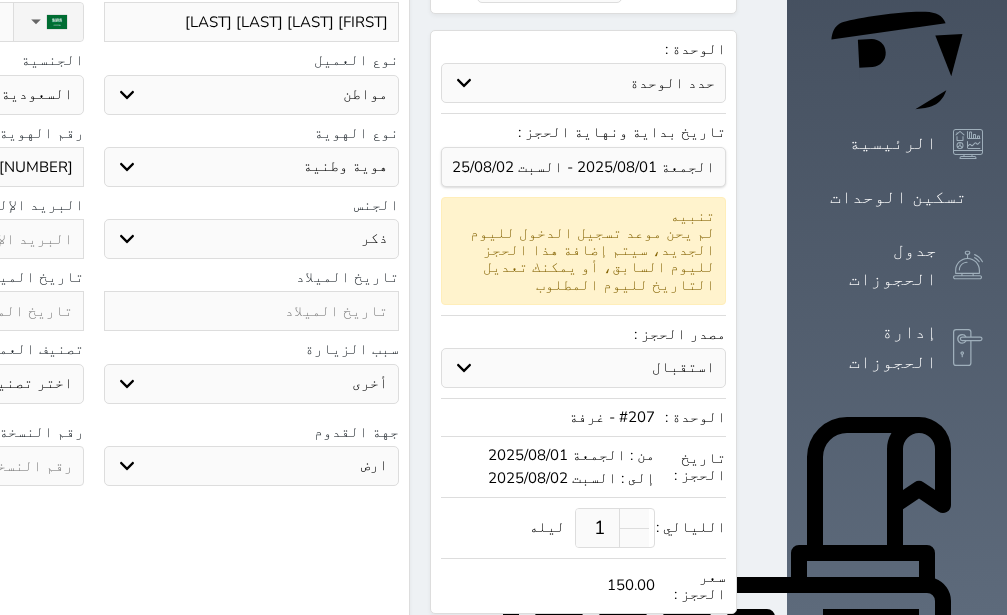 click at bounding box center (-64, 466) 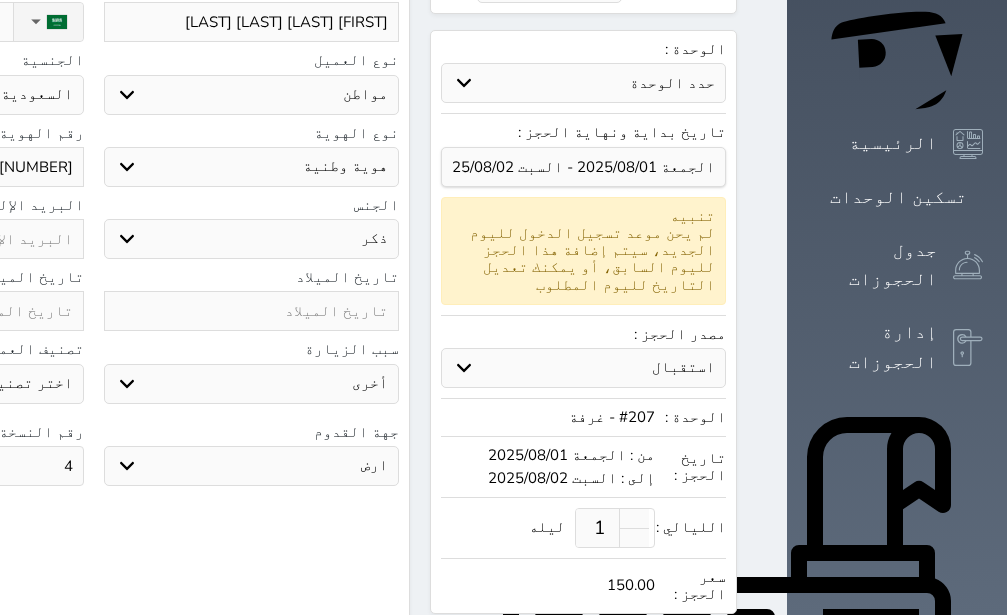 scroll, scrollTop: 0, scrollLeft: 0, axis: both 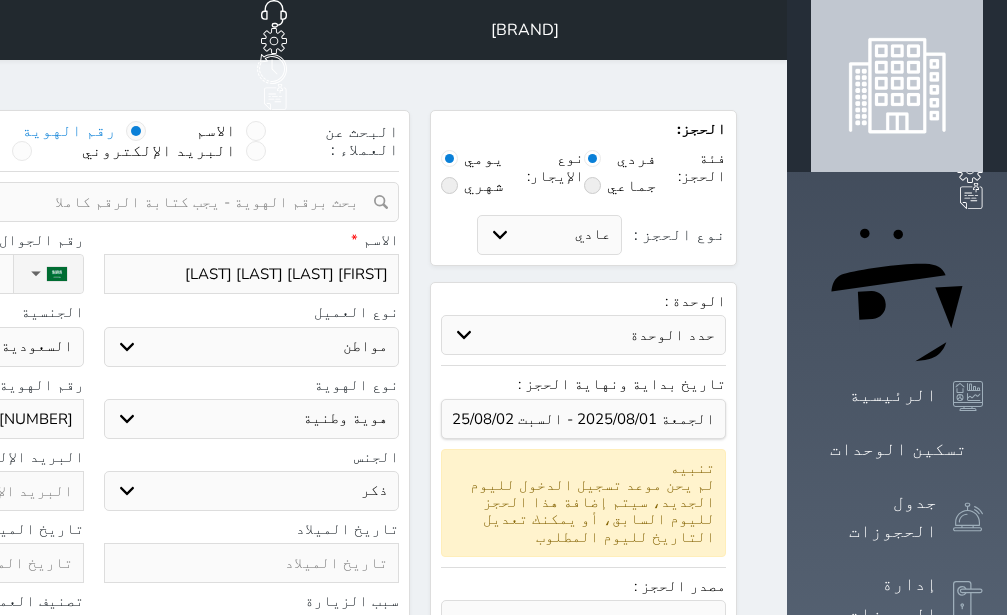 click on "نوع الحجز :" at bounding box center [-100, 274] 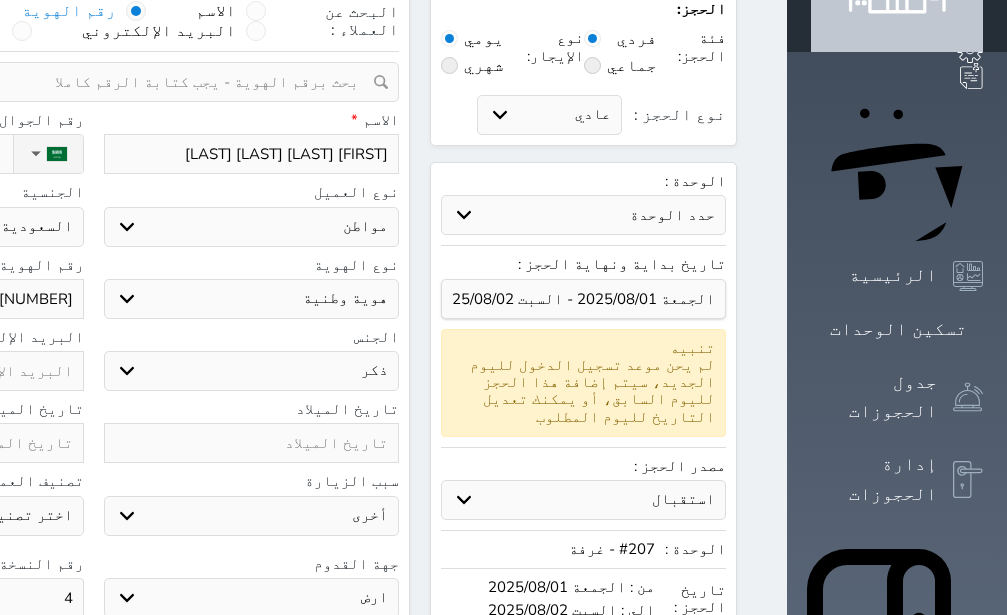 scroll, scrollTop: 252, scrollLeft: 0, axis: vertical 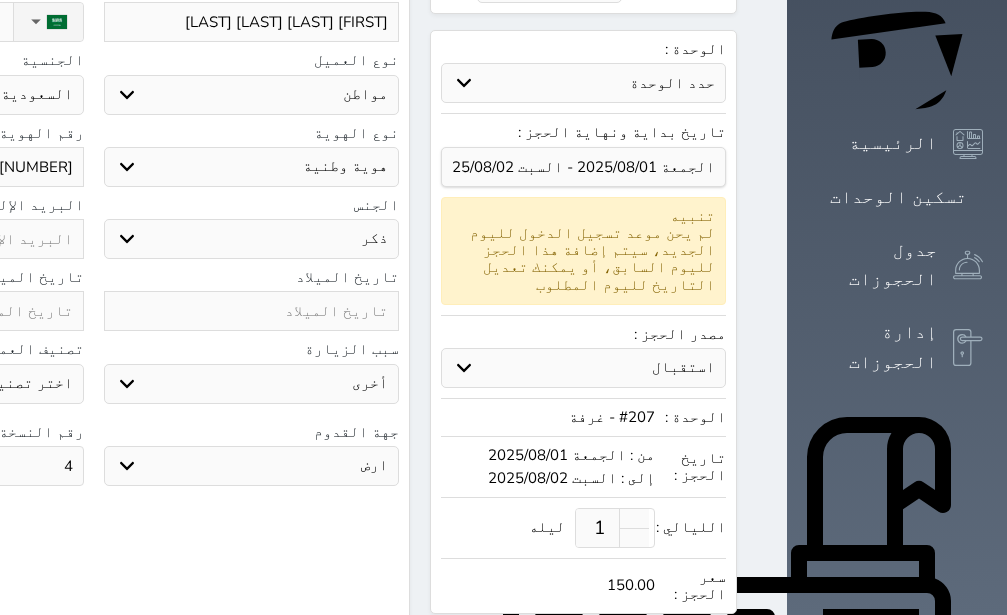 click at bounding box center (-64, 311) 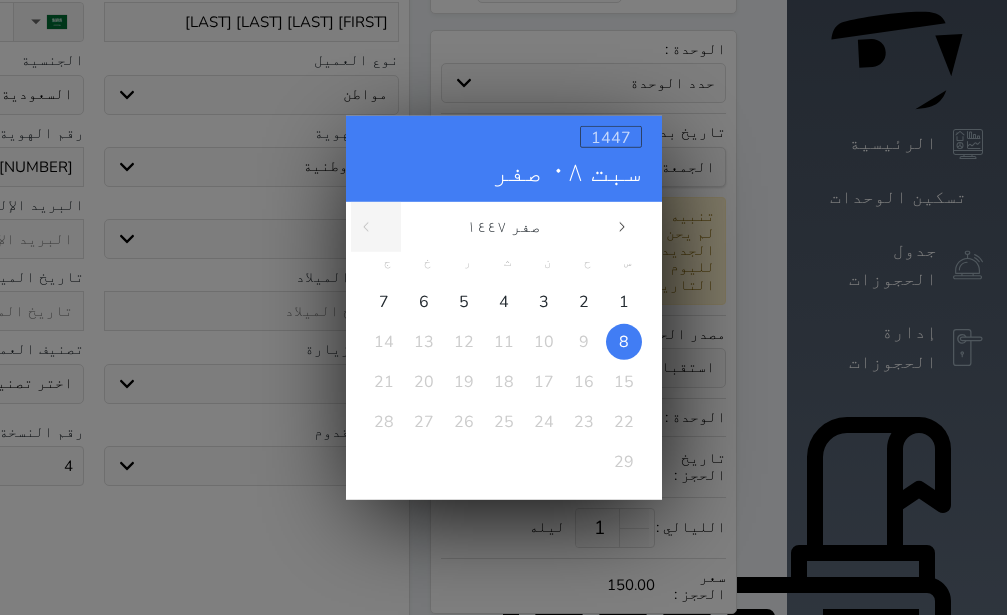 click on "1447" at bounding box center [611, 137] 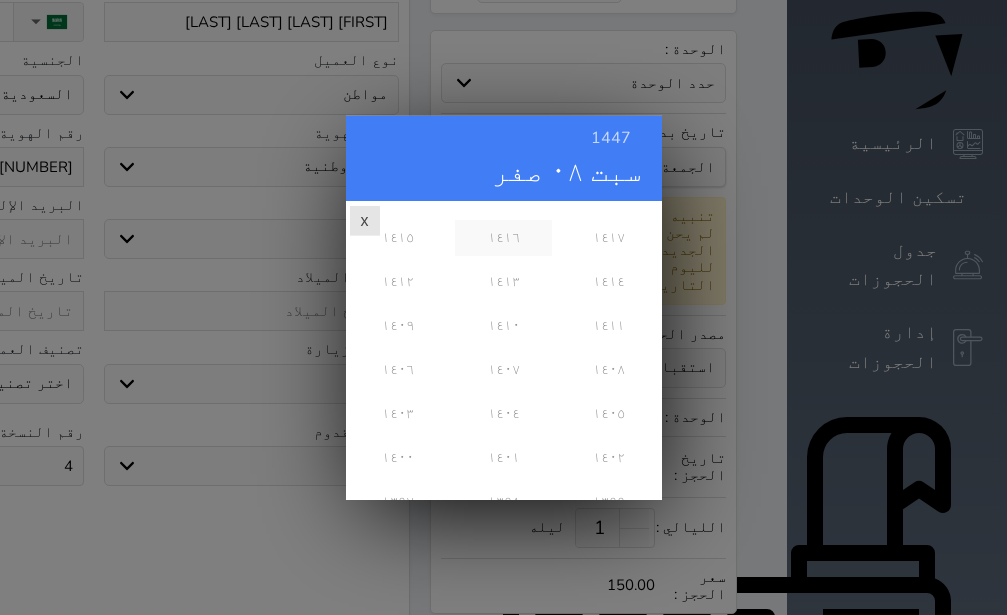 scroll, scrollTop: 448, scrollLeft: 0, axis: vertical 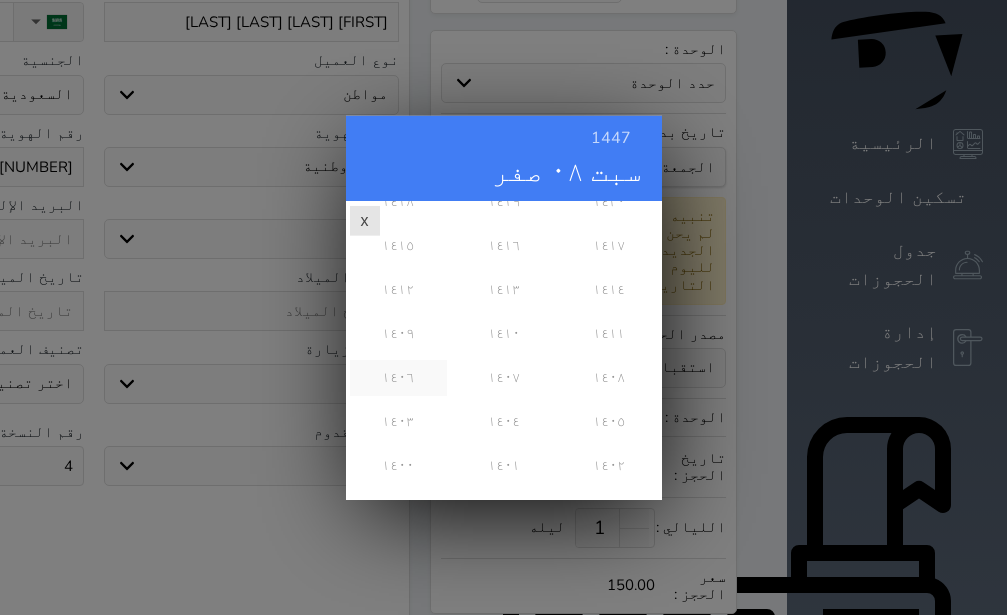 click on "١٤٠٦" at bounding box center [398, 377] 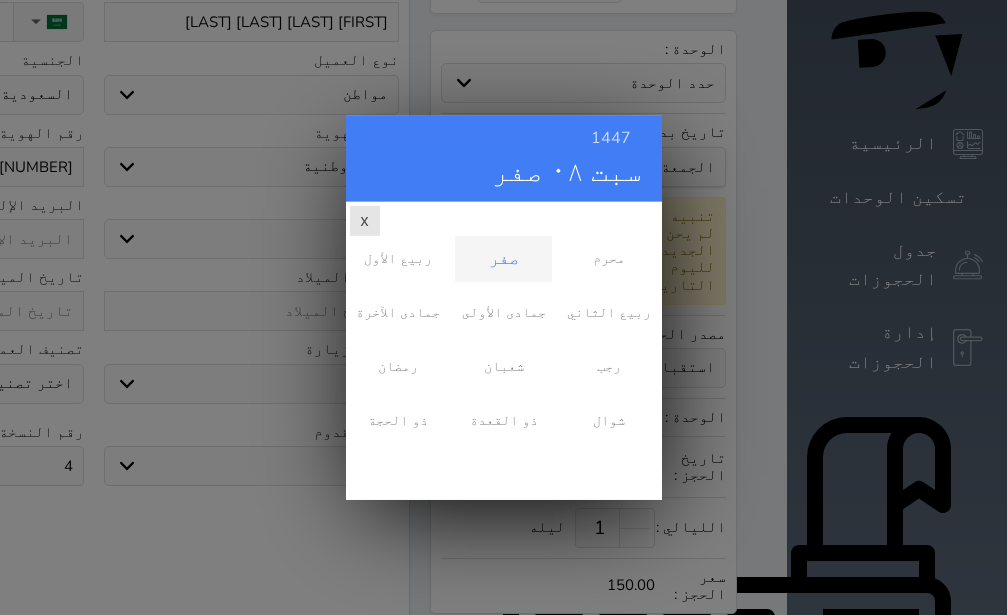 scroll, scrollTop: 0, scrollLeft: 0, axis: both 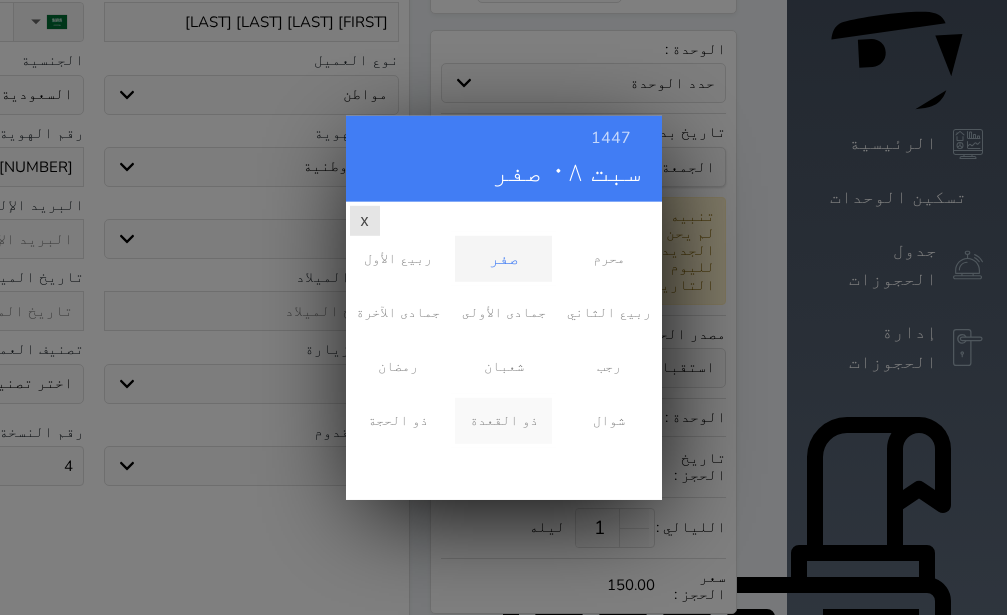 click on "ذو القعدة" at bounding box center [503, 420] 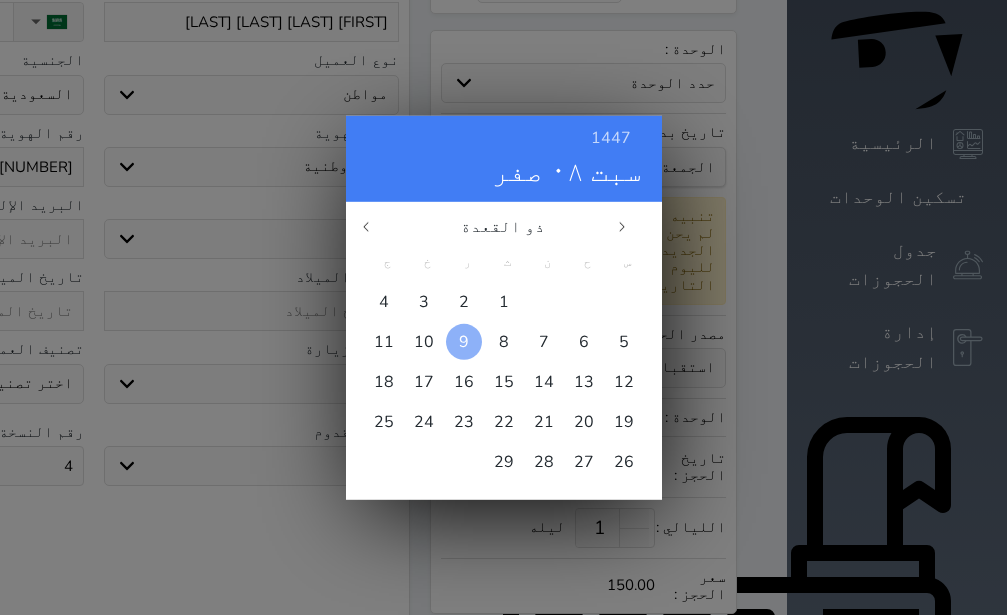 click on "9" at bounding box center [464, 341] 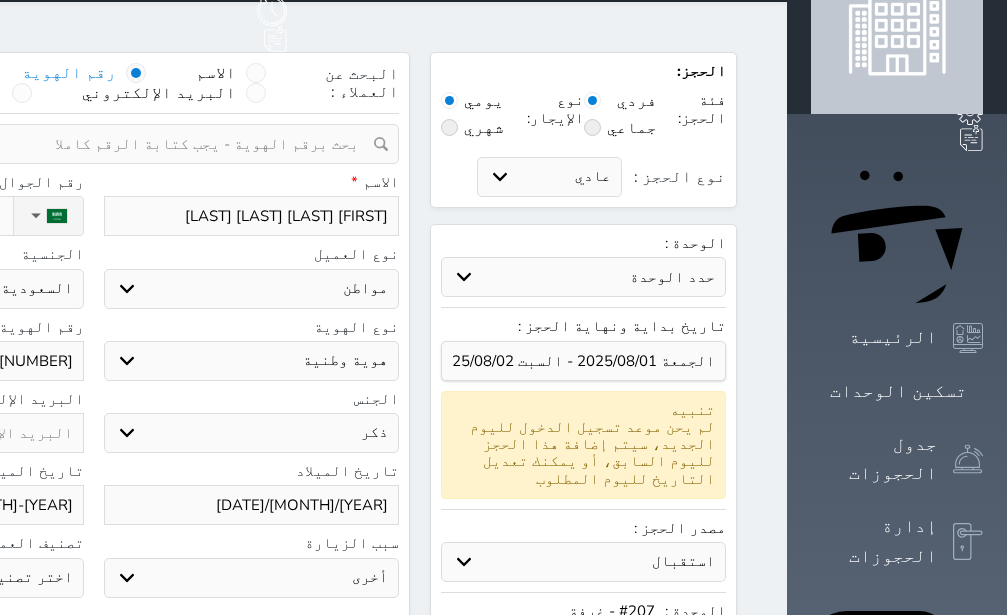 scroll, scrollTop: 0, scrollLeft: 0, axis: both 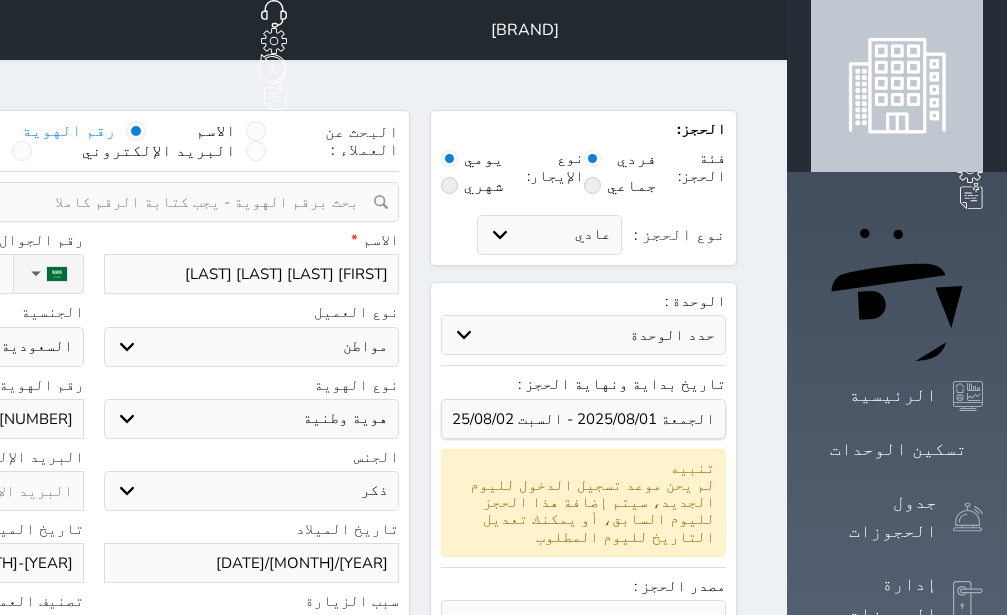 click on "نوع الحجز :" at bounding box center [-100, 274] 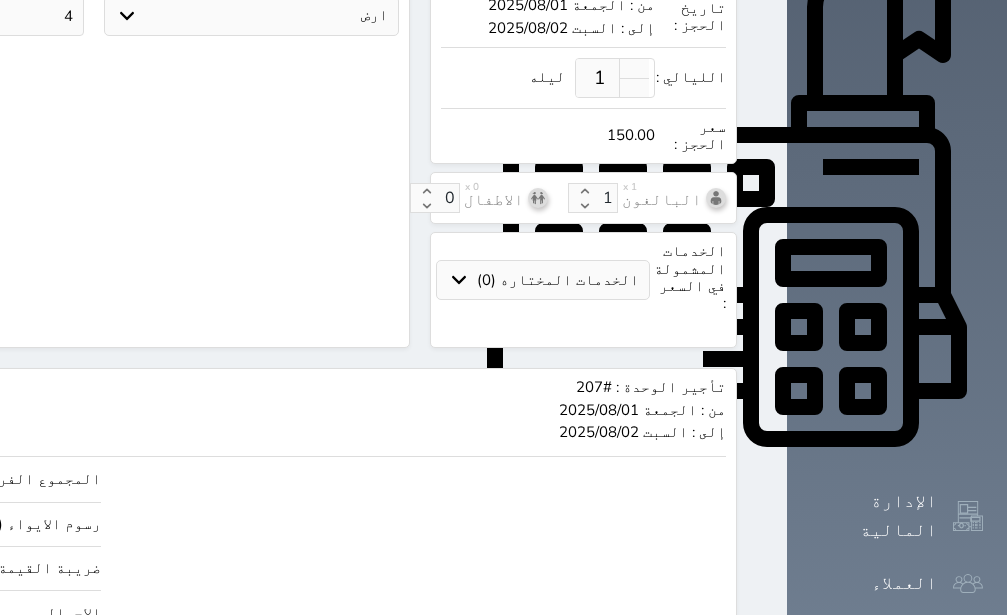 scroll, scrollTop: 767, scrollLeft: 0, axis: vertical 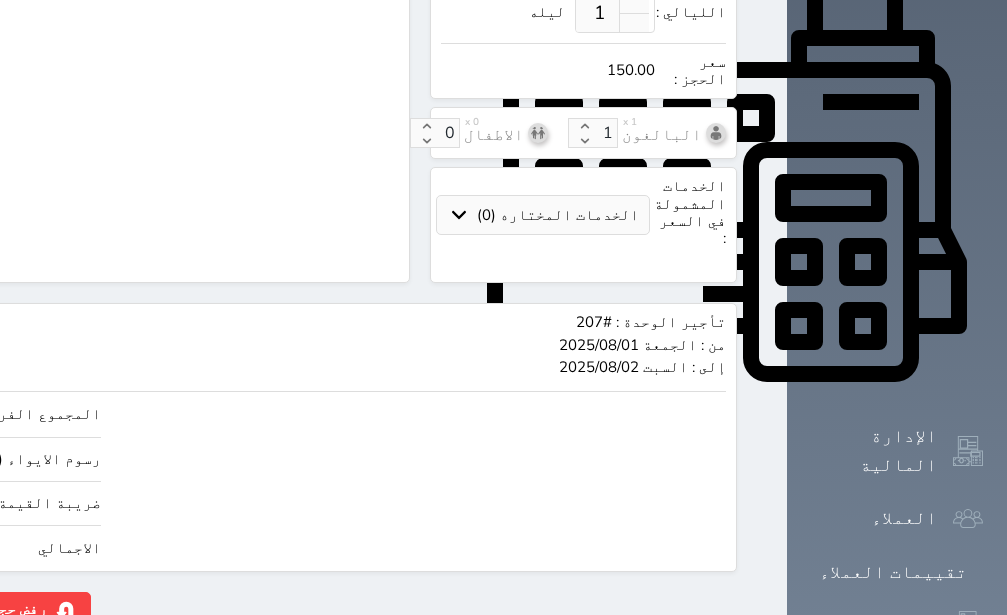 click on "حجز" at bounding box center (-130, 609) 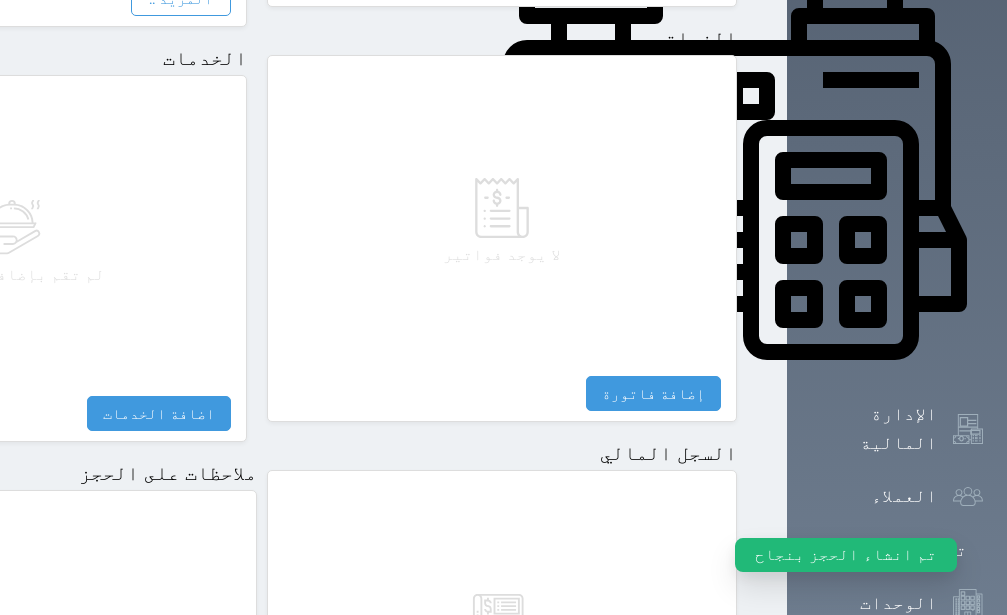 scroll, scrollTop: 1122, scrollLeft: 0, axis: vertical 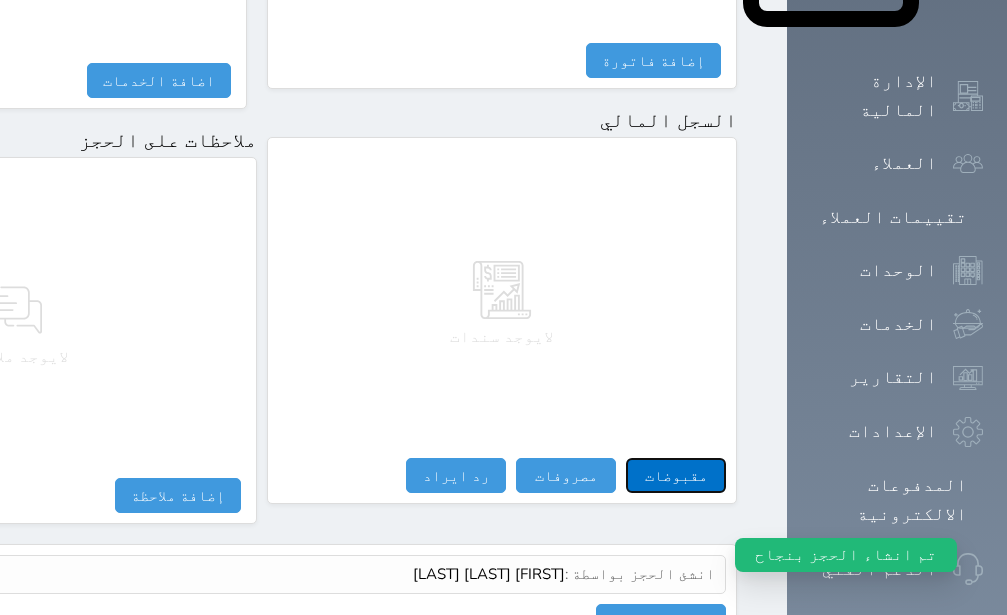 click on "مقبوضات" at bounding box center [676, 475] 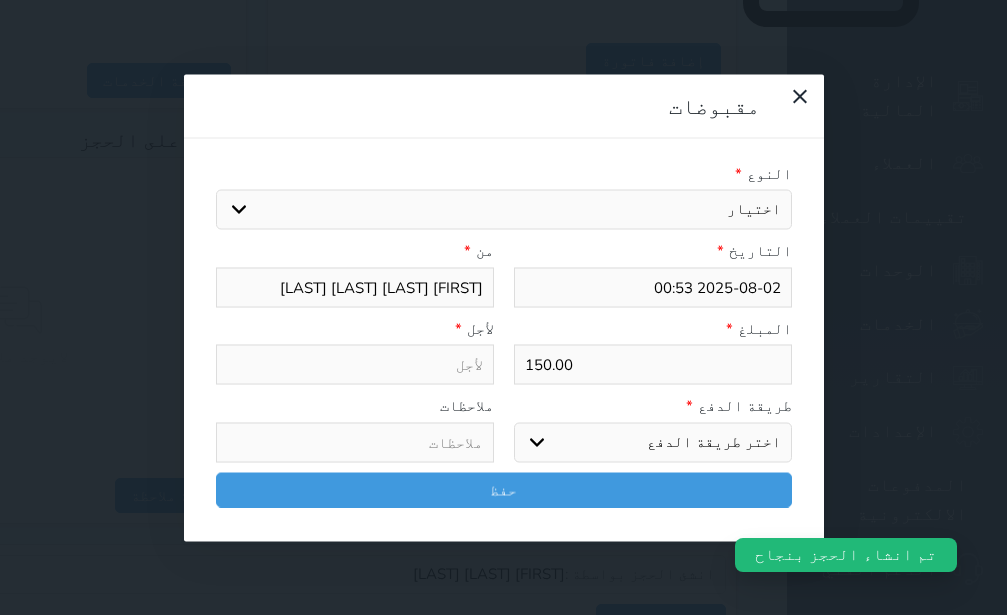 scroll, scrollTop: 1087, scrollLeft: 0, axis: vertical 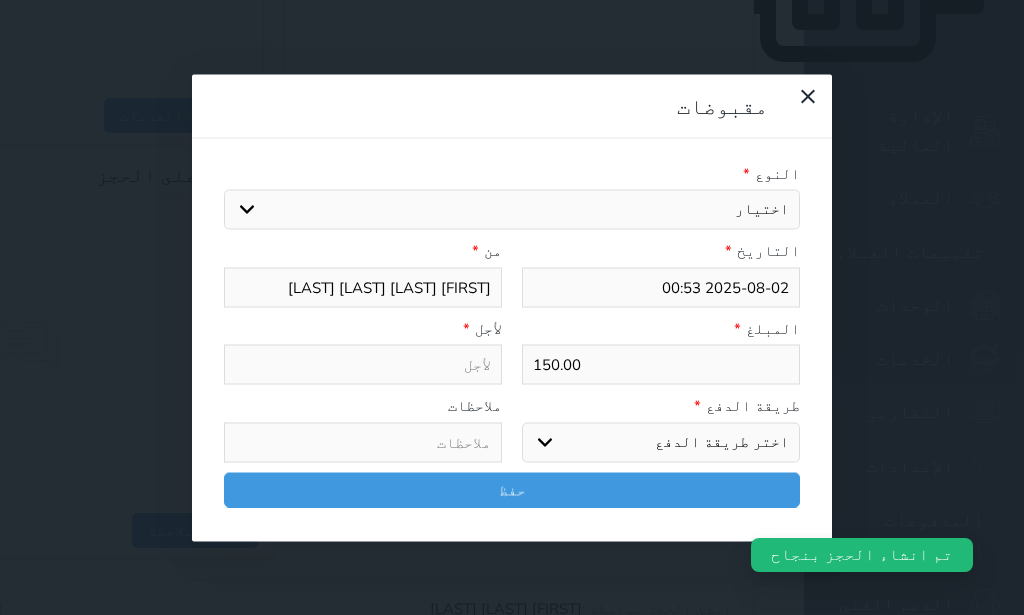 click on "اختيار   مقبوضات عامة قيمة إيجار فواتير تامين عربون لا ينطبق آخر مغسلة واي فاي - الإنترنت مواقف السيارات طعام الأغذية والمشروبات مشروبات المشروبات الباردة المشروبات الساخنة الإفطار غداء عشاء مخبز و كعك حمام سباحة الصالة الرياضية سبا و خدمات الجمال اختيار وإسقاط (خدمات النقل) ميني بار كابل - تلفزيون سرير إضافي تصفيف الشعر التسوق خدمات الجولات السياحية المنظمة خدمات الدليل السياحي" at bounding box center [512, 210] 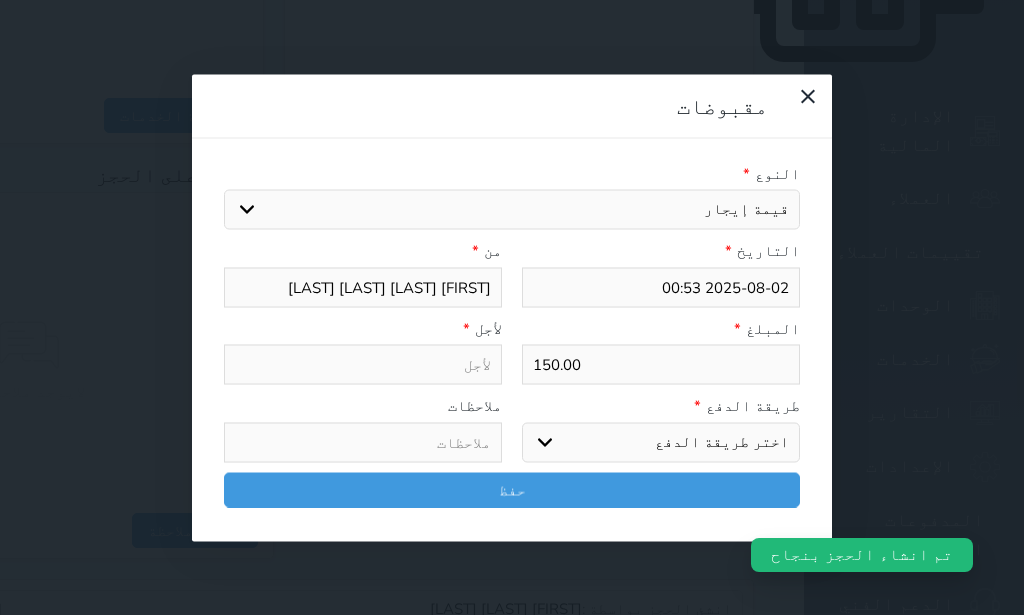 click on "قيمة إيجار" at bounding box center [0, 0] 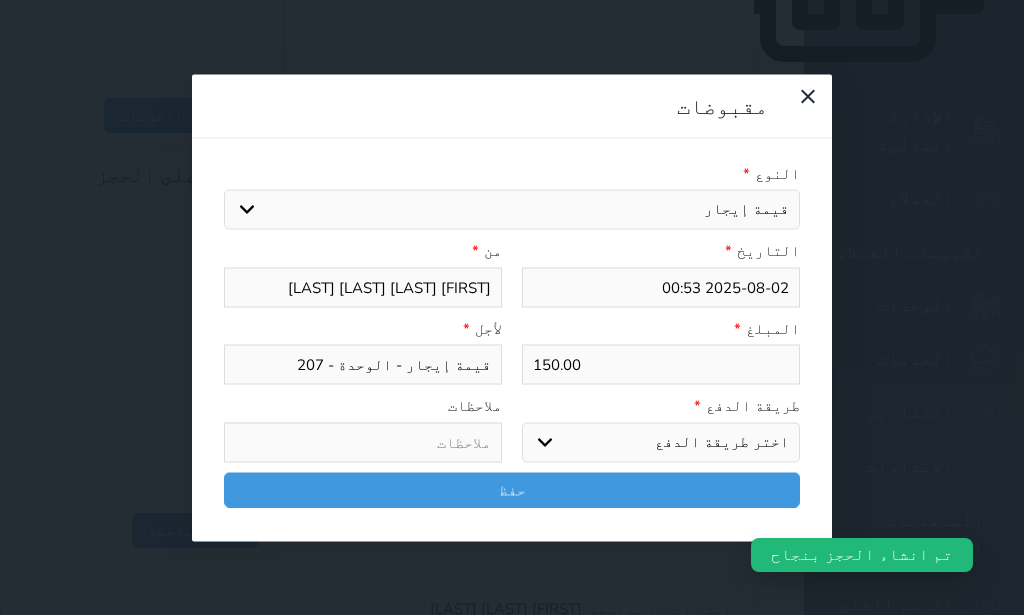 click on "اختر طريقة الدفع   دفع نقدى   تحويل بنكى   مدى   بطاقة ائتمان   آجل" at bounding box center (661, 442) 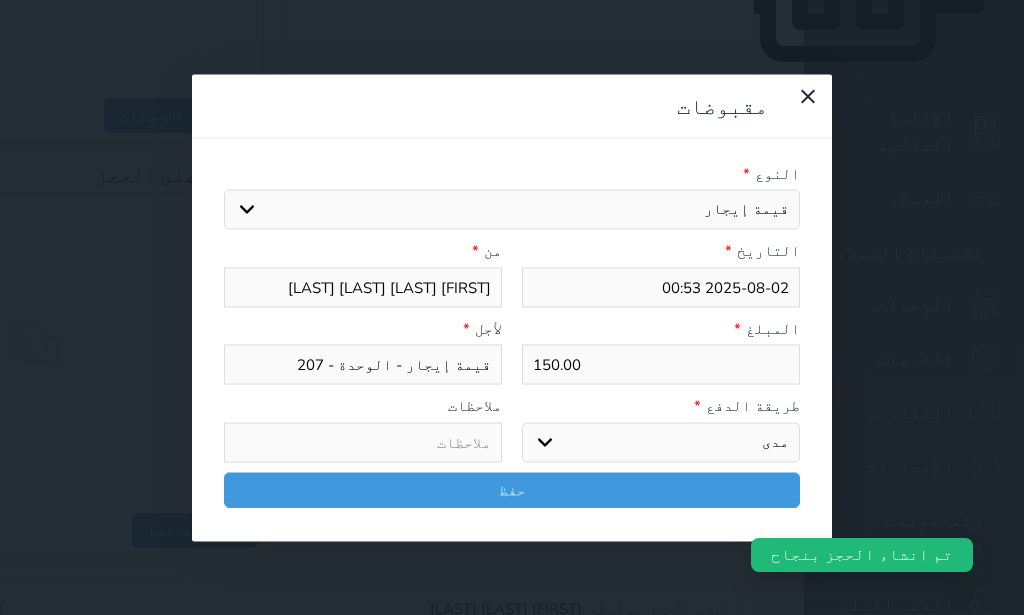 click on "مدى" at bounding box center (0, 0) 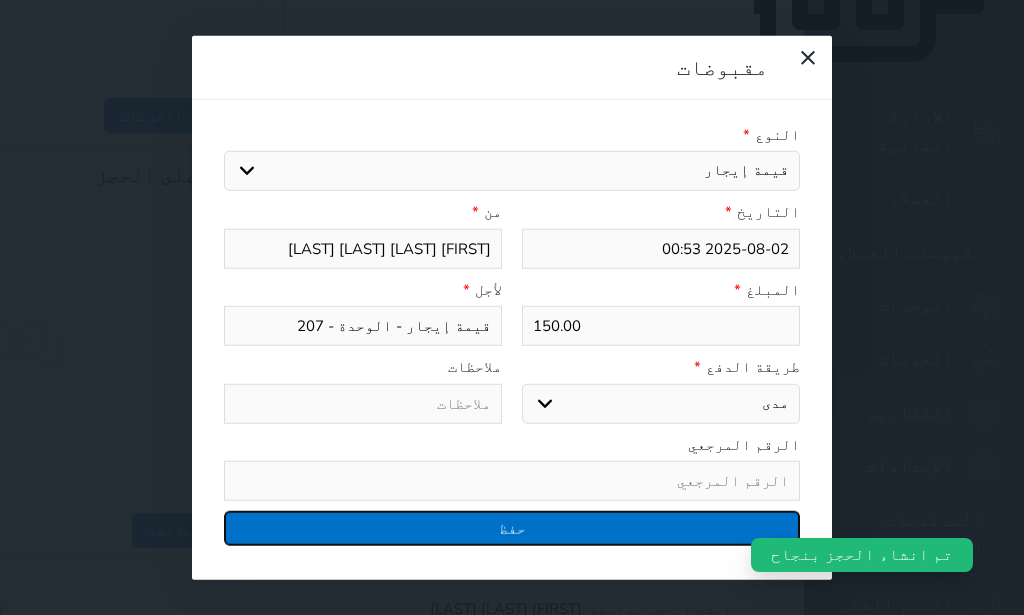 click on "حفظ" at bounding box center (512, 528) 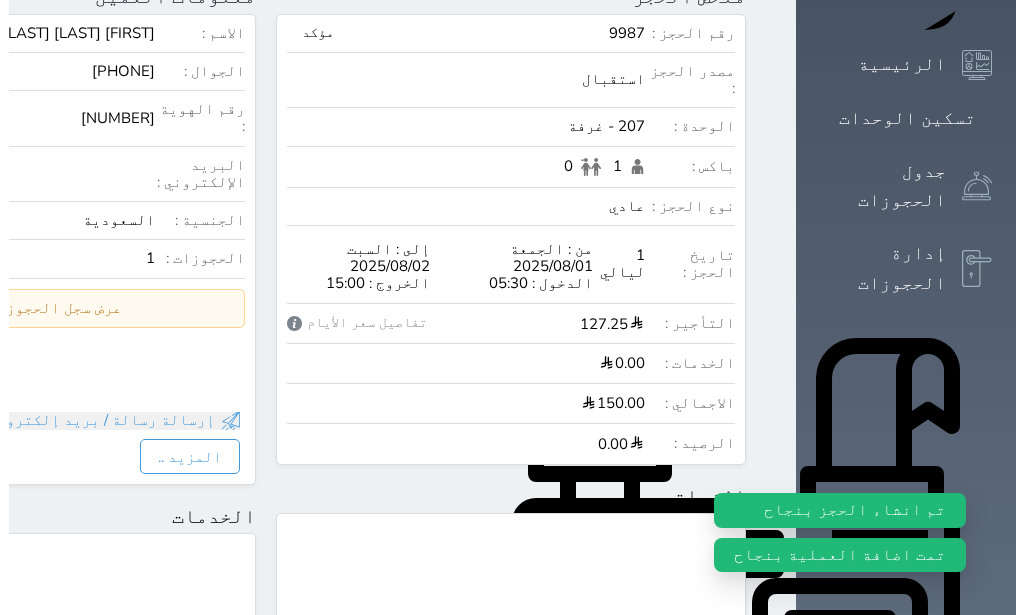 scroll, scrollTop: 0, scrollLeft: 0, axis: both 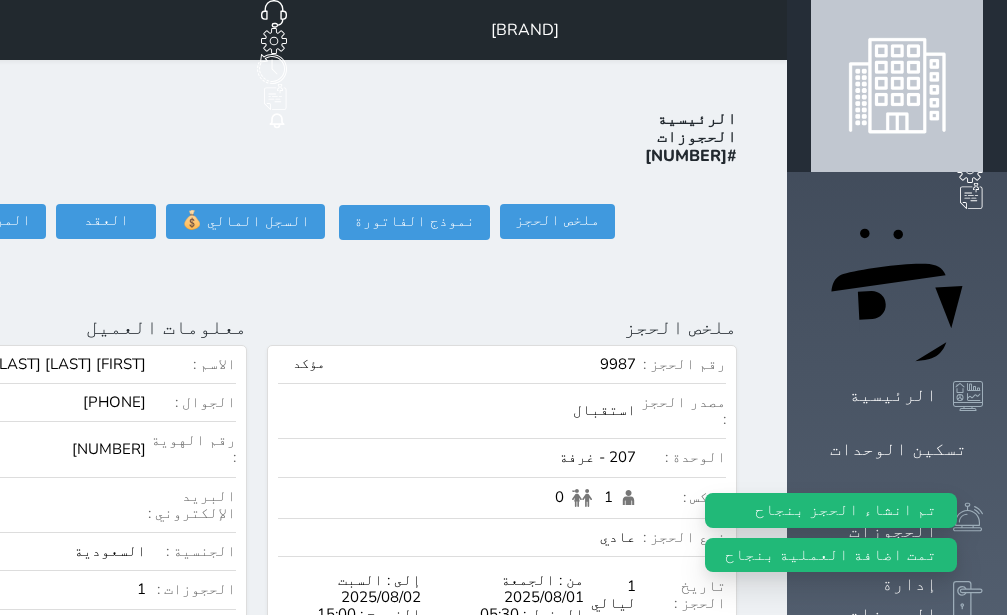 click on "تسجيل دخول" at bounding box center [-156, 221] 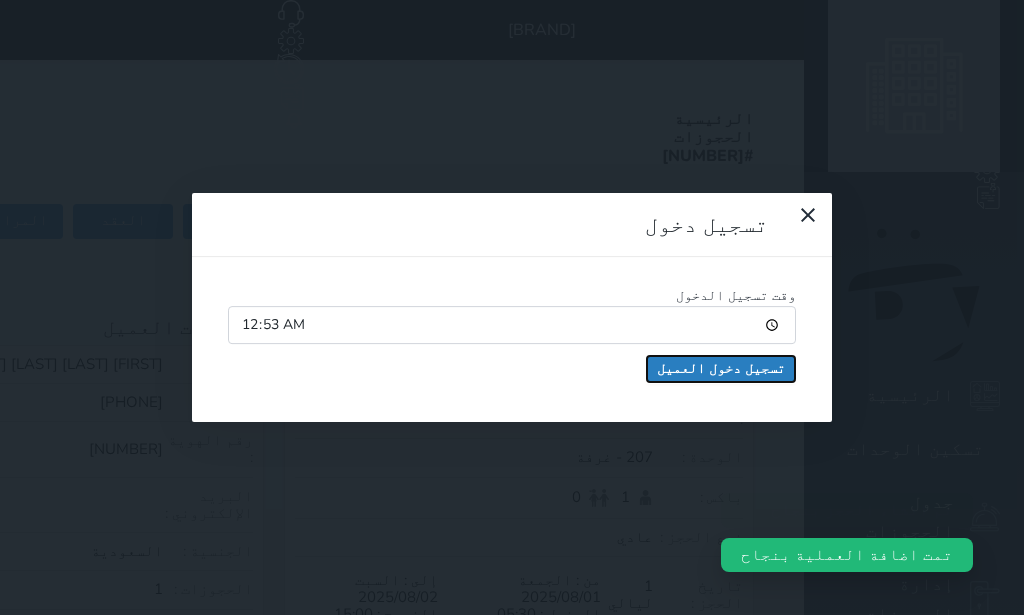 click on "تسجيل دخول العميل" at bounding box center (721, 369) 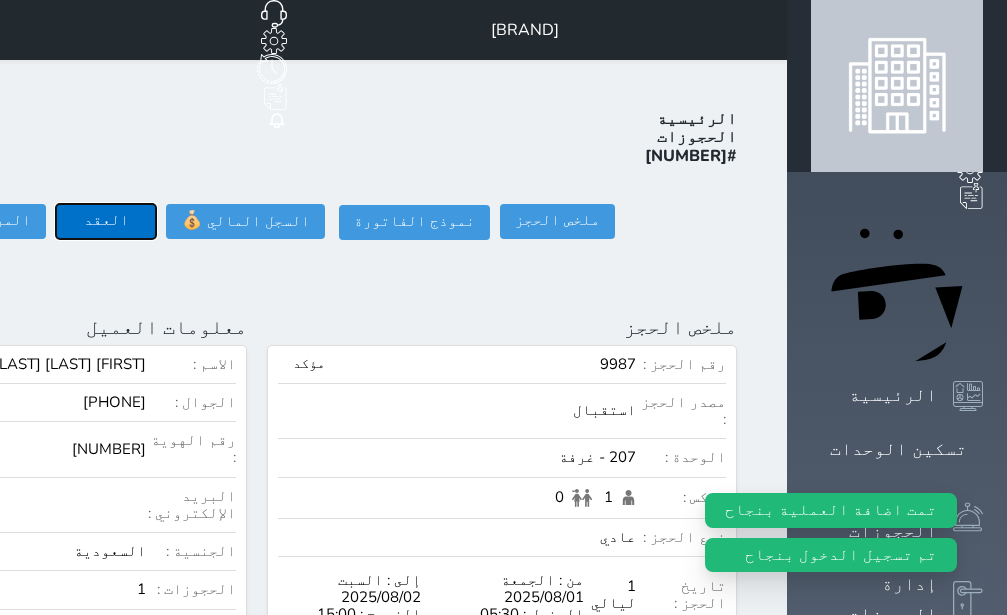 click on "العقد" at bounding box center (106, 221) 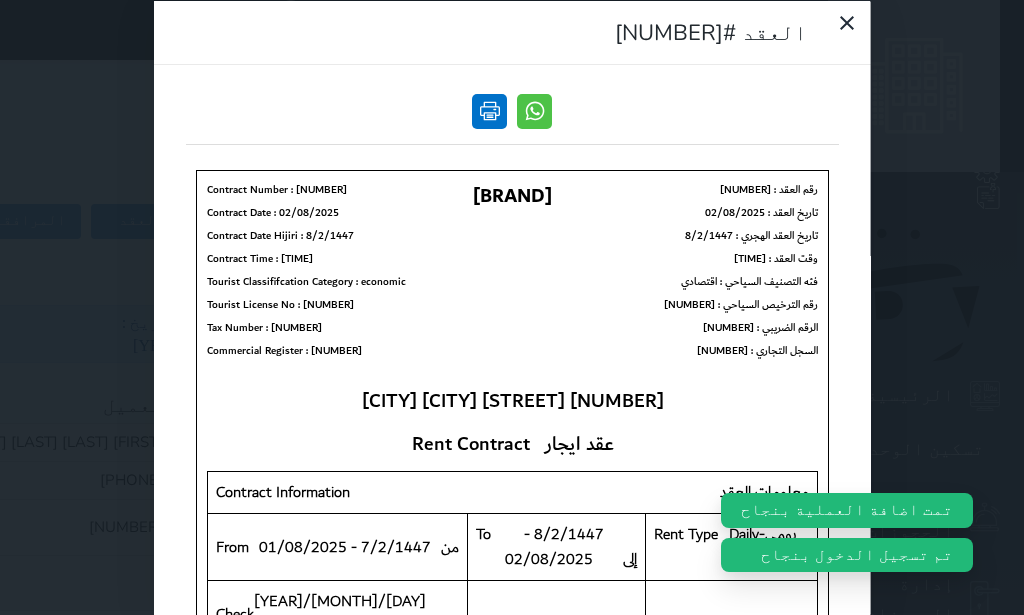 scroll, scrollTop: 0, scrollLeft: 0, axis: both 